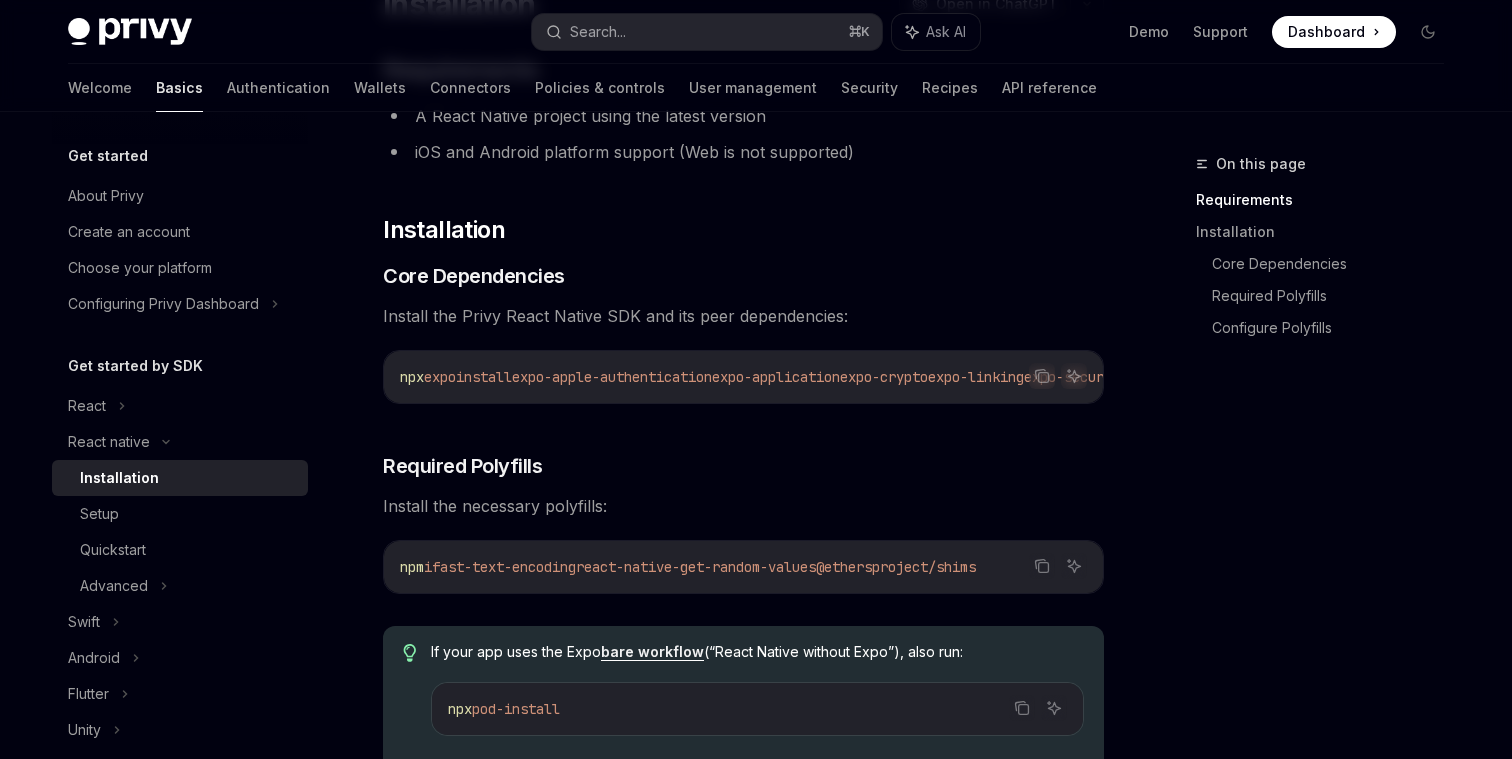 scroll, scrollTop: 203, scrollLeft: 0, axis: vertical 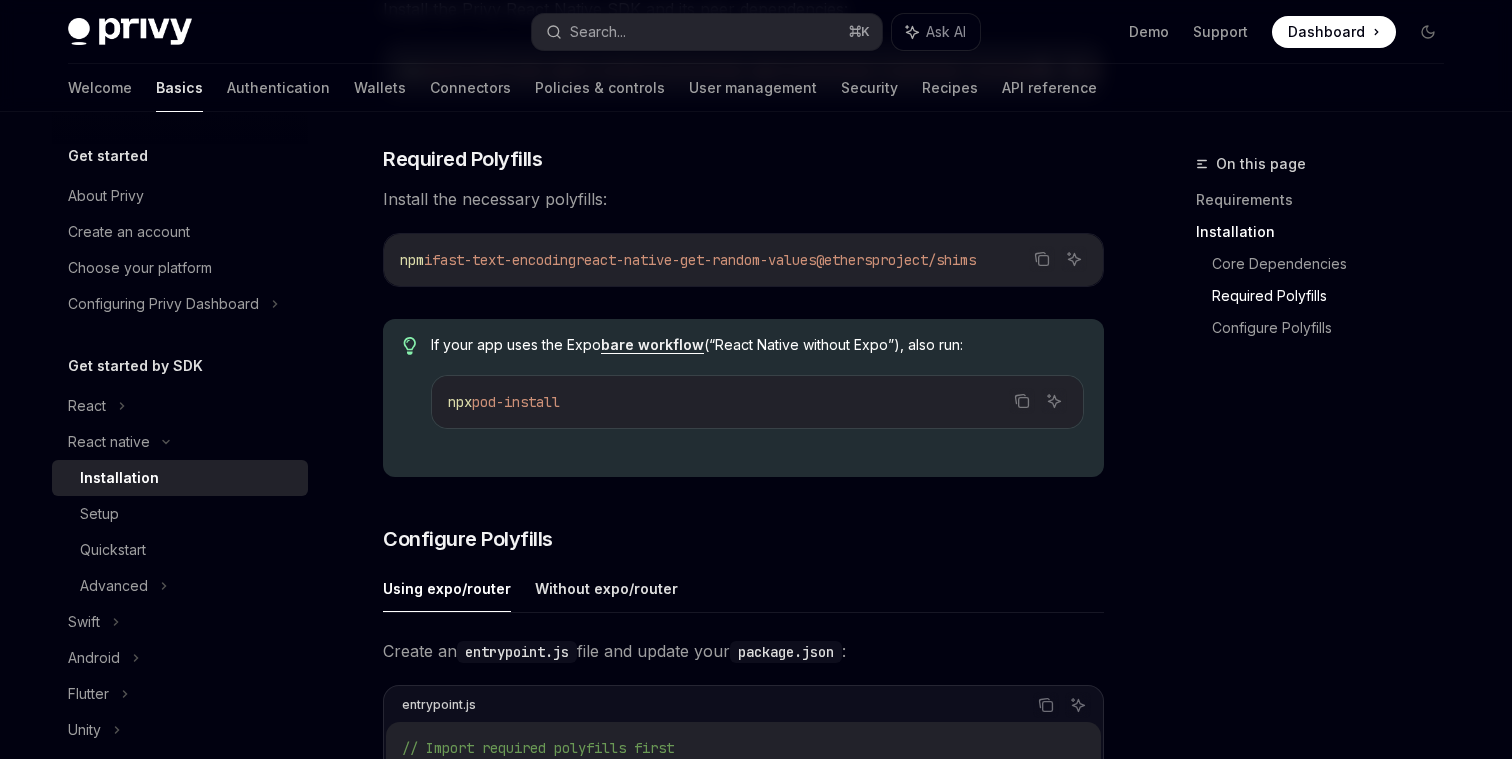 click on "If your app uses the Expo  bare workflow  (“React Native without Expo”), also run: Copy Ask AI npx  pod-install" at bounding box center [757, 398] 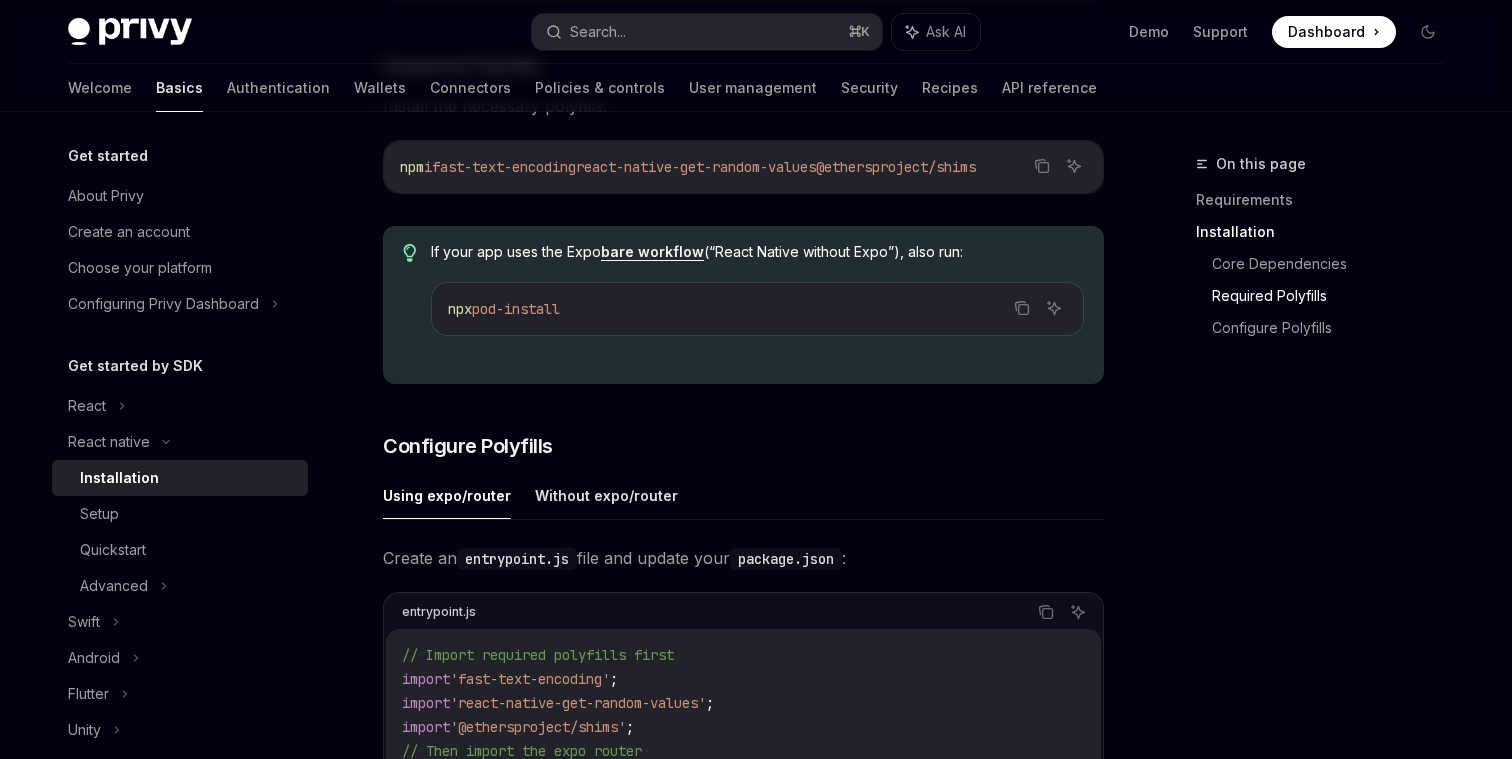 scroll, scrollTop: 602, scrollLeft: 0, axis: vertical 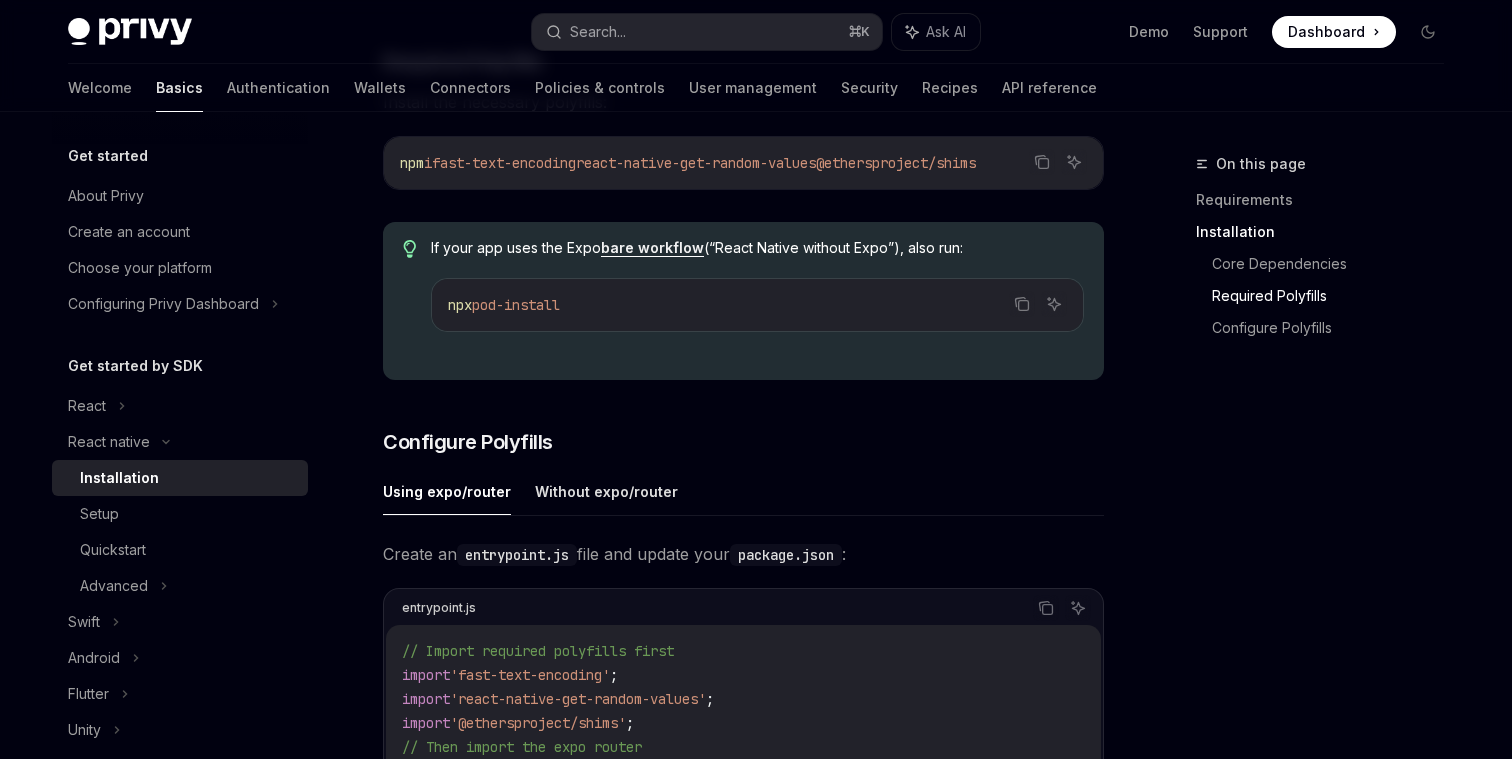 click on "​ Requirements
A React Native project using the latest version
iOS and Android platform support (Web is not supported)
​ Installation
​ Core Dependencies
Install the Privy React Native SDK and its peer dependencies:
Copy Ask AI npx  expo  install  expo-apple-authentication  expo-application  expo-crypto  expo-linking  expo-secure-store  expo-web-browser  react-native-passkeys  react-native-webview  @privy-io/expo-native-extensions  @privy-io/expo
​ Required Polyfills
Install the necessary polyfills:
Copy Ask AI npm  i  fast-text-encoding  react-native-get-random-values  @ethersproject/shims
If your app uses the Expo  bare workflow  (“React Native without Expo”), also run: Copy Ask AI npx  pod-install
​ Configure Polyfills
Using expo/router   Without expo/router Create an  entrypoint.js  file and update your  package.json : entrypoint.js Copy Ask AI // Import required polyfills first
import  'fast-text-encoding' ;
import  'react-native-get-random-values' ;" at bounding box center (743, 515) 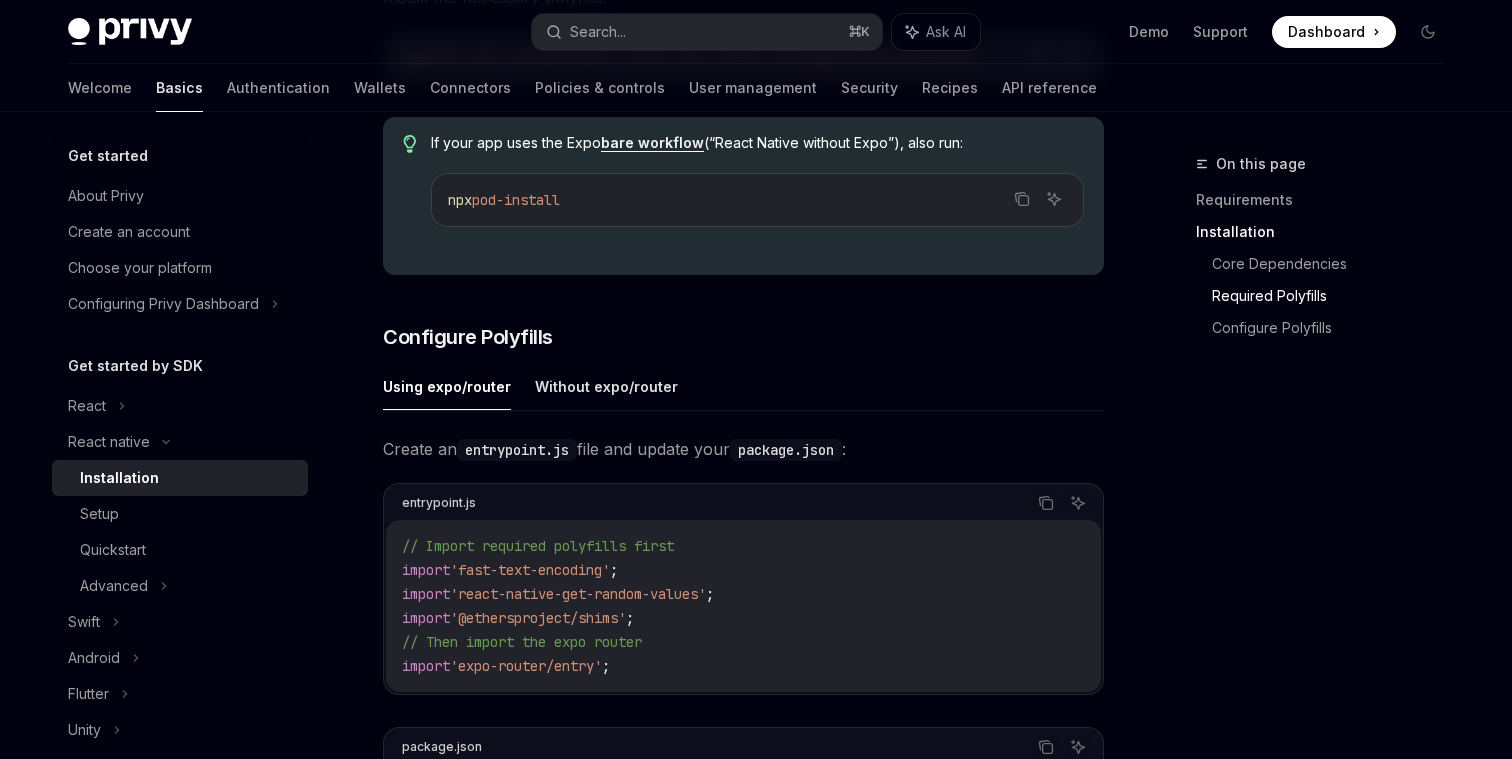 click on "​ Requirements
A React Native project using the latest version
iOS and Android platform support (Web is not supported)
​ Installation
​ Core Dependencies
Install the Privy React Native SDK and its peer dependencies:
Copy Ask AI npx  expo  install  expo-apple-authentication  expo-application  expo-crypto  expo-linking  expo-secure-store  expo-web-browser  react-native-passkeys  react-native-webview  @privy-io/expo-native-extensions  @privy-io/expo
​ Required Polyfills
Install the necessary polyfills:
Copy Ask AI npm  i  fast-text-encoding  react-native-get-random-values  @ethersproject/shims
If your app uses the Expo  bare workflow  (“React Native without Expo”), also run: Copy Ask AI npx  pod-install
​ Configure Polyfills
Using expo/router   Without expo/router Create an  entrypoint.js  file and update your  package.json : entrypoint.js Copy Ask AI // Import required polyfills first
import  'fast-text-encoding' ;
import  'react-native-get-random-values' ;" at bounding box center [743, 410] 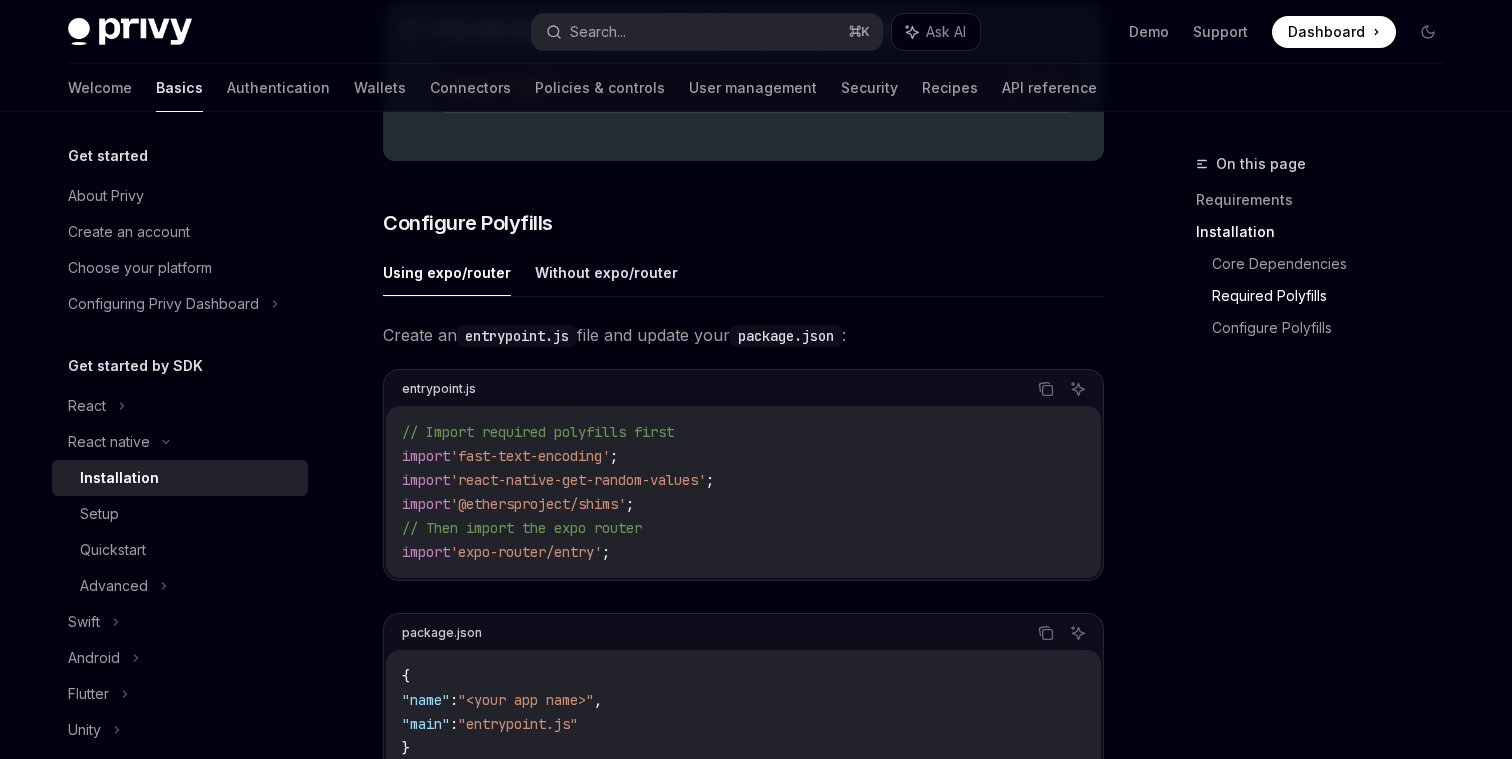 click on "'react-native-get-random-values'" at bounding box center (578, 480) 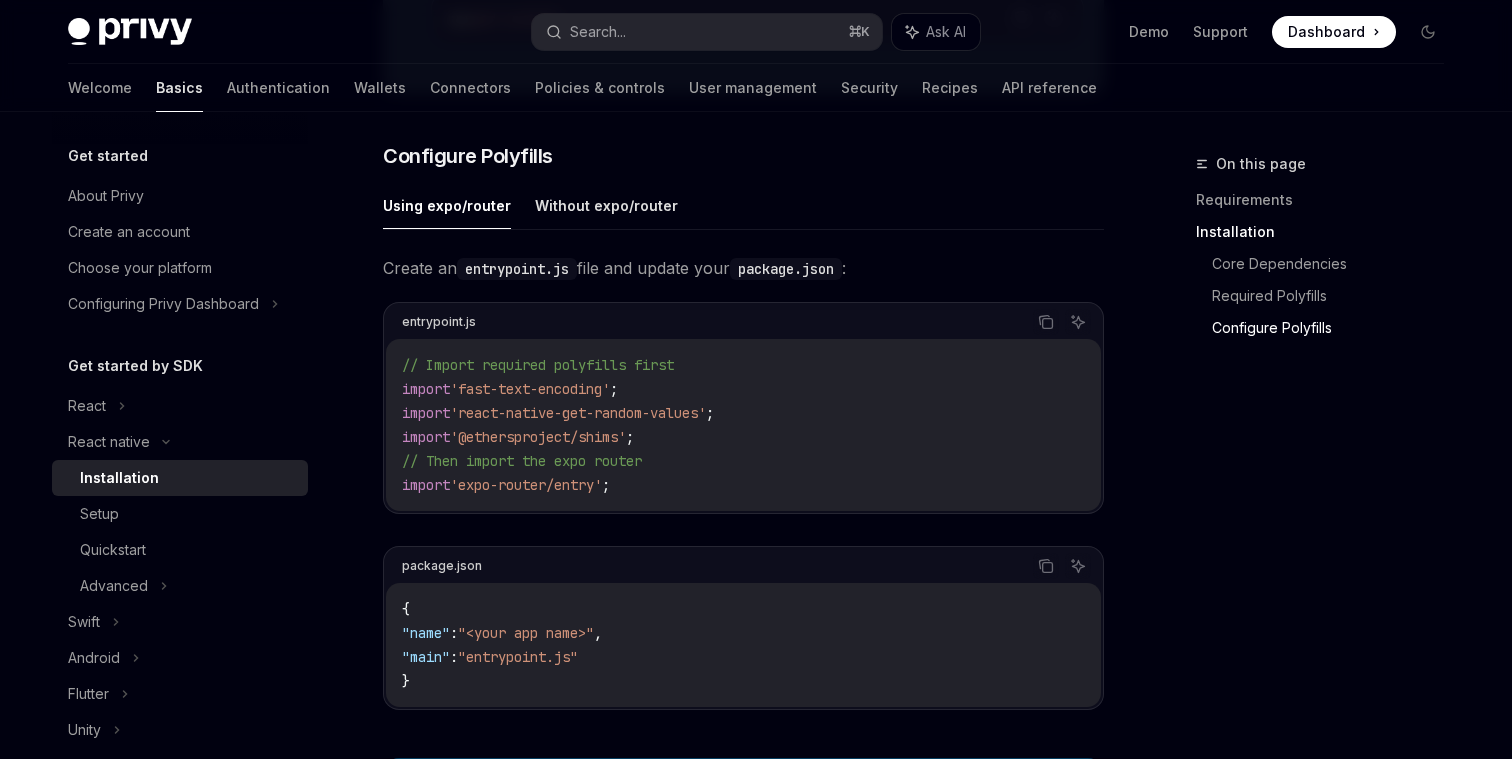 scroll, scrollTop: 882, scrollLeft: 0, axis: vertical 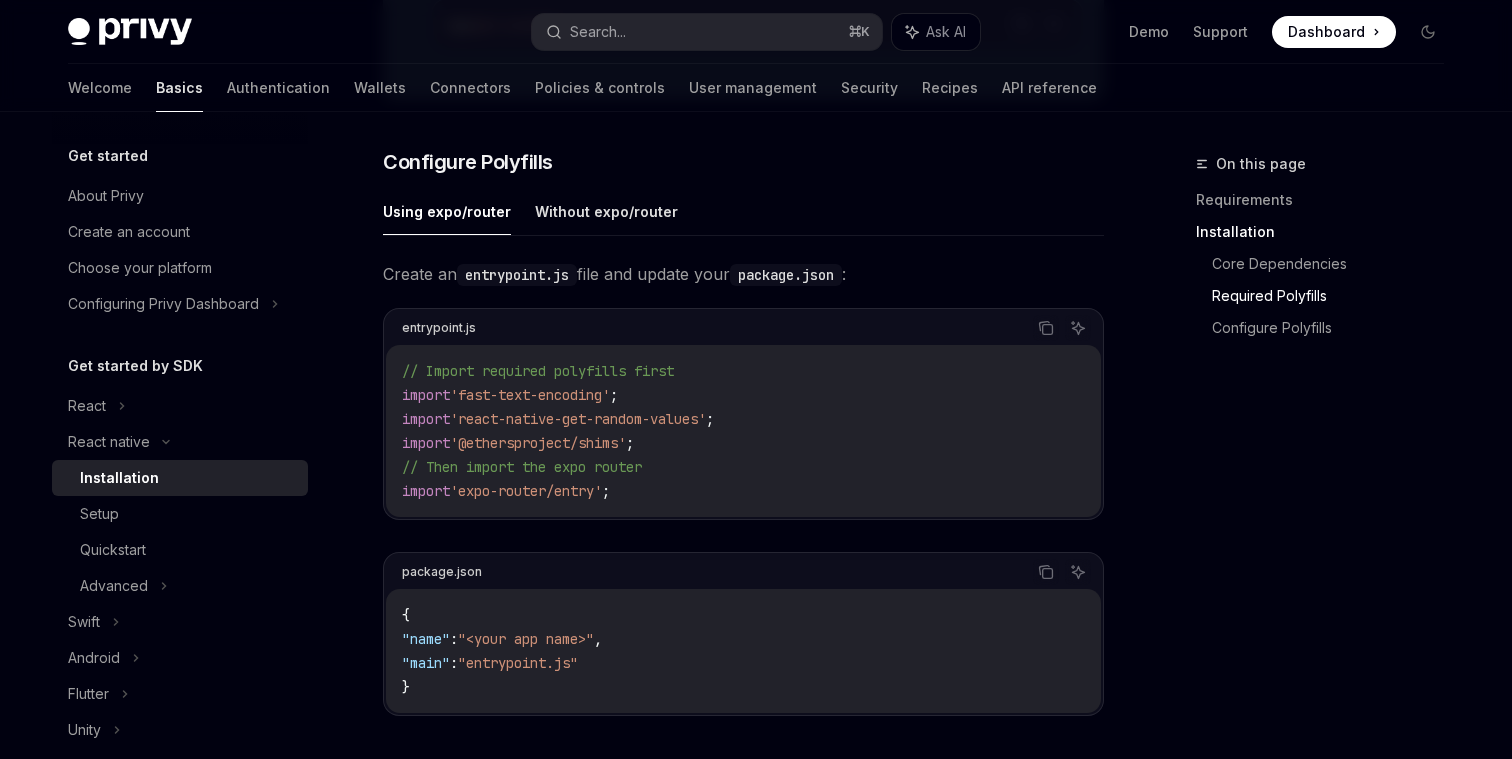 click on "// Import required polyfills first
import  'fast-text-encoding' ;
import  'react-native-get-random-values' ;
import  '@ethersproject/shims' ;
// Then import the expo router
import  'expo-router/entry' ;" at bounding box center (743, 431) 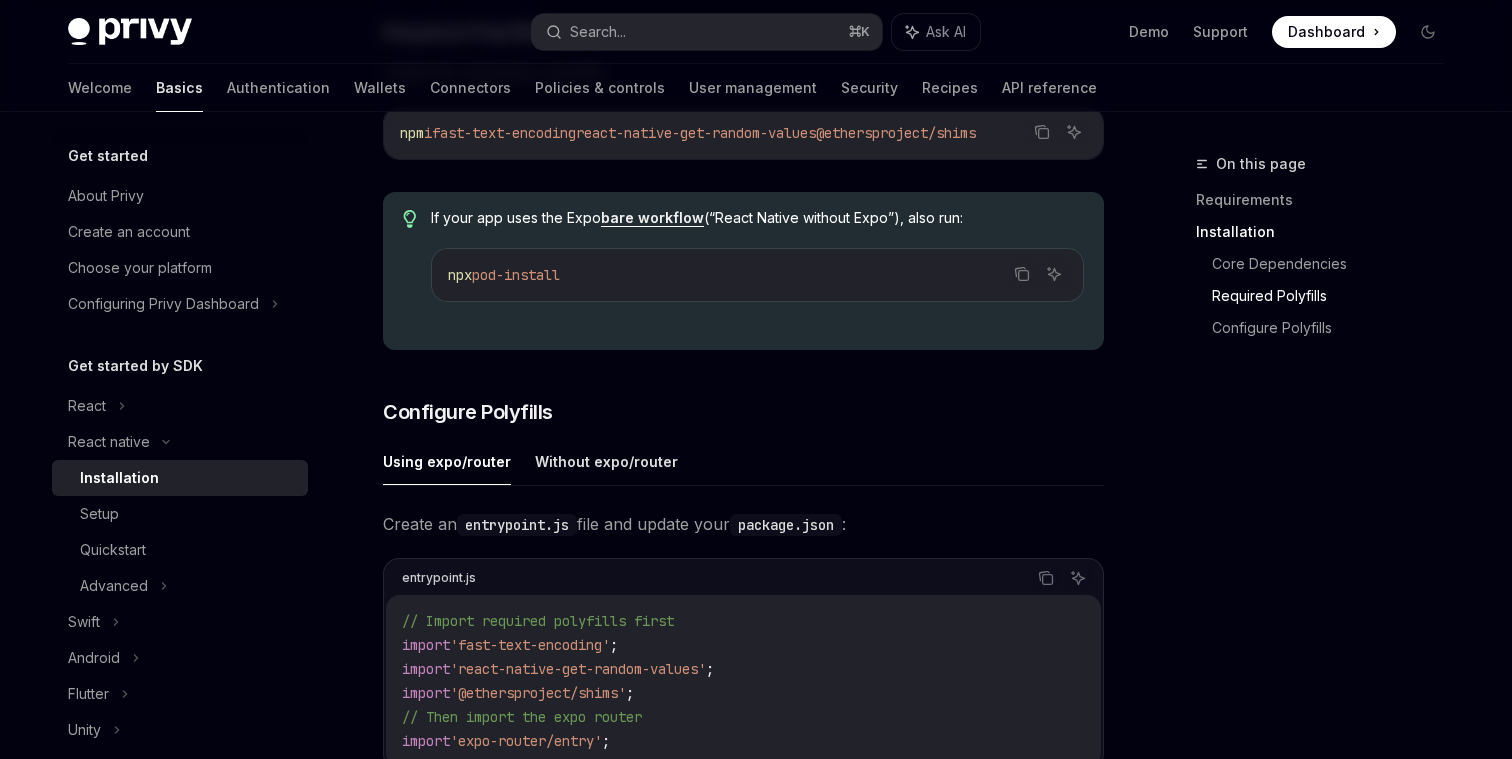 click on "​ Requirements
A React Native project using the latest version
iOS and Android platform support (Web is not supported)
​ Installation
​ Core Dependencies
Install the Privy React Native SDK and its peer dependencies:
Copy Ask AI npx  expo  install  expo-apple-authentication  expo-application  expo-crypto  expo-linking  expo-secure-store  expo-web-browser  react-native-passkeys  react-native-webview  @privy-io/expo-native-extensions  @privy-io/expo
​ Required Polyfills
Install the necessary polyfills:
Copy Ask AI npm  i  fast-text-encoding  react-native-get-random-values  @ethersproject/shims
If your app uses the Expo  bare workflow  (“React Native without Expo”), also run: Copy Ask AI npx  pod-install
​ Configure Polyfills
Using expo/router   Without expo/router Create an  entrypoint.js  file and update your  package.json : entrypoint.js Copy Ask AI // Import required polyfills first
import  'fast-text-encoding' ;
import  'react-native-get-random-values' ;" at bounding box center [743, 485] 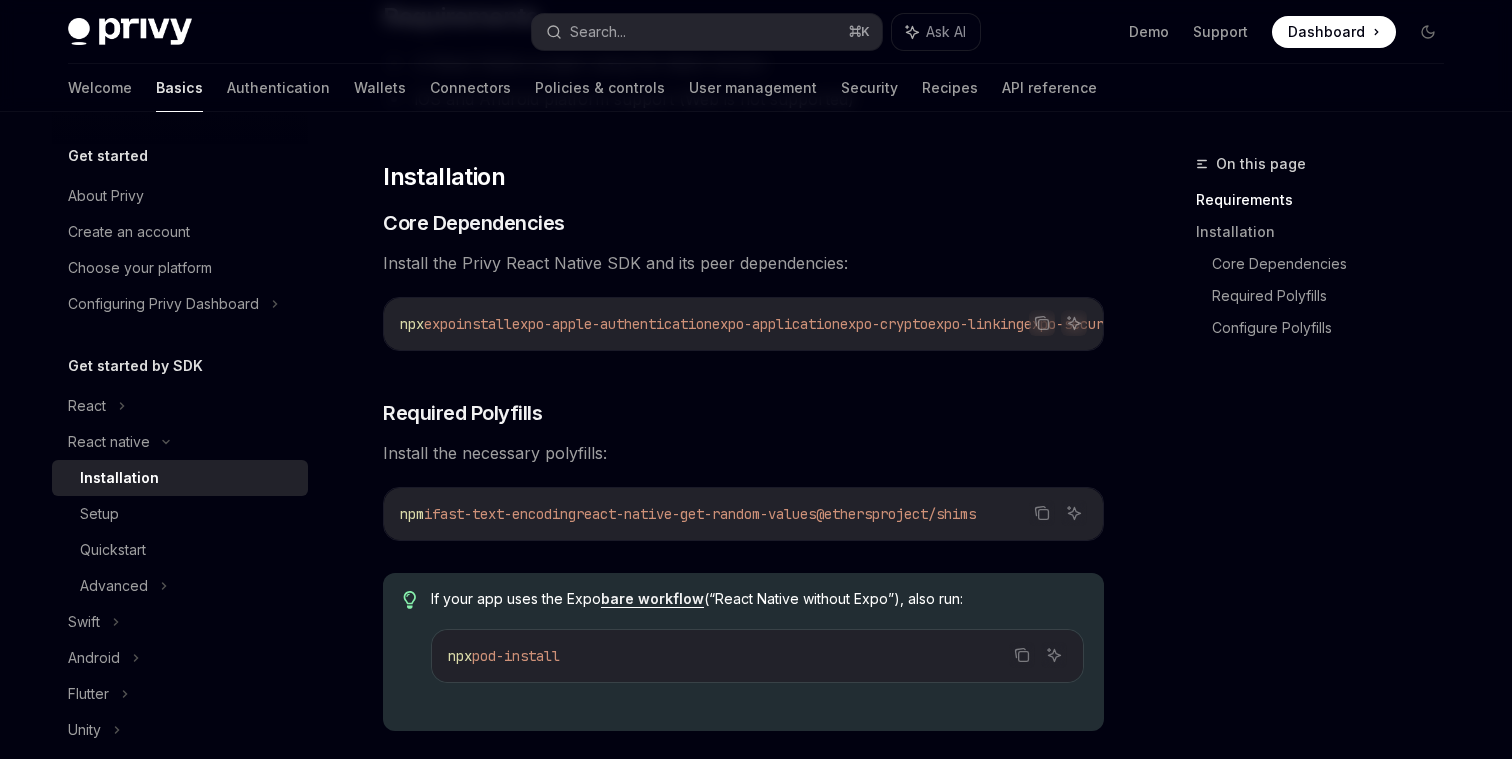 click on "​ Requirements
A React Native project using the latest version
iOS and Android platform support (Web is not supported)
​ Installation
​ Core Dependencies
Install the Privy React Native SDK and its peer dependencies:
Copy Ask AI npx  expo  install  expo-apple-authentication  expo-application  expo-crypto  expo-linking  expo-secure-store  expo-web-browser  react-native-passkeys  react-native-webview  @privy-io/expo-native-extensions  @privy-io/expo
​ Required Polyfills
Install the necessary polyfills:
Copy Ask AI npm  i  fast-text-encoding  react-native-get-random-values  @ethersproject/shims
If your app uses the Expo  bare workflow  (“React Native without Expo”), also run: Copy Ask AI npx  pod-install
​ Configure Polyfills
Using expo/router   Without expo/router Create an  entrypoint.js  file and update your  package.json : entrypoint.js Copy Ask AI // Import required polyfills first
import  'fast-text-encoding' ;
import  'react-native-get-random-values' ;" at bounding box center [743, 866] 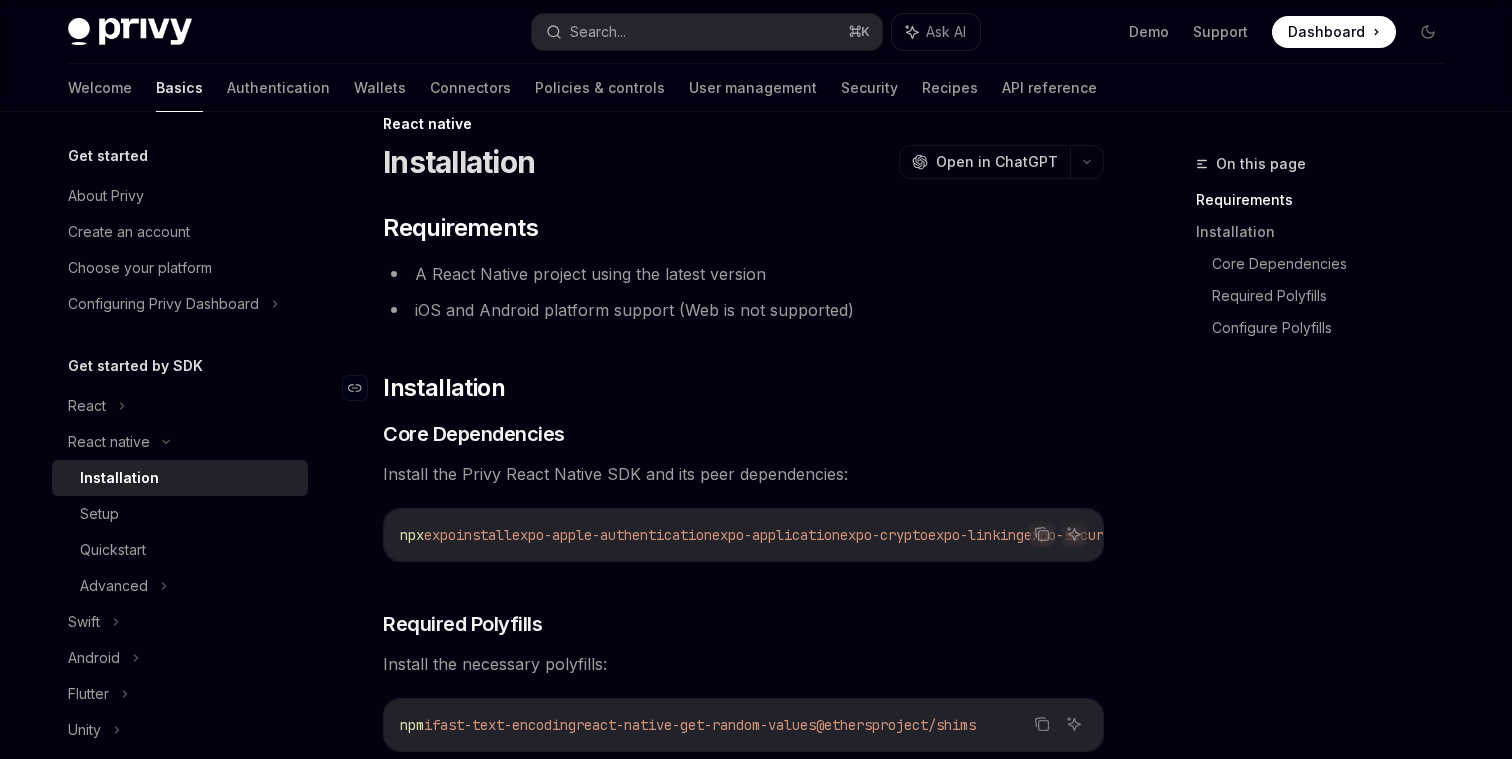 scroll, scrollTop: 0, scrollLeft: 0, axis: both 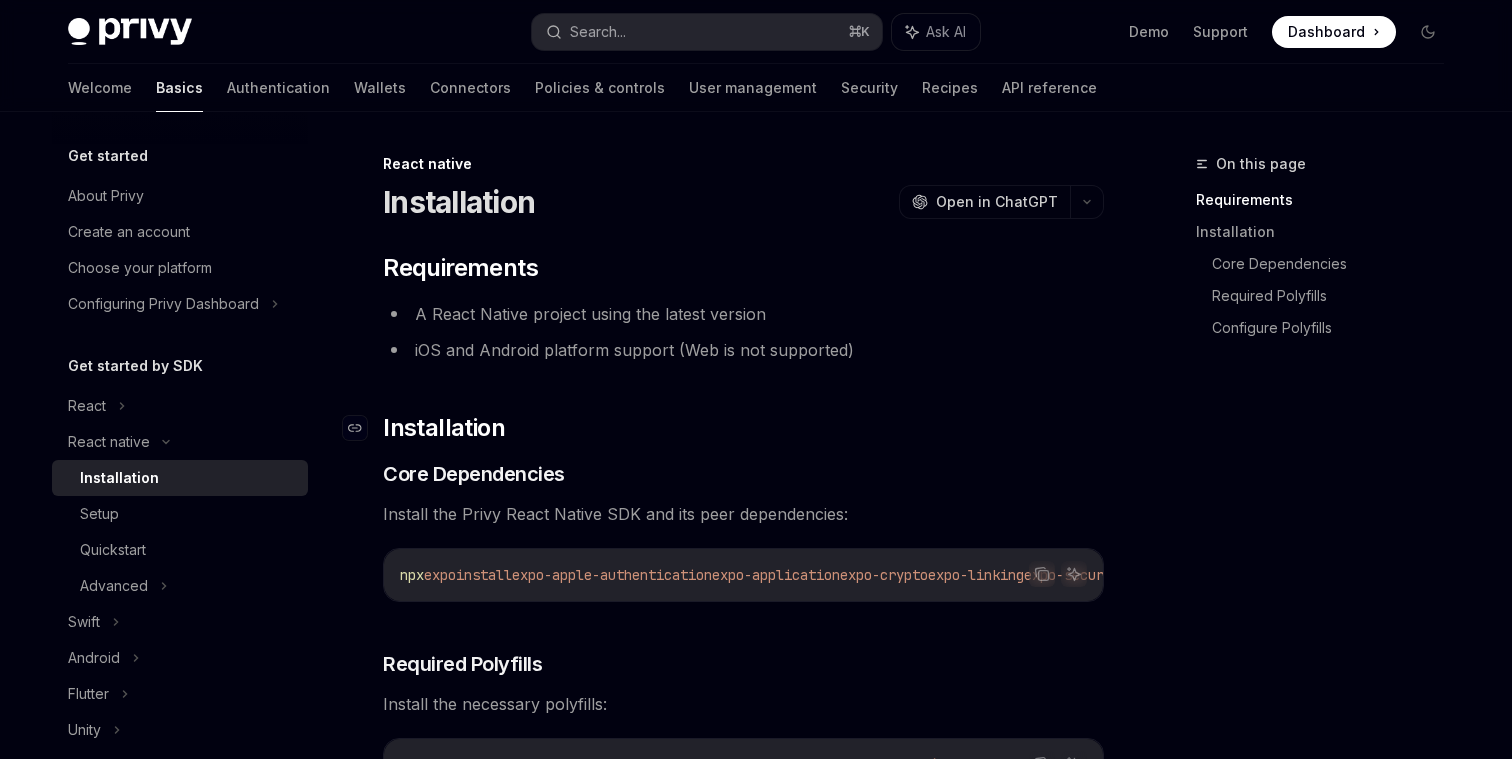 click on "​ Installation" at bounding box center (743, 428) 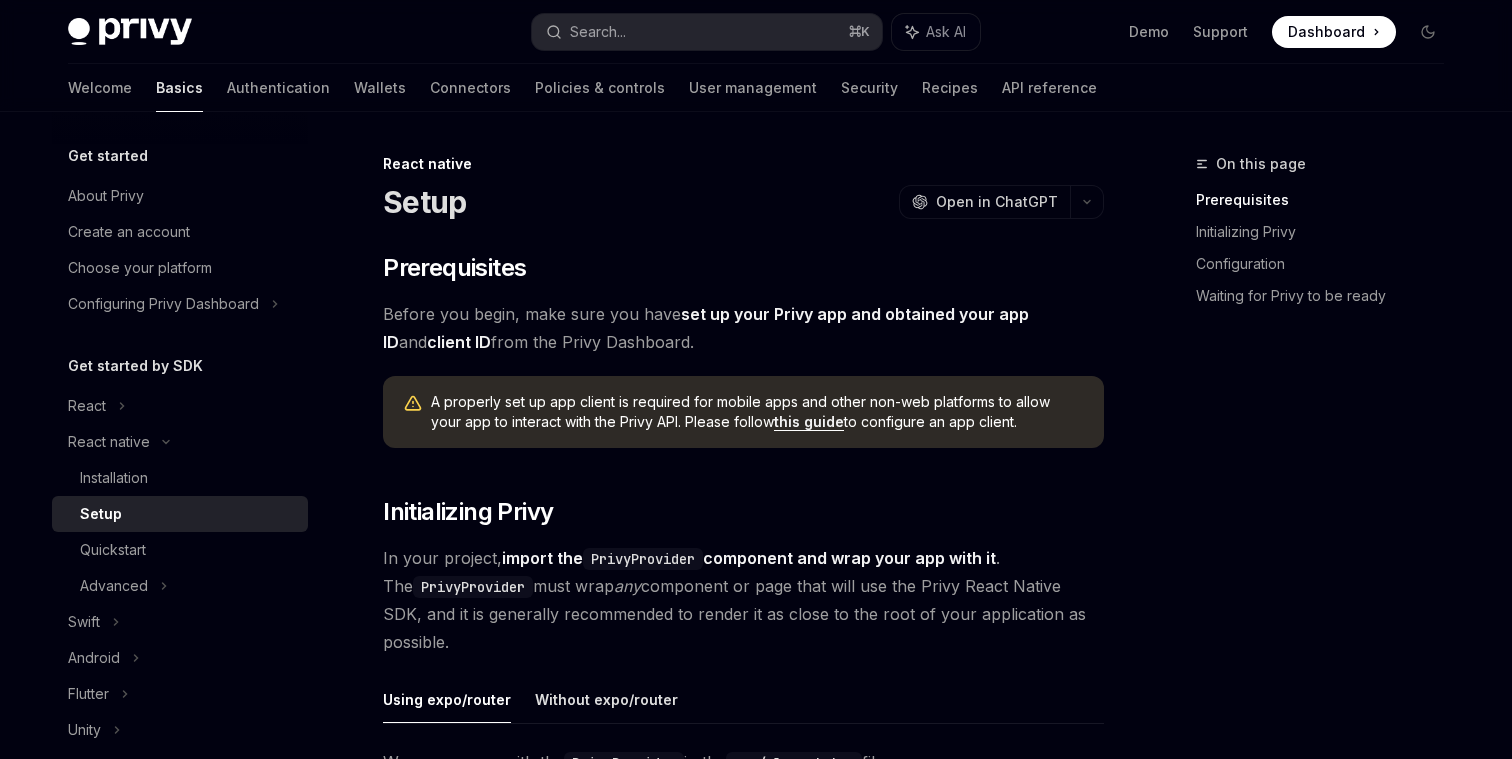 scroll, scrollTop: 0, scrollLeft: 0, axis: both 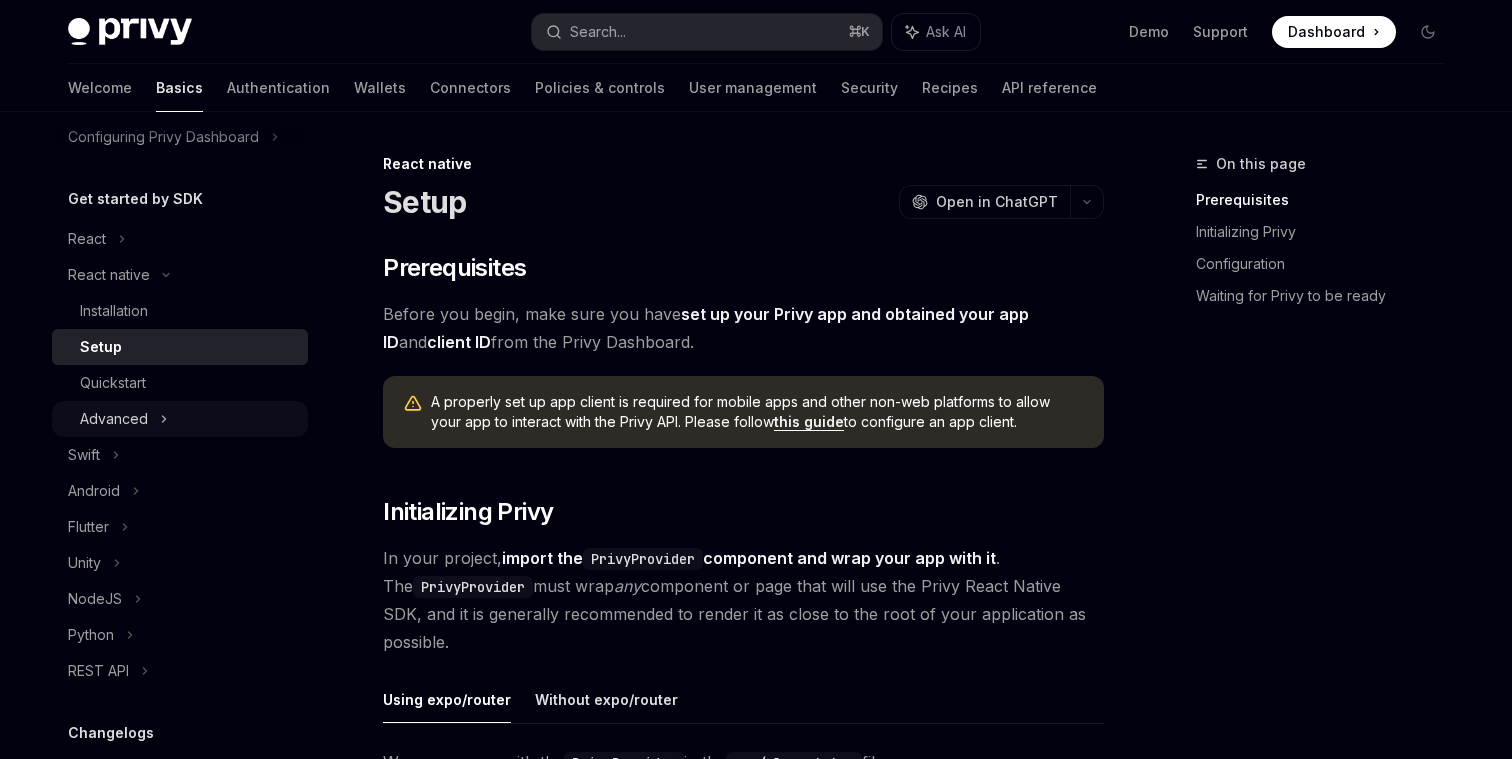 click on "Advanced" at bounding box center (180, 419) 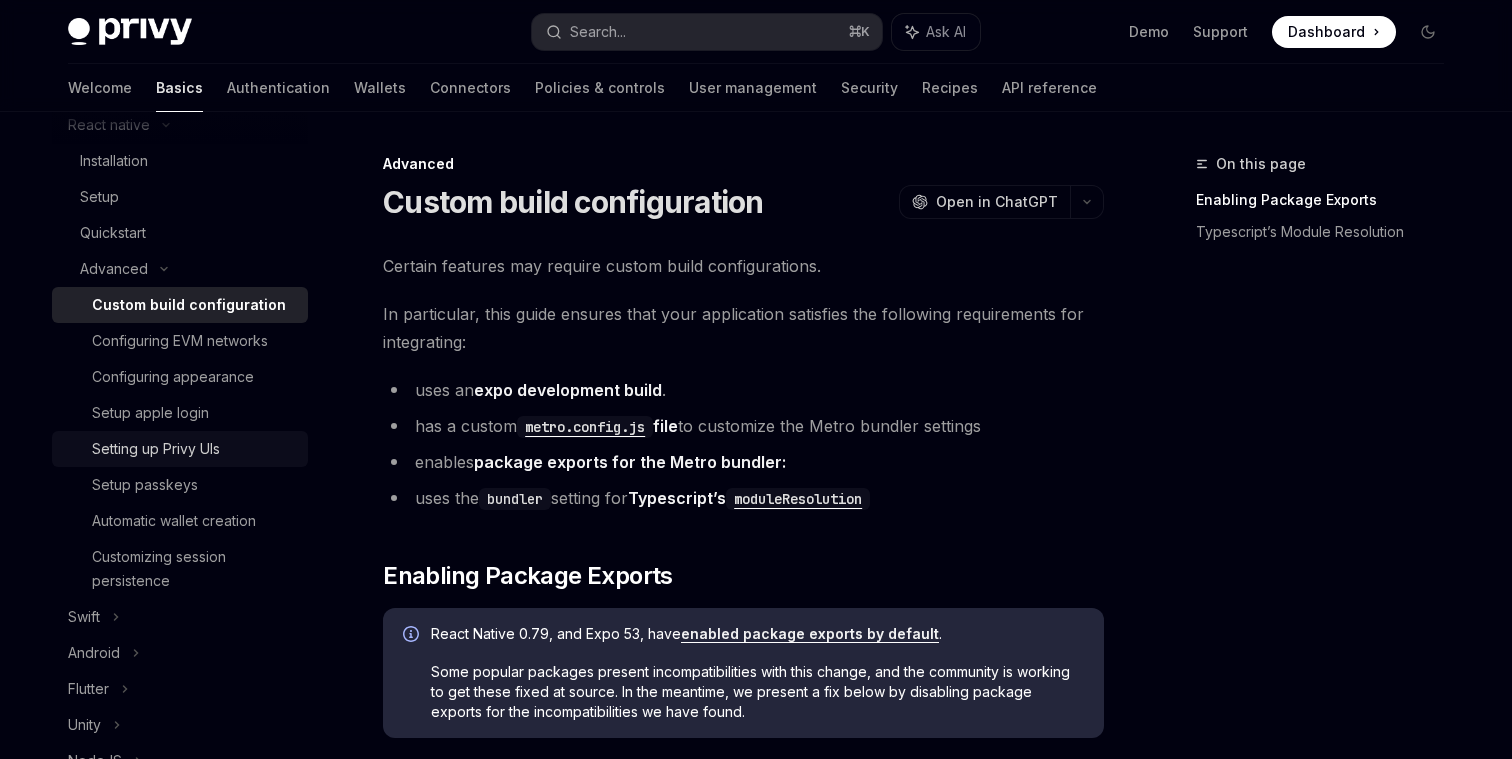 scroll, scrollTop: 319, scrollLeft: 0, axis: vertical 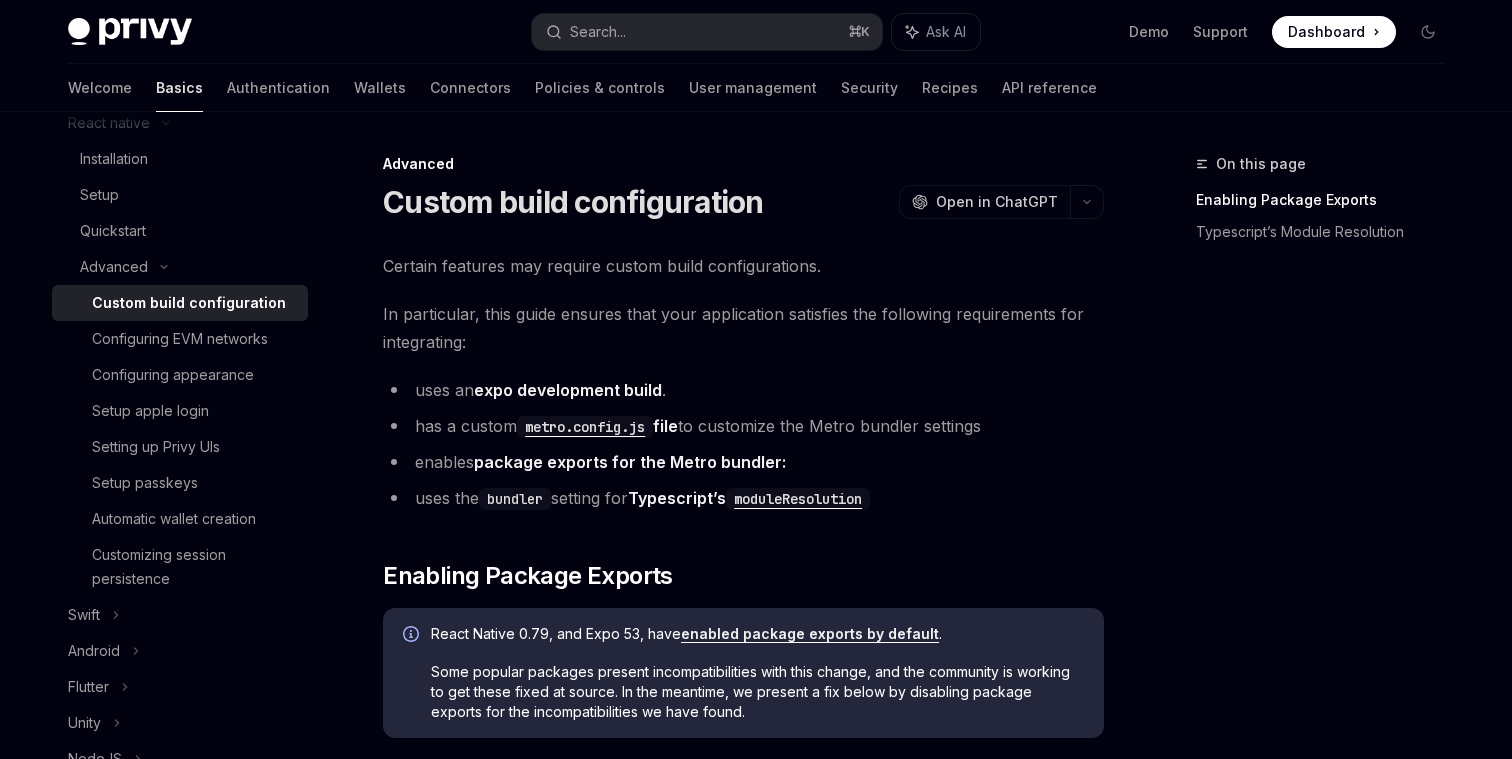 click on "Certain features may require custom build configurations.
In particular, this guide ensures that your application satisfies the following requirements for integrating:
uses an  expo development build .
has a custom  metro.config.js  file  to customize the Metro bundler settings
enables  package exports for the Metro bundler:
uses the  bundler  setting for  Typescript’s  moduleResolution
​ Enabling Package Exports
React Native 0.79, and Expo 53, have  enabled package exports by default . Some popular packages present incompatibilities with this change, and the community is working to get these fixed at source.
In the meantime, we present a fix below by disabling package exports for the incompatibilities we have found.
Update your  metro.config.js  like so:
Copy Ask AI //...other config logic
// Enable package exports for select libraries
...
const  resolveRequestWithPackageExports  =  ( context ,  moduleName ,  platform )  =>  {
if  ( moduleName  ===  "isows" ) {
ctx" at bounding box center (743, 1315) 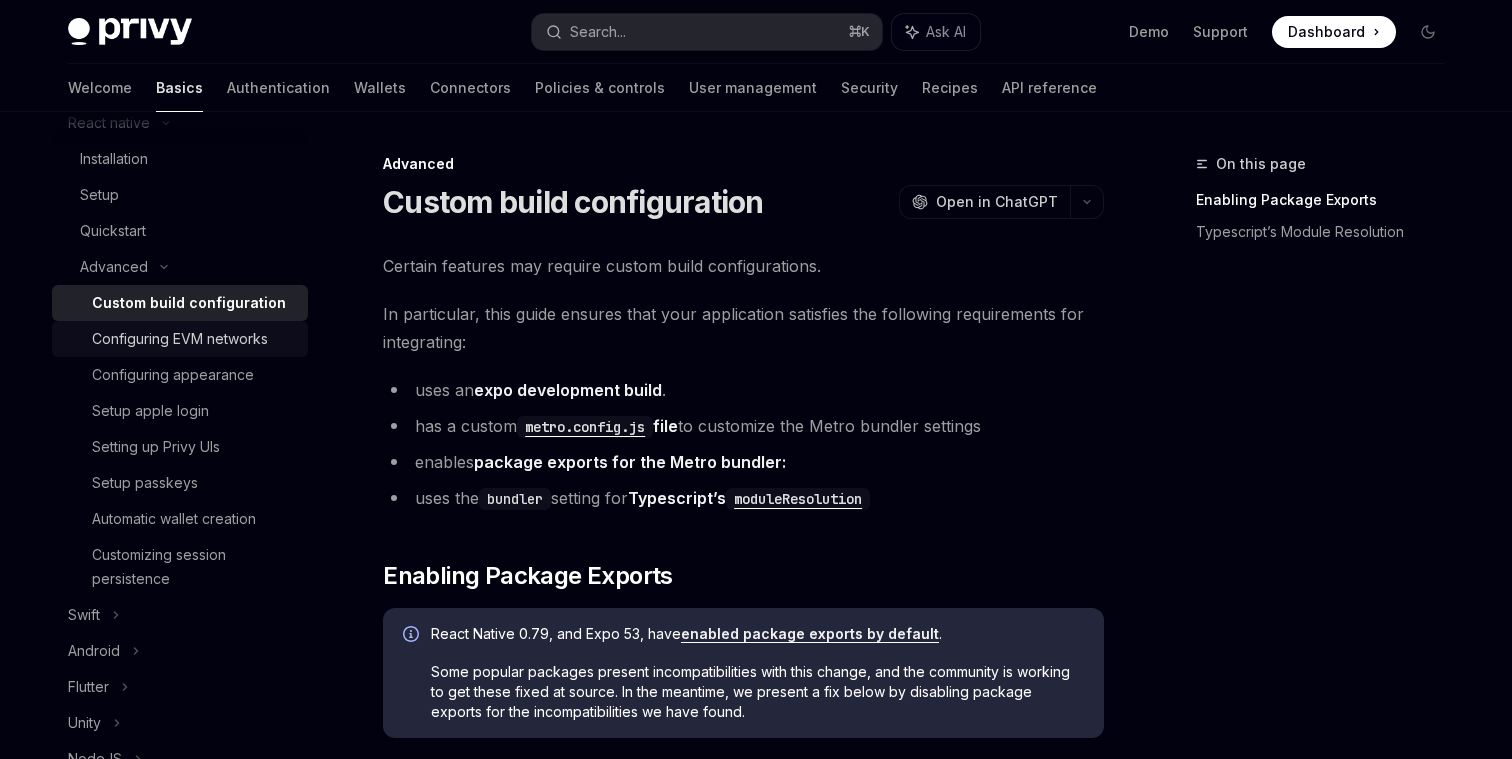 click on "Configuring EVM networks" at bounding box center (180, 339) 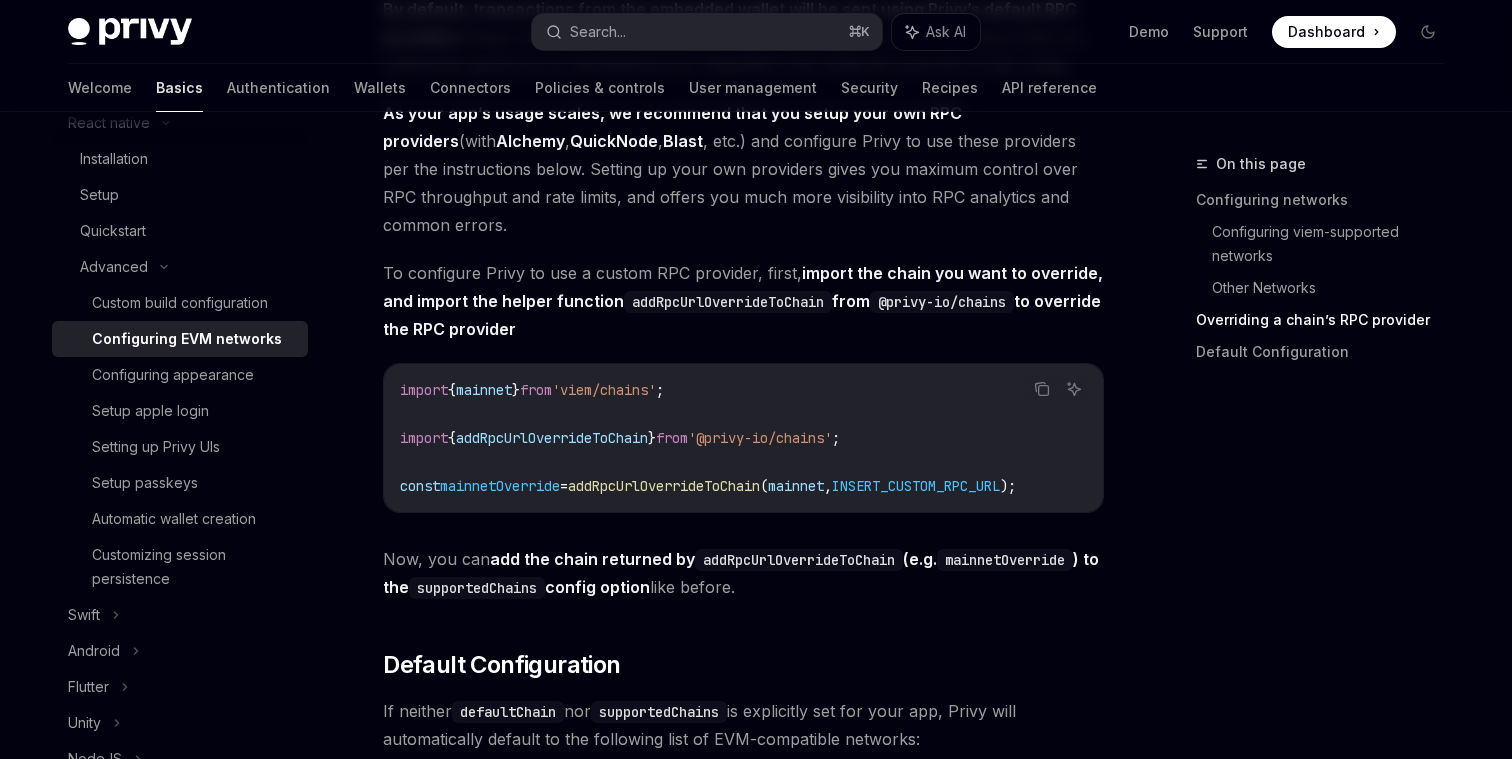 scroll, scrollTop: 2373, scrollLeft: 0, axis: vertical 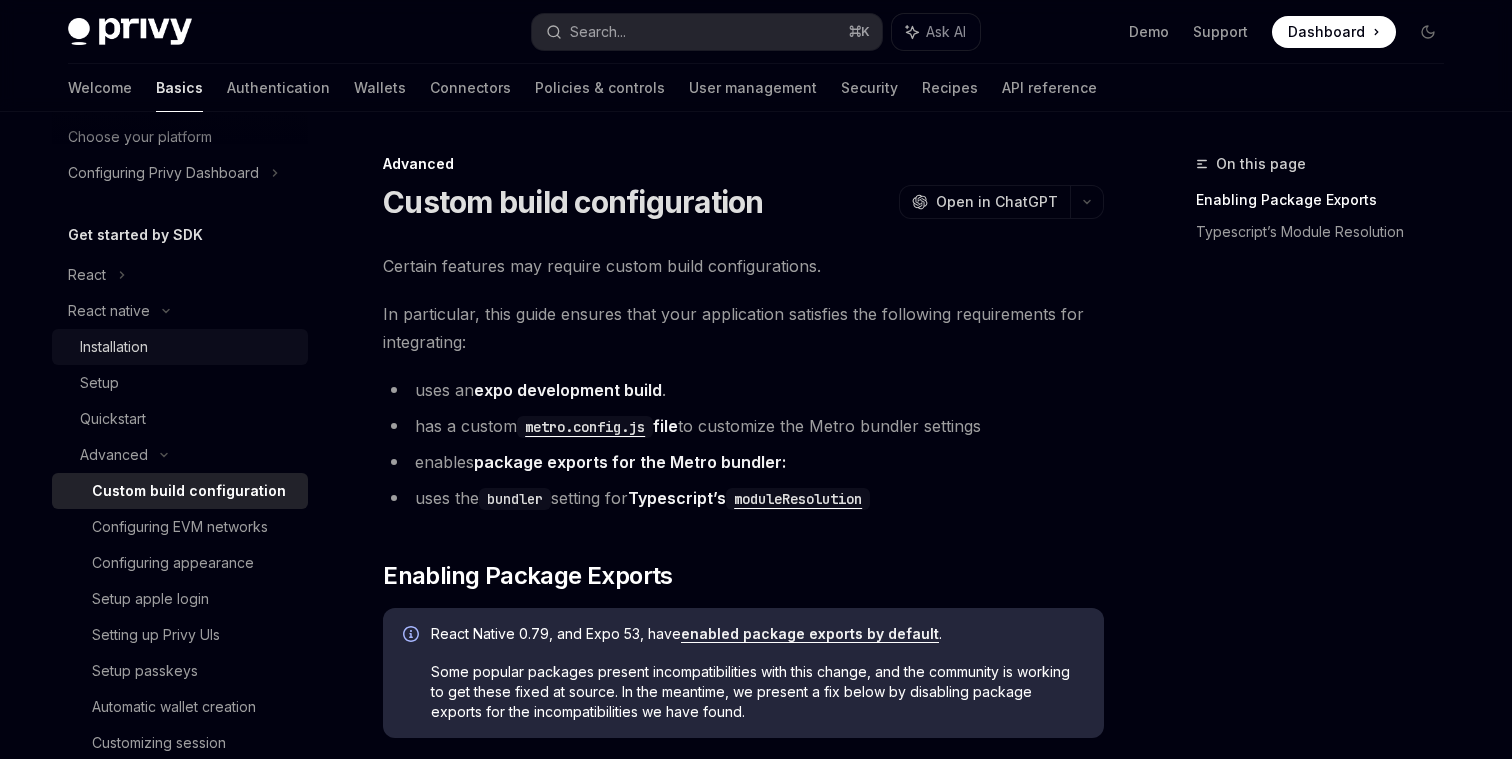click on "Installation" at bounding box center [180, 347] 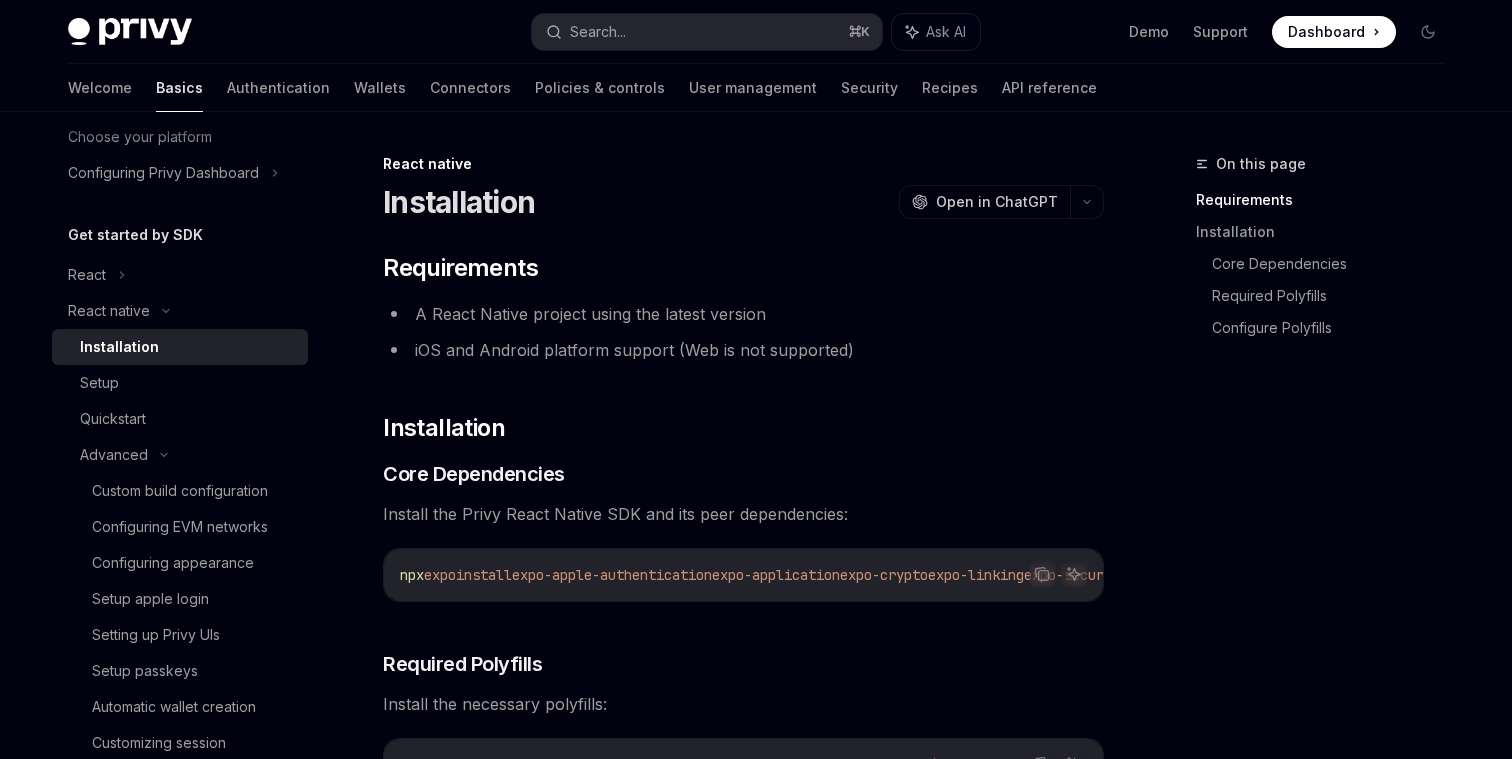 click on "​ Requirements
A React Native project using the latest version
iOS and Android platform support (Web is not supported)
​ Installation
​ Core Dependencies
Install the Privy React Native SDK and its peer dependencies:
Copy Ask AI npx  expo  install  expo-apple-authentication  expo-application  expo-crypto  expo-linking  expo-secure-store  expo-web-browser  react-native-passkeys  react-native-webview  @privy-io/expo-native-extensions  @privy-io/expo
​ Required Polyfills
Install the necessary polyfills:
Copy Ask AI npm  i  fast-text-encoding  react-native-get-random-values  @ethersproject/shims
If your app uses the Expo  bare workflow  (“React Native without Expo”), also run: Copy Ask AI npx  pod-install
​ Configure Polyfills
Using expo/router   Without expo/router Create an  entrypoint.js  file and update your  package.json : entrypoint.js Copy Ask AI // Import required polyfills first
import  'fast-text-encoding' ;
import  'react-native-get-random-values' ;" at bounding box center (743, 1117) 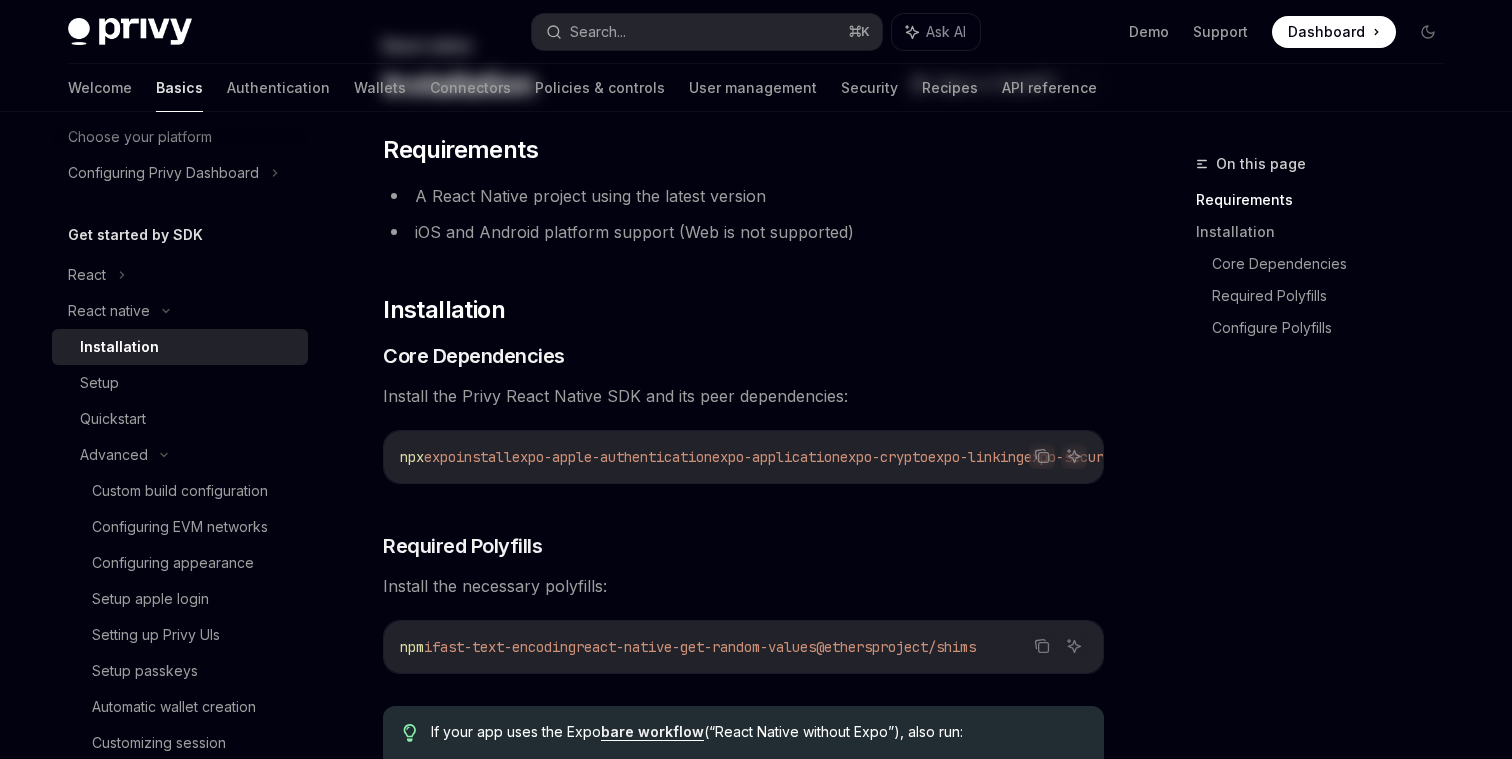 scroll, scrollTop: 149, scrollLeft: 0, axis: vertical 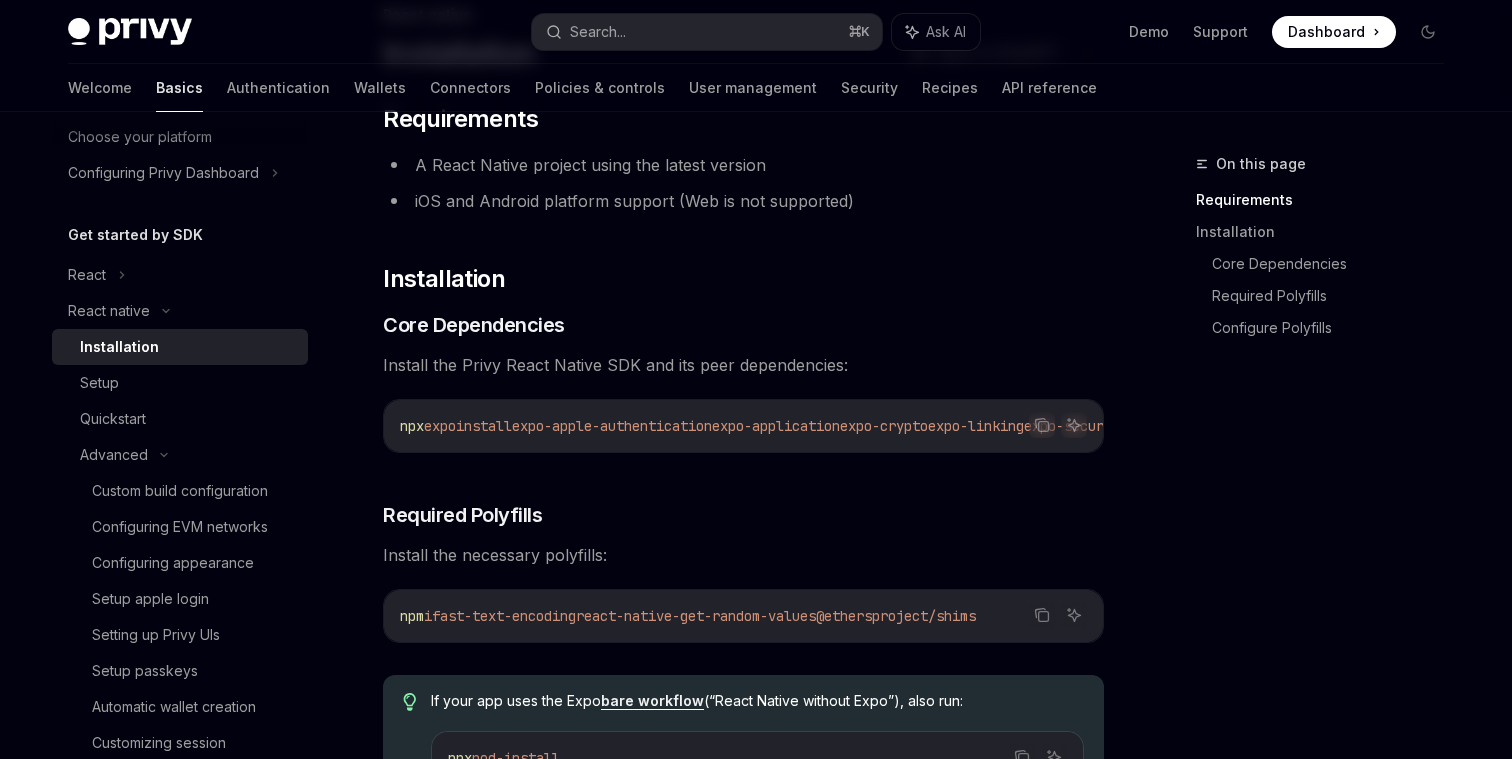 click on "expo-apple-authentication" at bounding box center (612, 426) 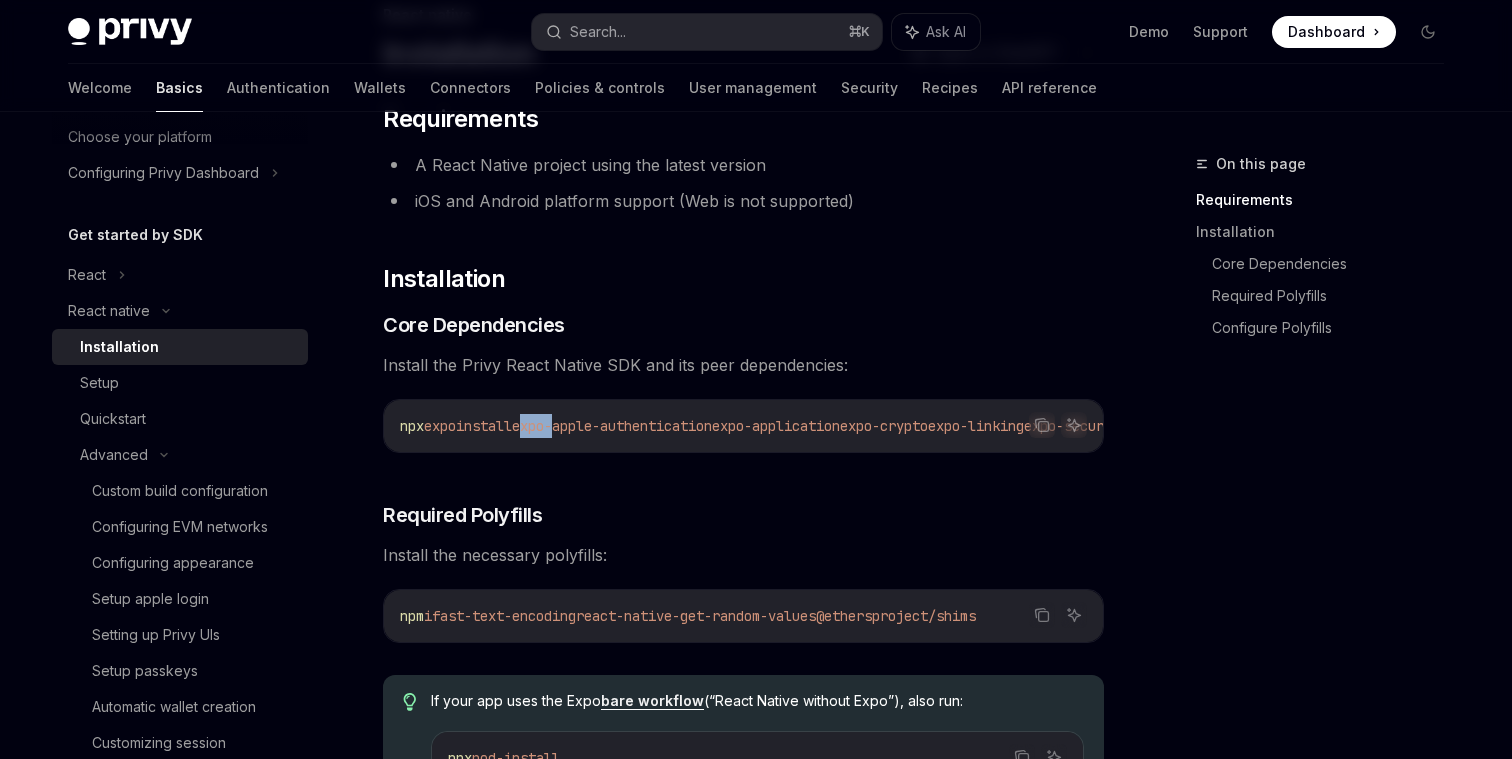 click on "expo-apple-authentication" at bounding box center [612, 426] 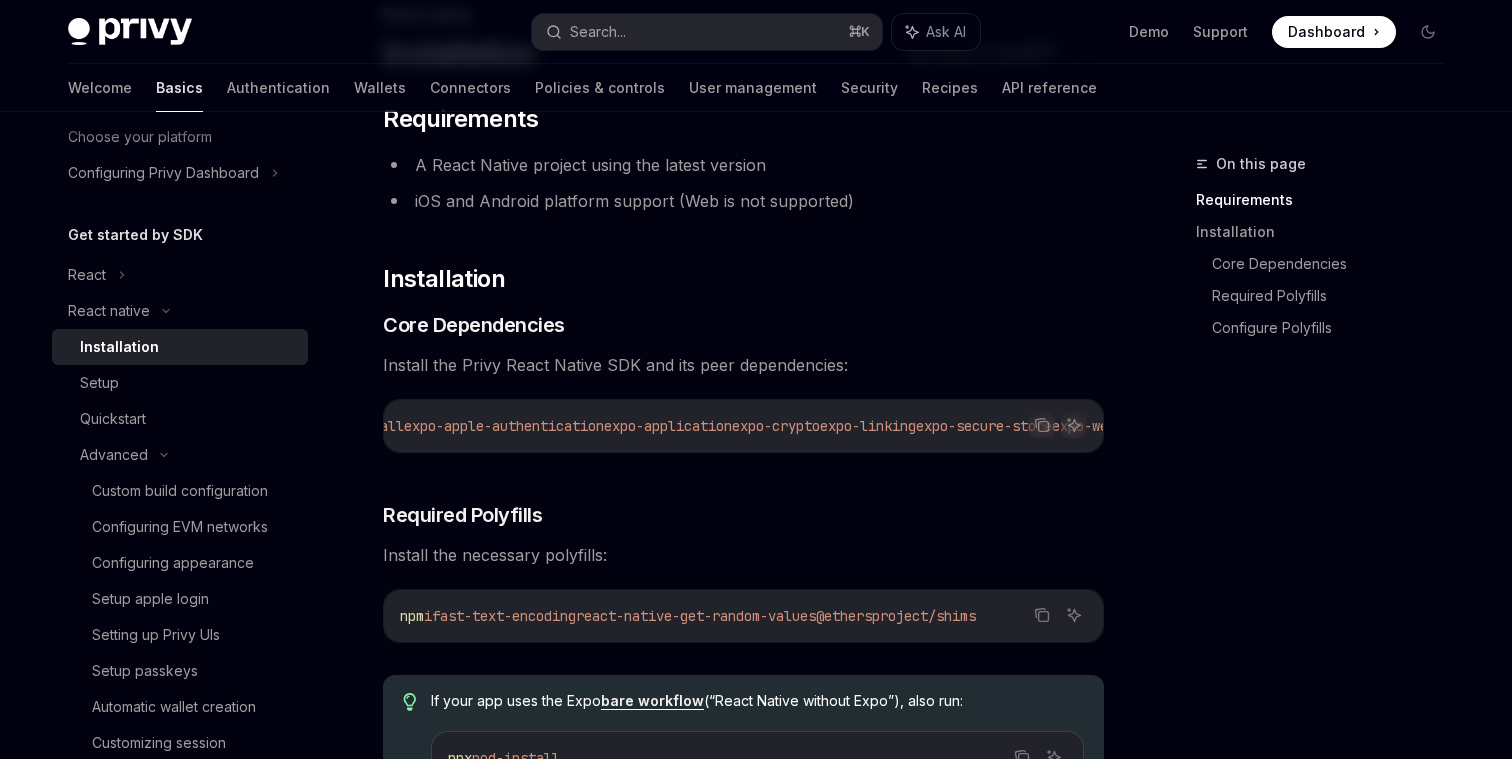 click on "expo-application" at bounding box center [668, 426] 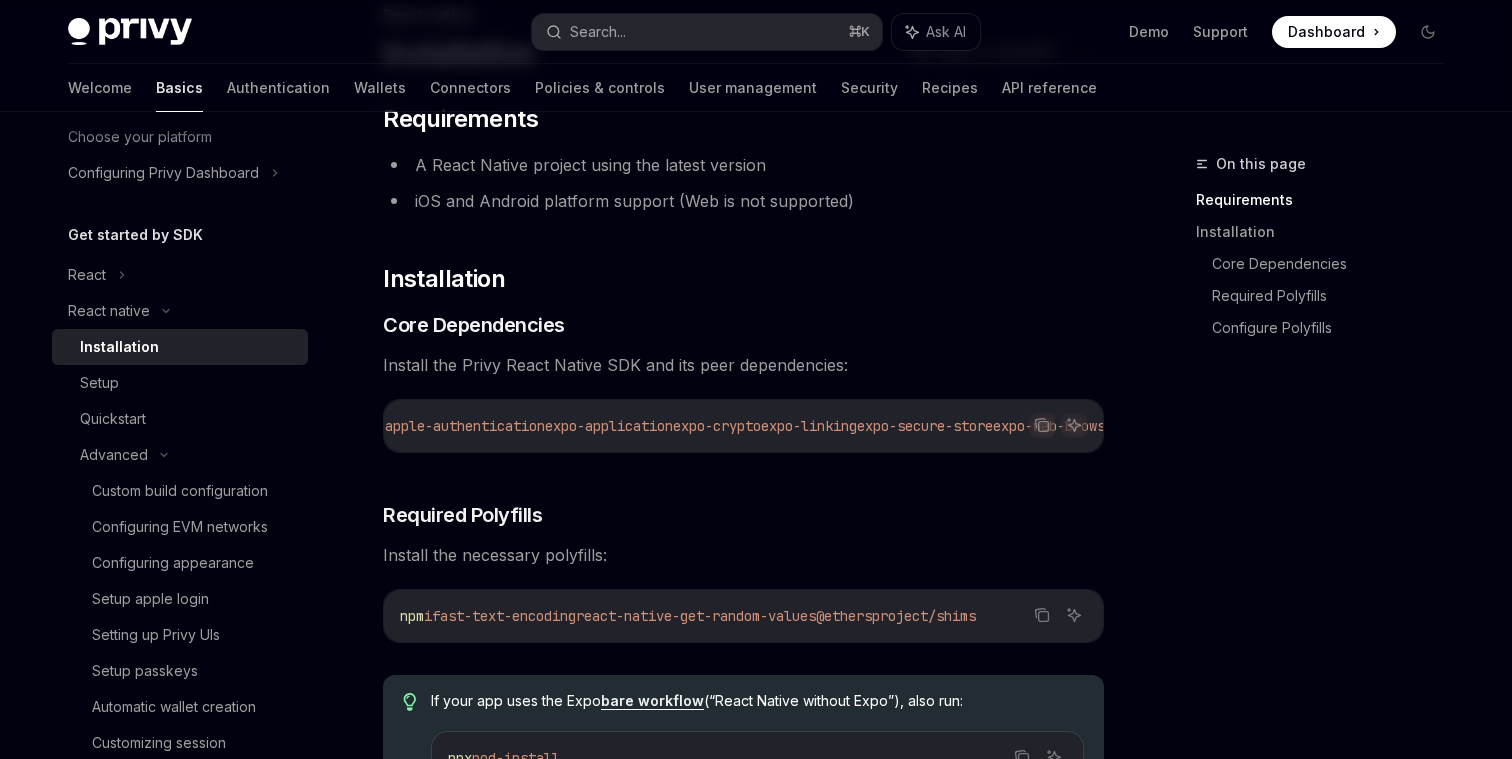 scroll, scrollTop: 0, scrollLeft: 115, axis: horizontal 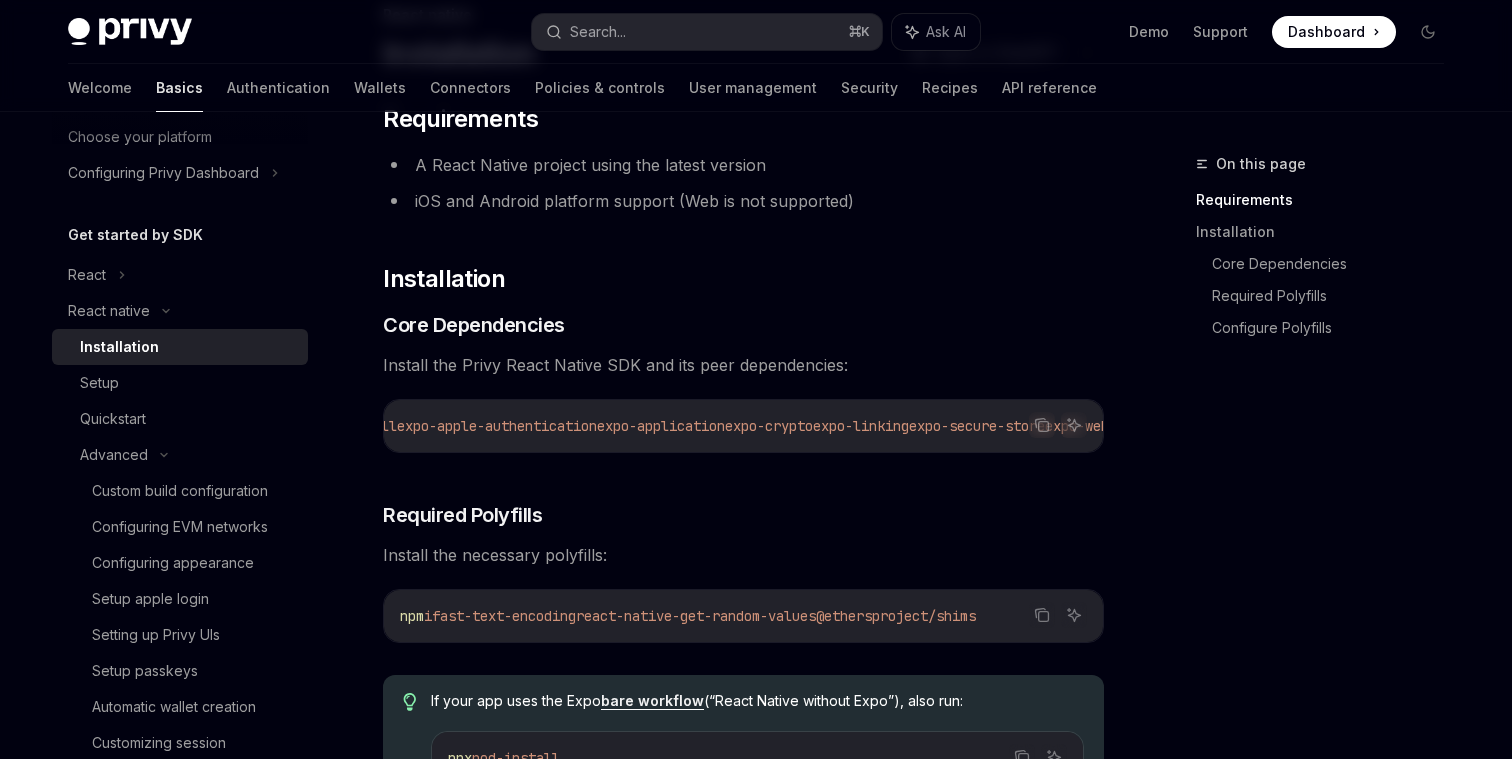 click on "expo-application" at bounding box center [661, 426] 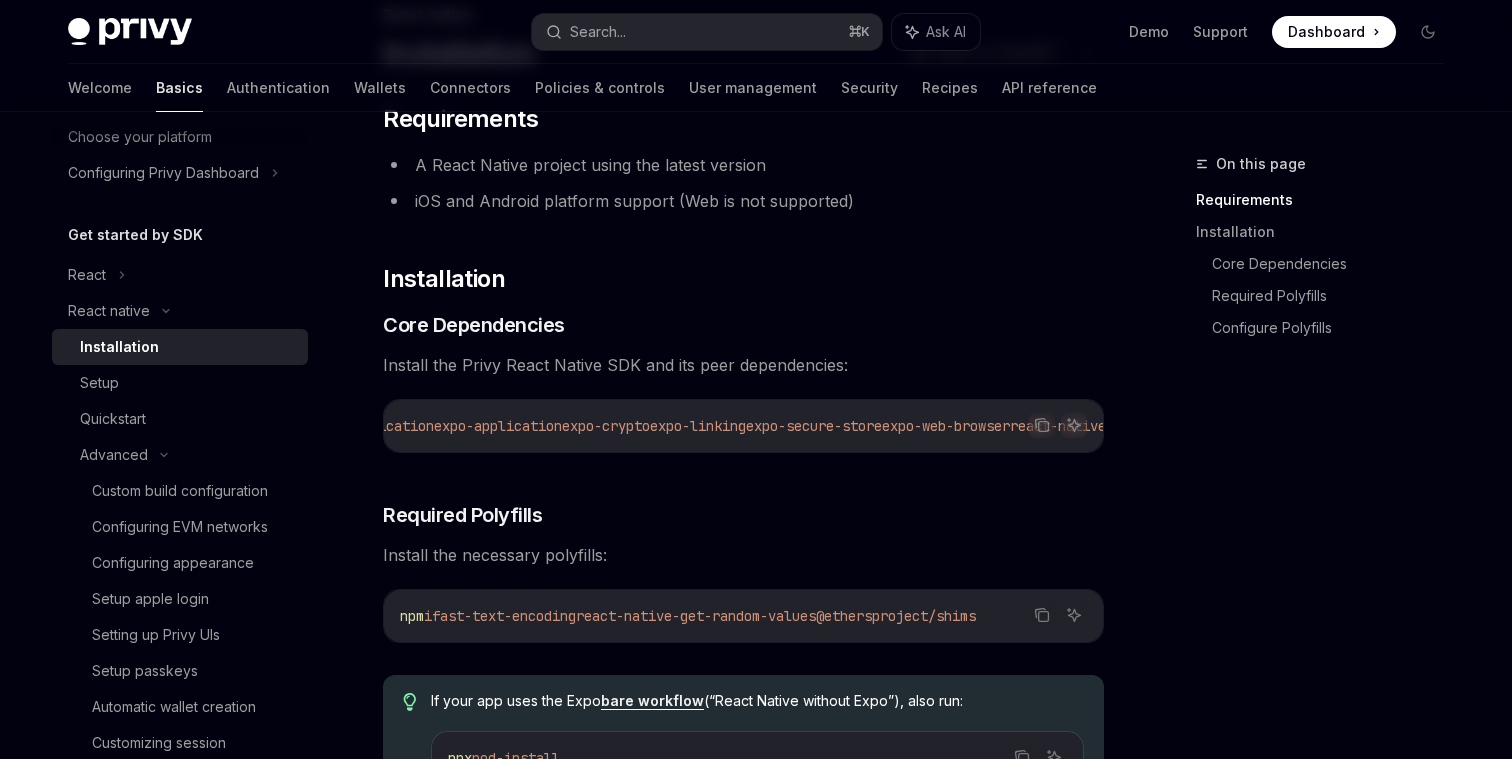scroll, scrollTop: 0, scrollLeft: 280, axis: horizontal 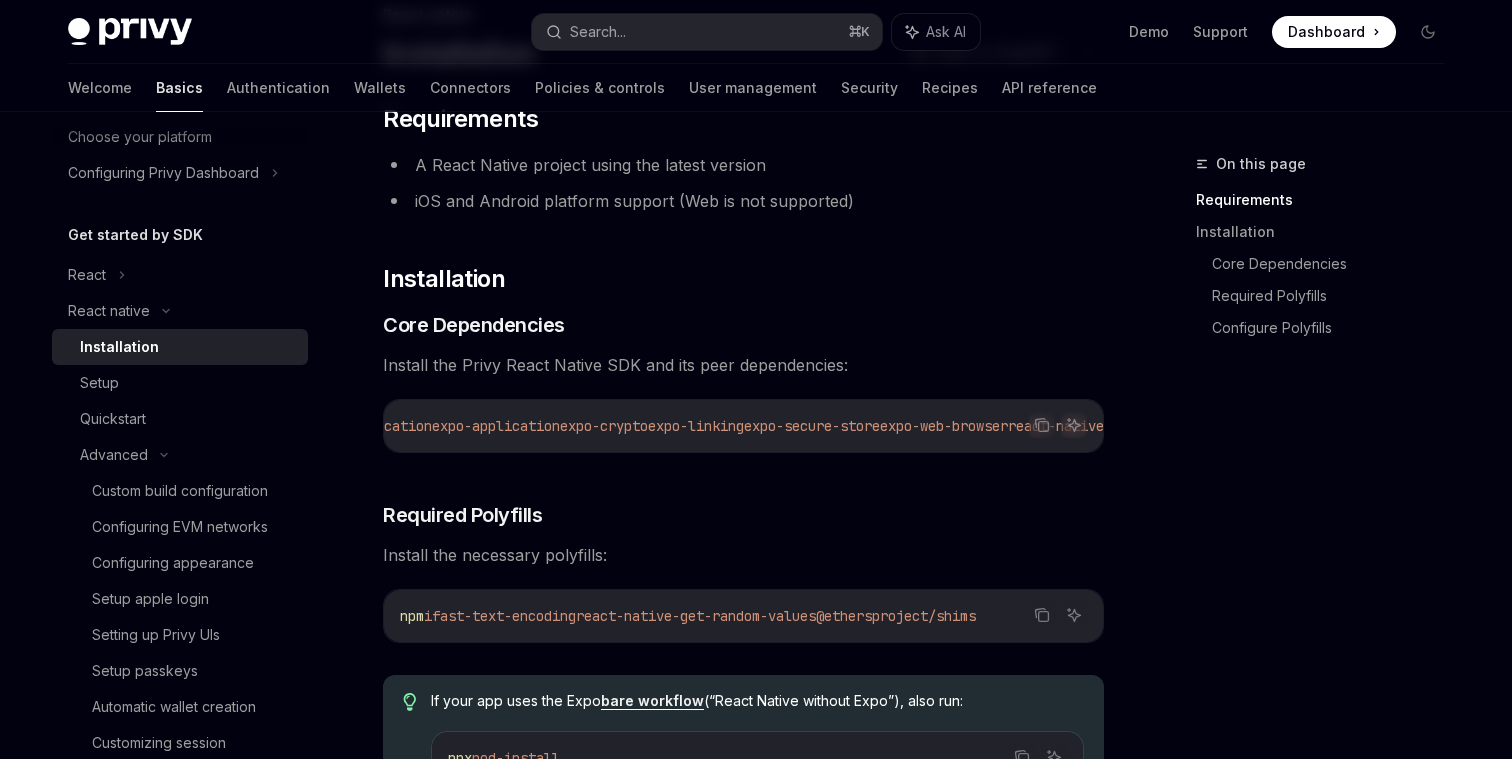 click on "expo-linking" at bounding box center [696, 426] 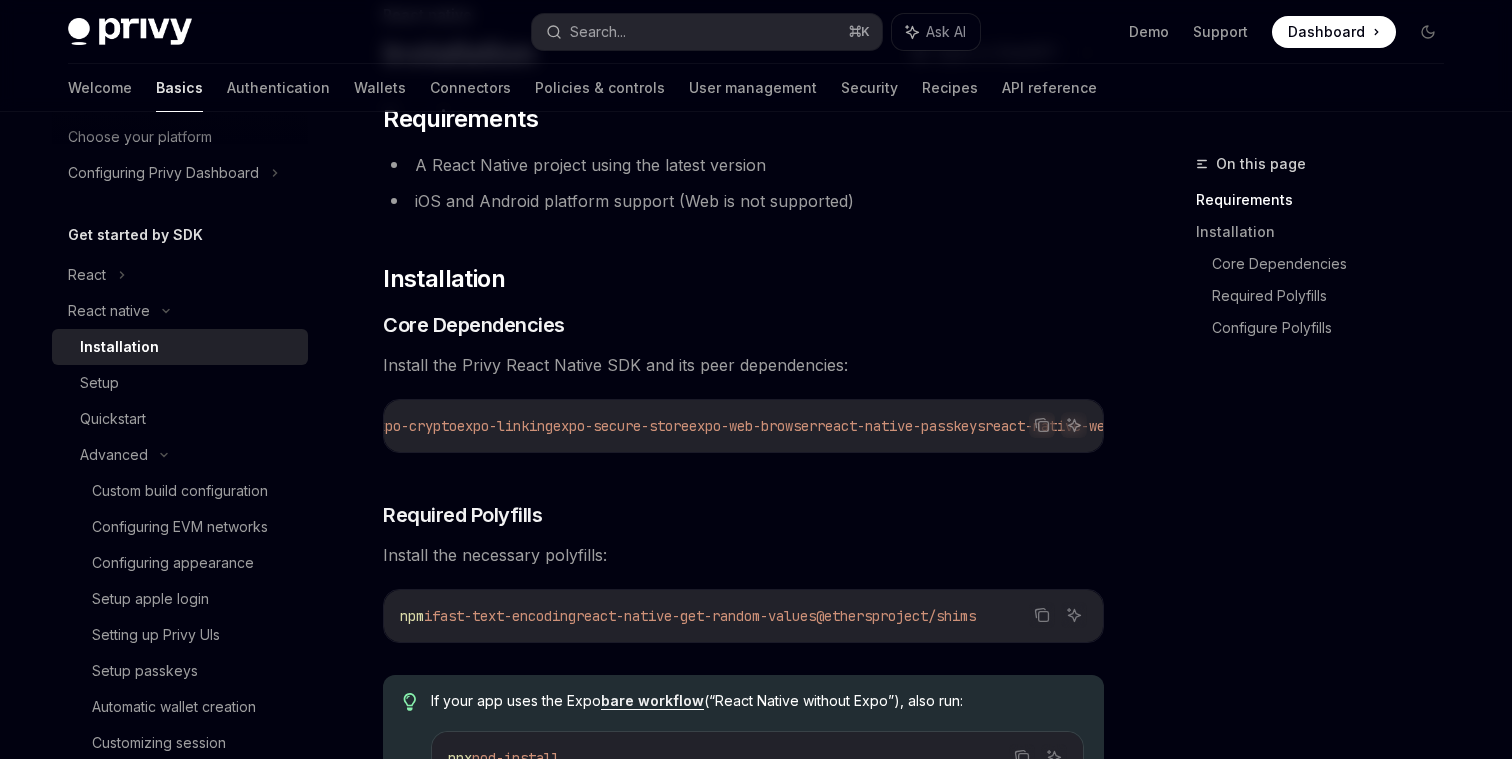 scroll, scrollTop: 0, scrollLeft: 474, axis: horizontal 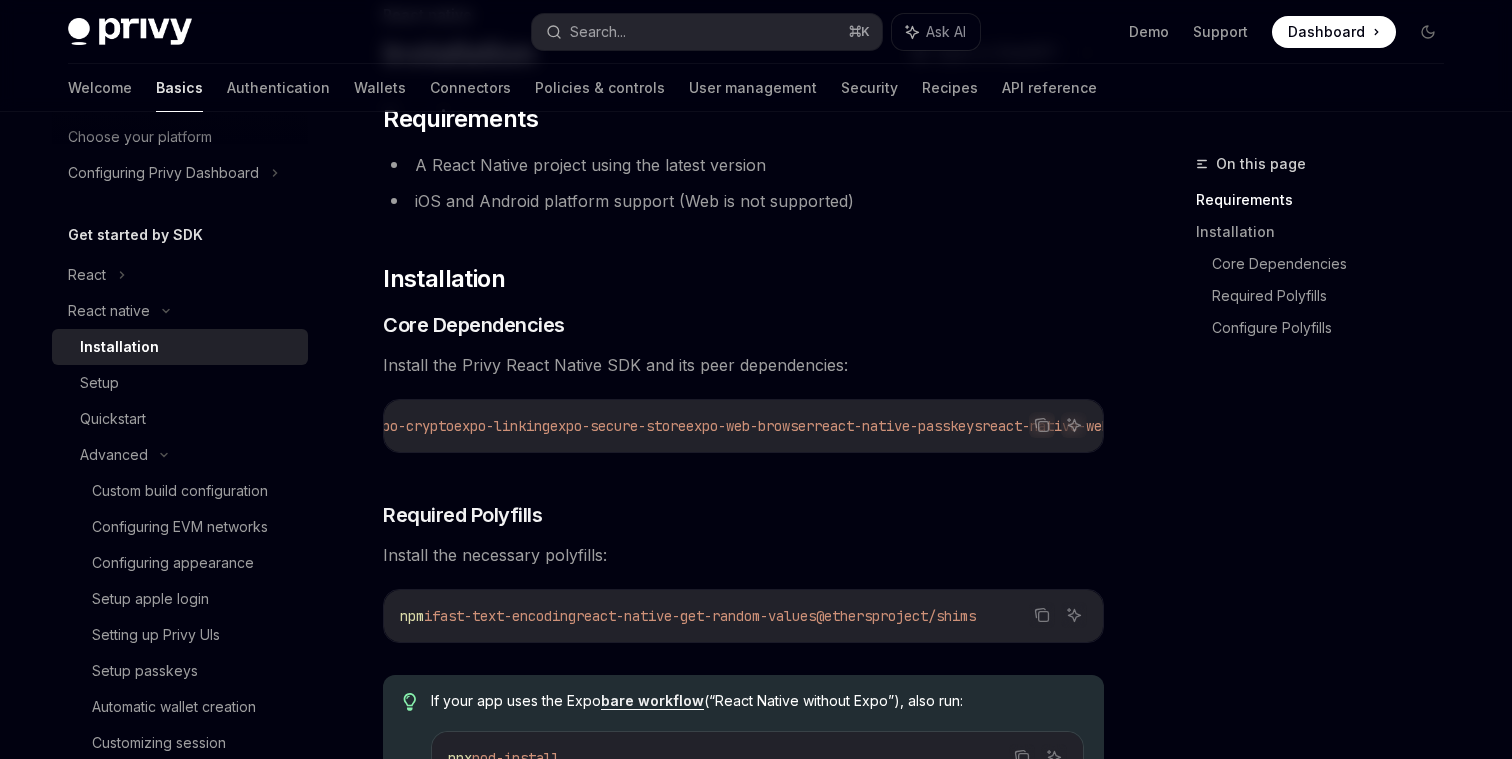 click on "npx  expo  install  expo-apple-authentication  expo-application  expo-crypto  expo-linking  expo-secure-store  expo-web-browser  react-native-passkeys  react-native-webview  @privy-io/expo-native-extensions  @privy-io/expo" at bounding box center (743, 426) 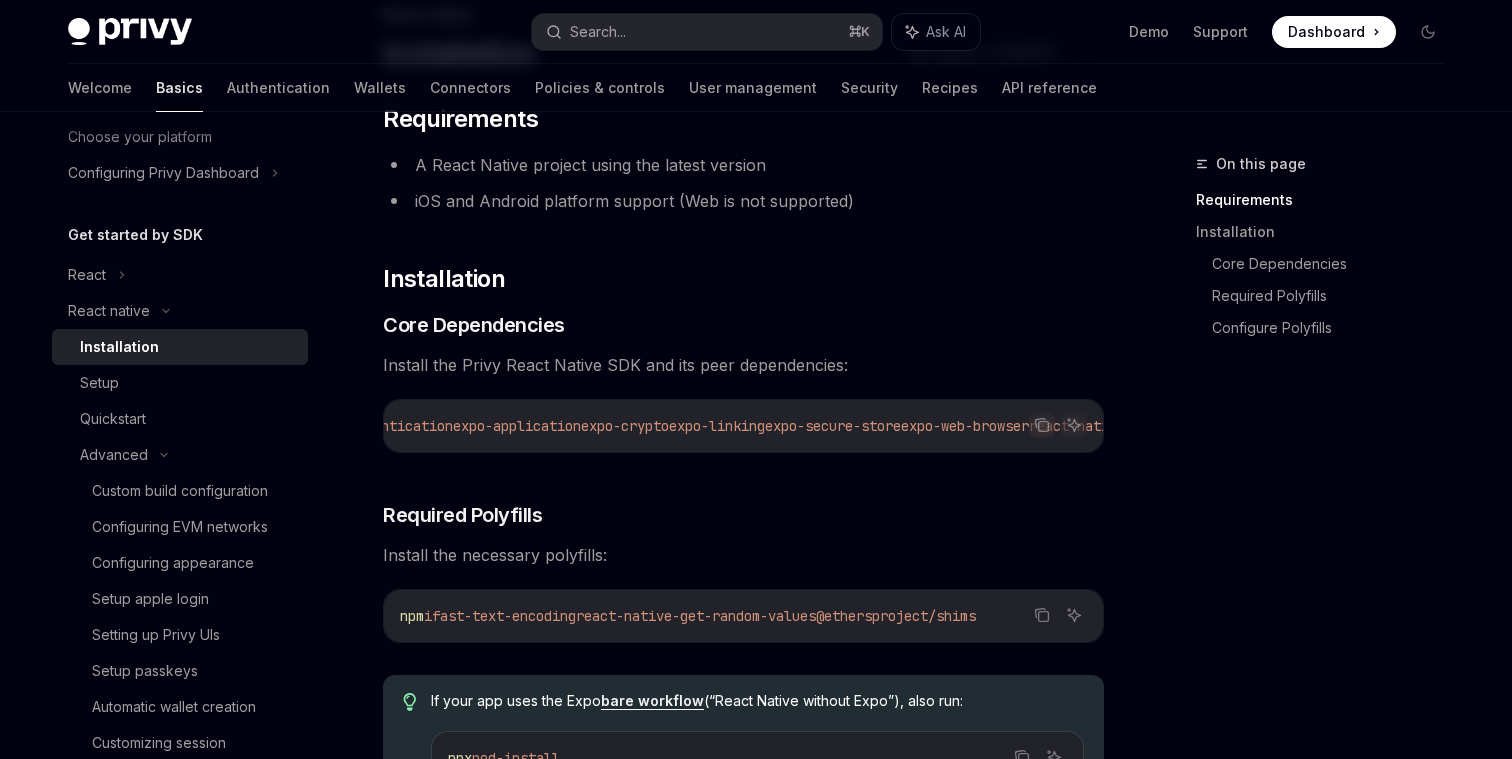 scroll, scrollTop: 0, scrollLeft: 0, axis: both 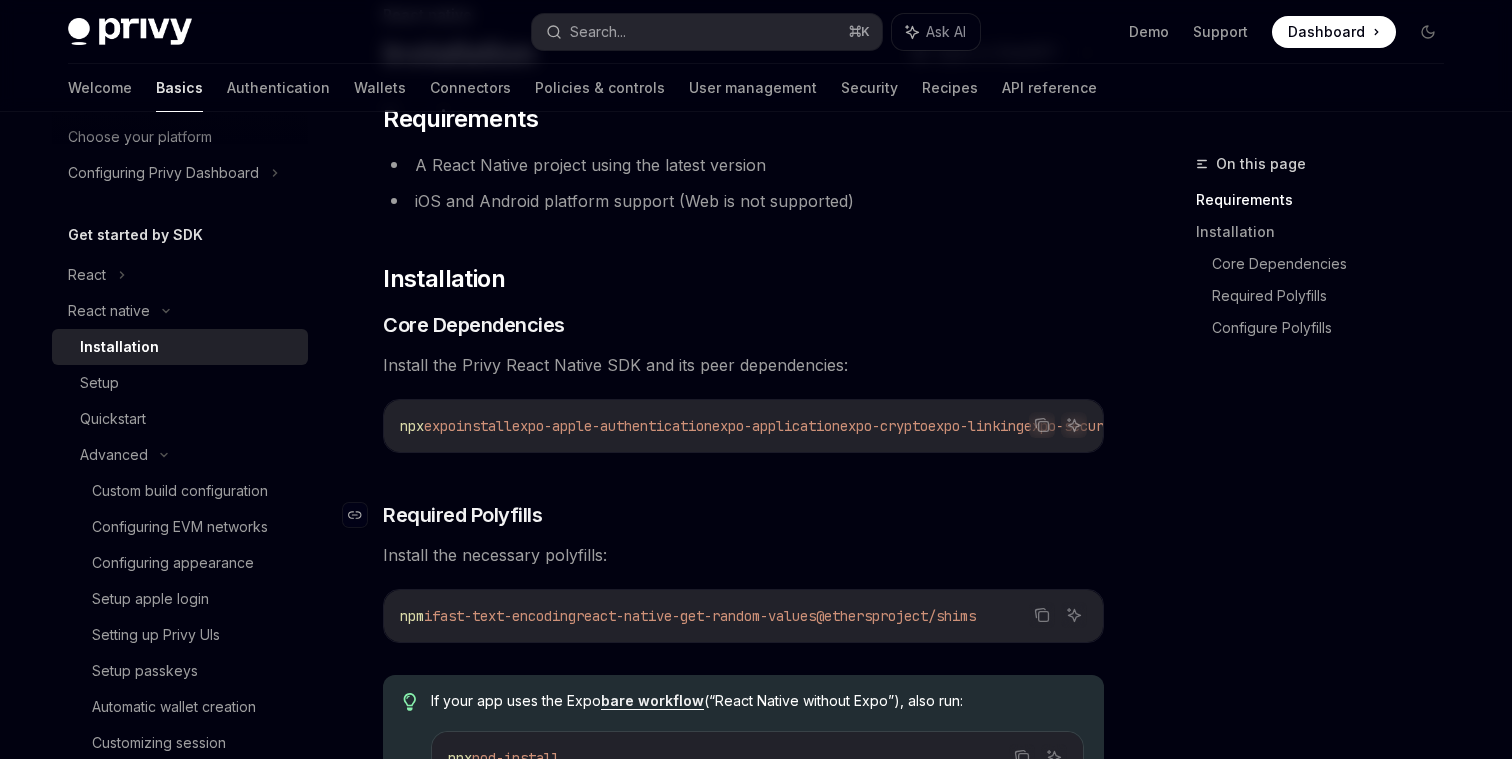 click on "​ Required Polyfills" at bounding box center (743, 515) 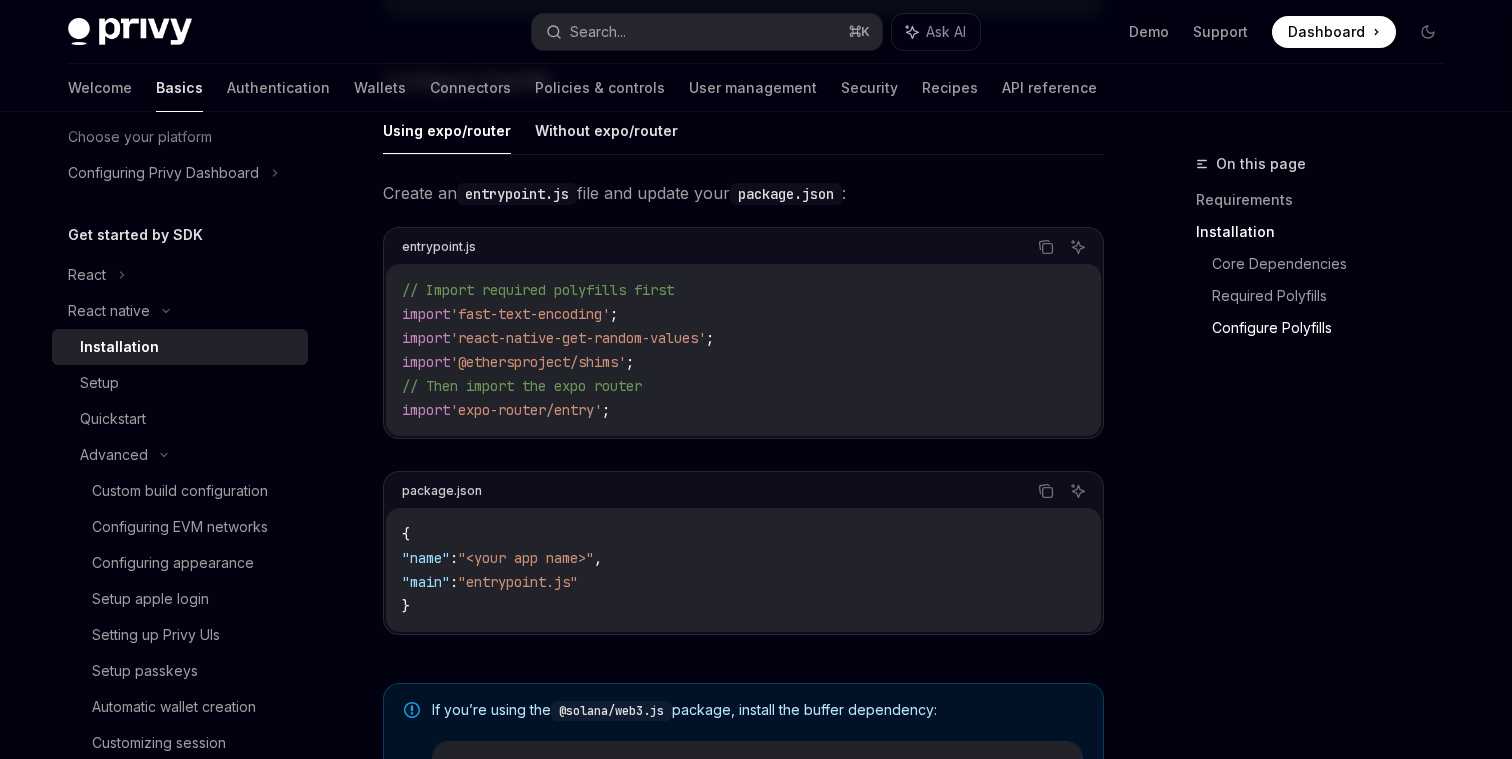 scroll, scrollTop: 1103, scrollLeft: 0, axis: vertical 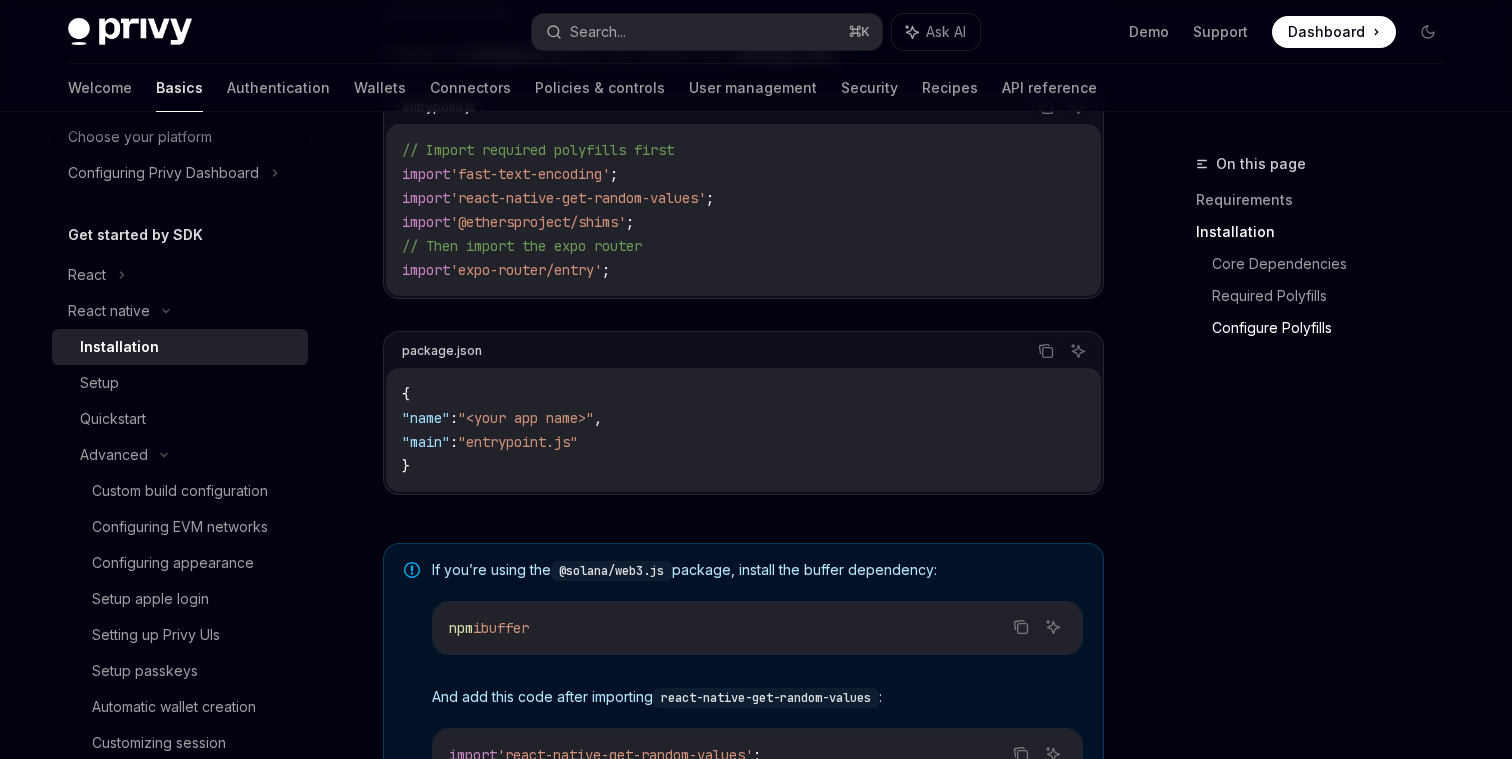 click on "Copy Ask AI" at bounding box center [786, 351] 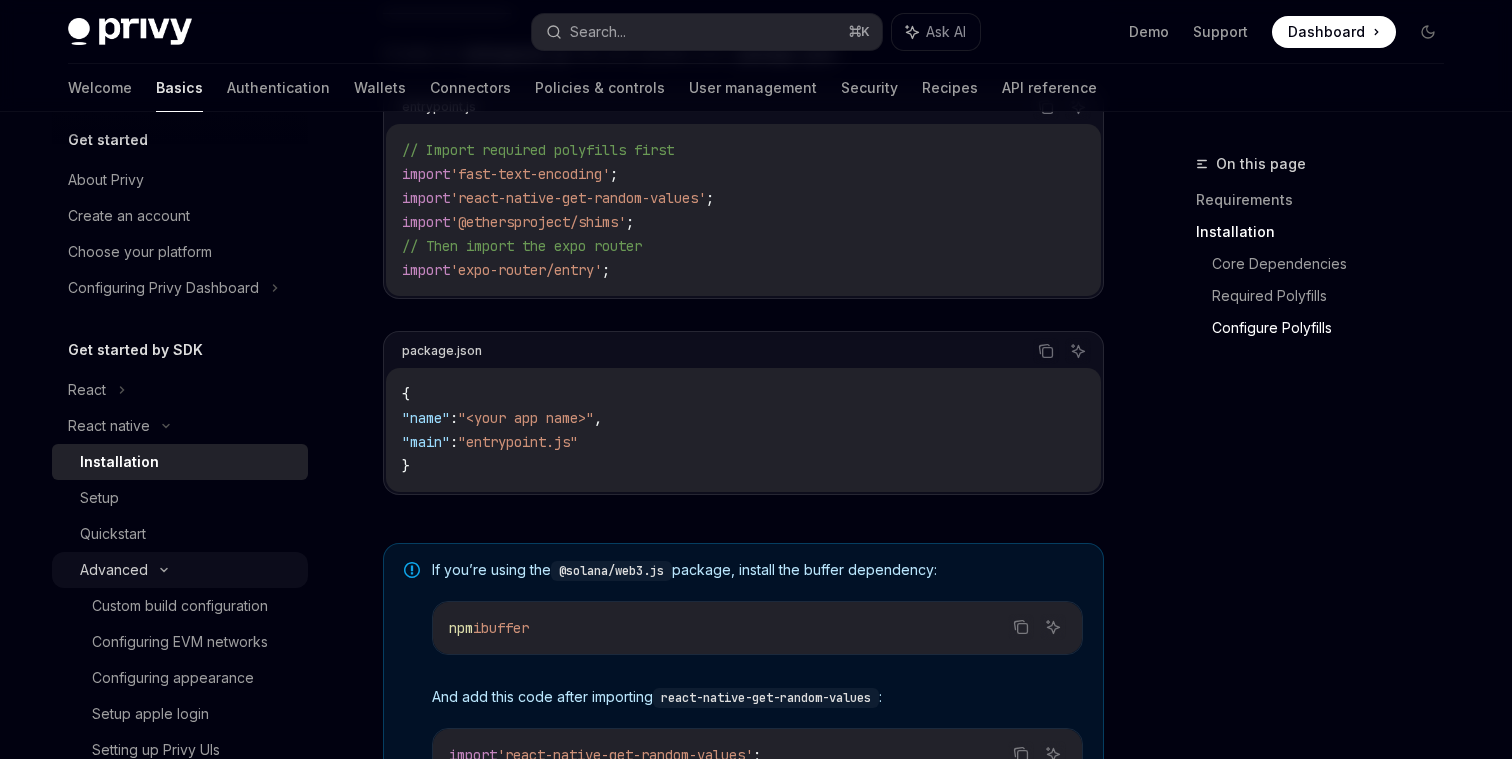 scroll, scrollTop: 0, scrollLeft: 0, axis: both 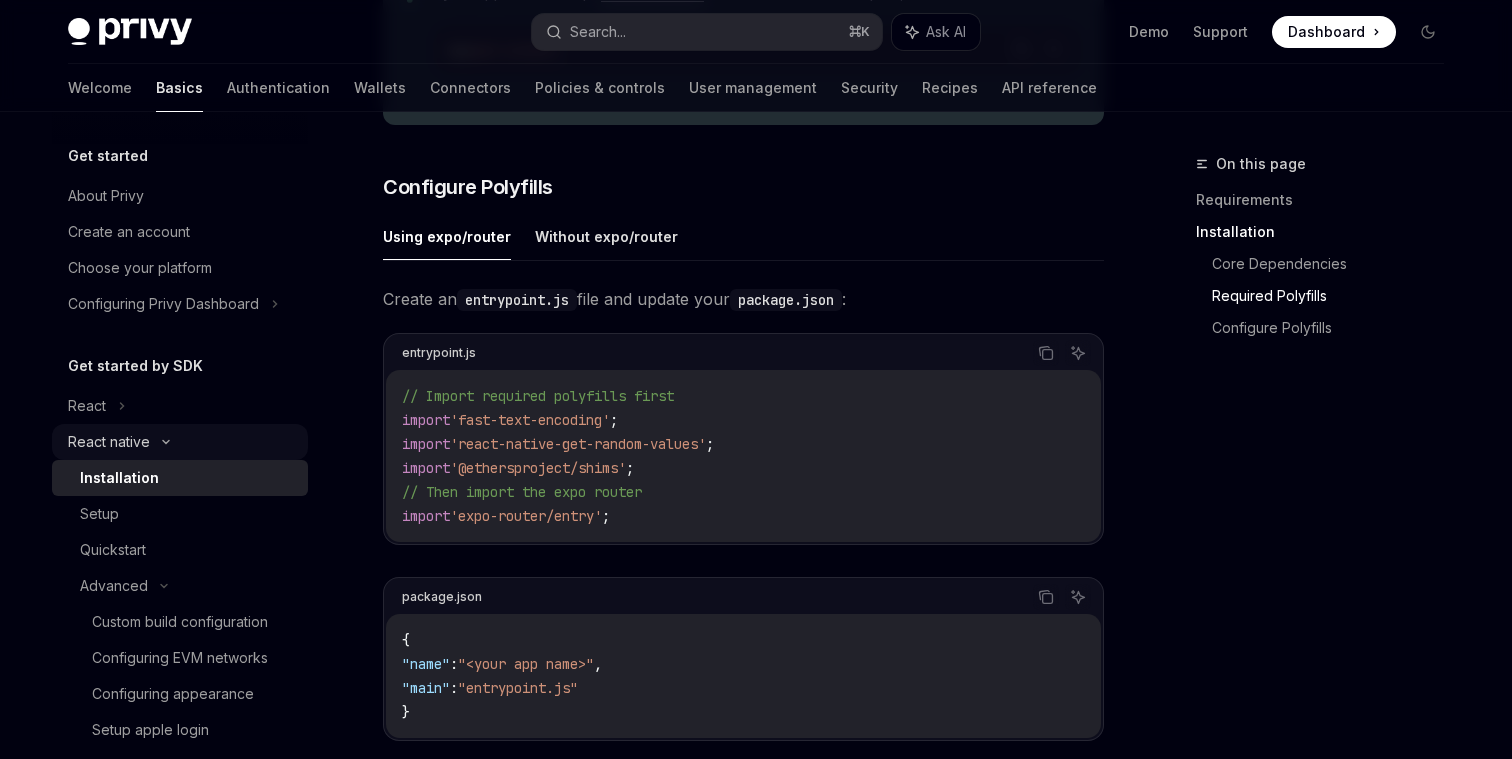 click 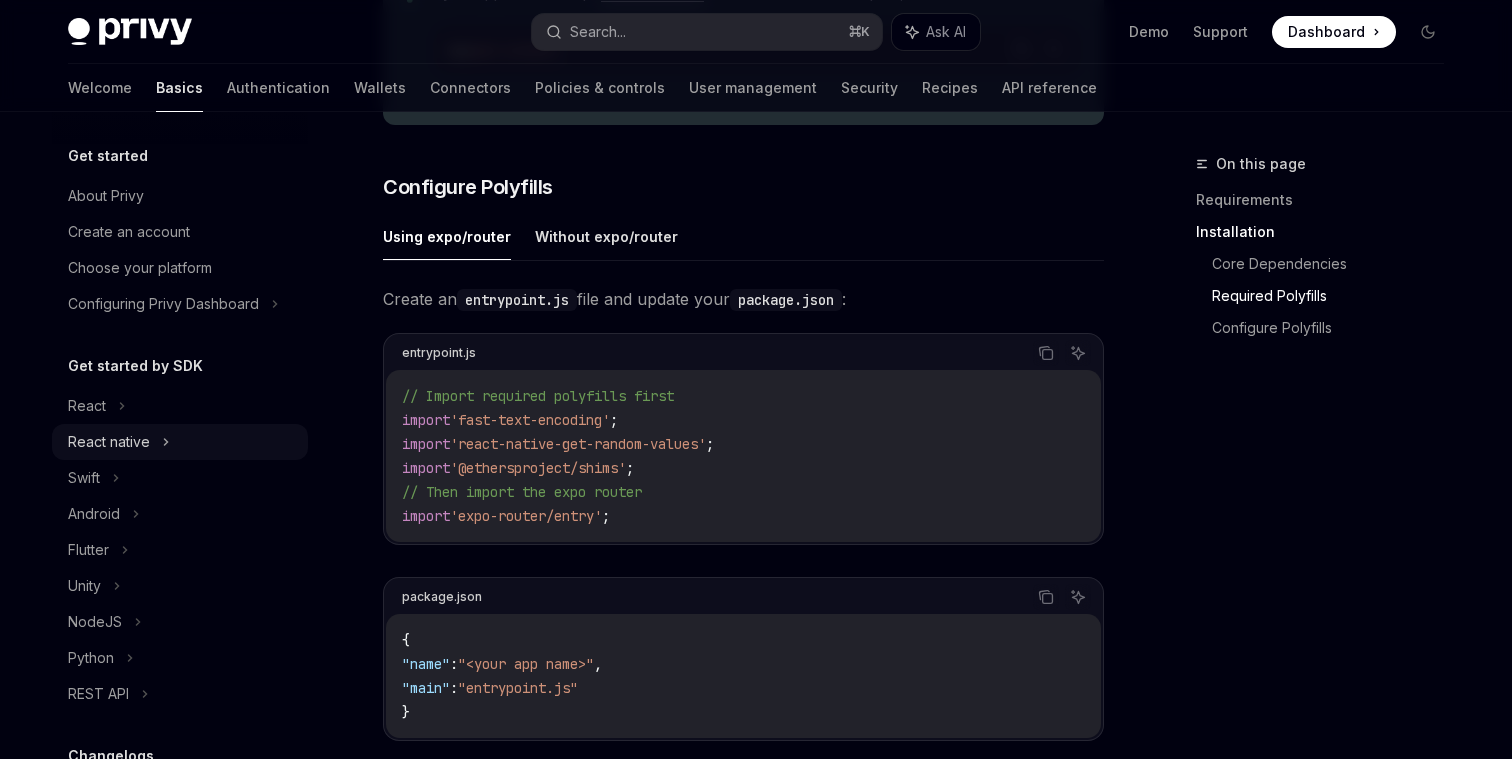 click on "React native" at bounding box center (180, 442) 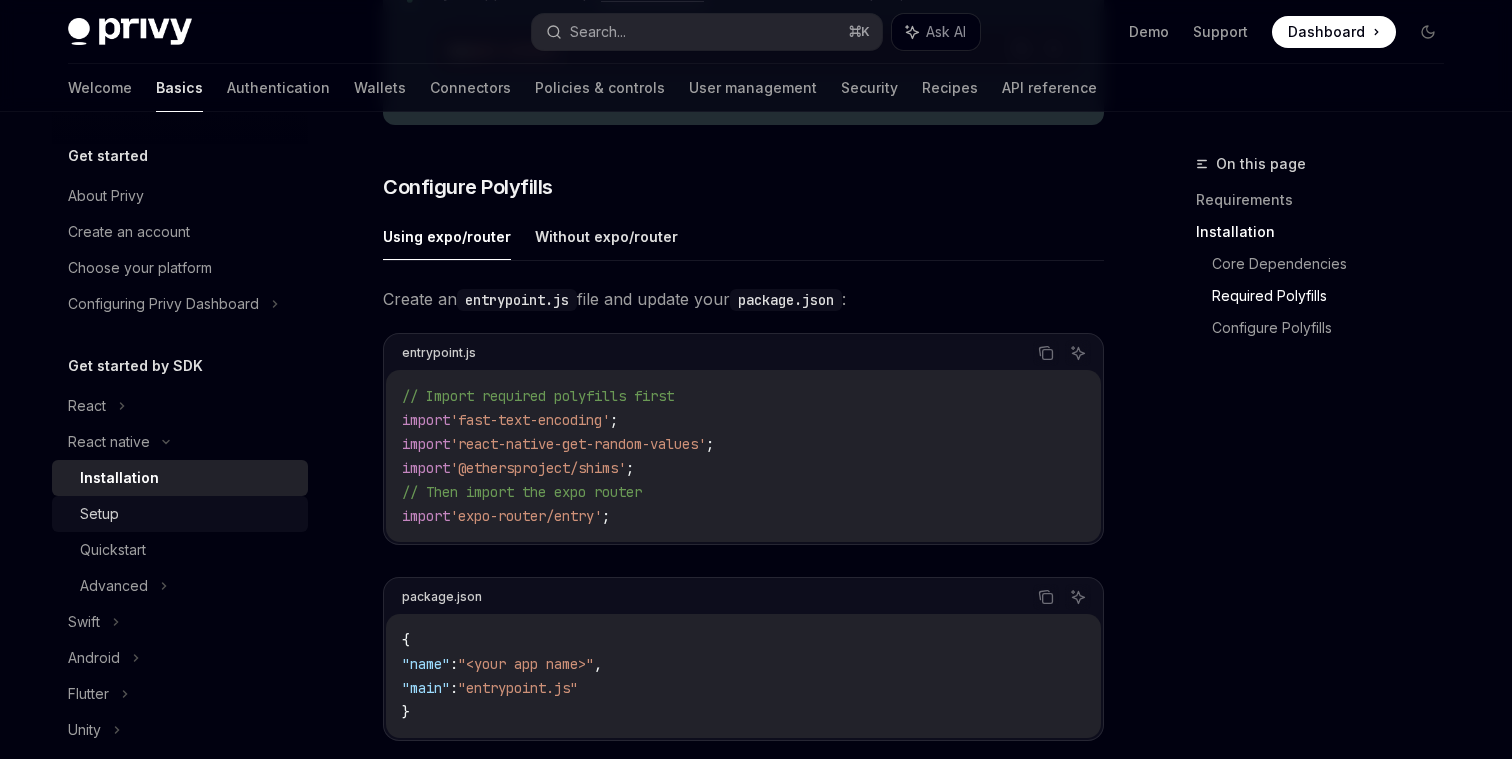 click on "Setup" at bounding box center [188, 514] 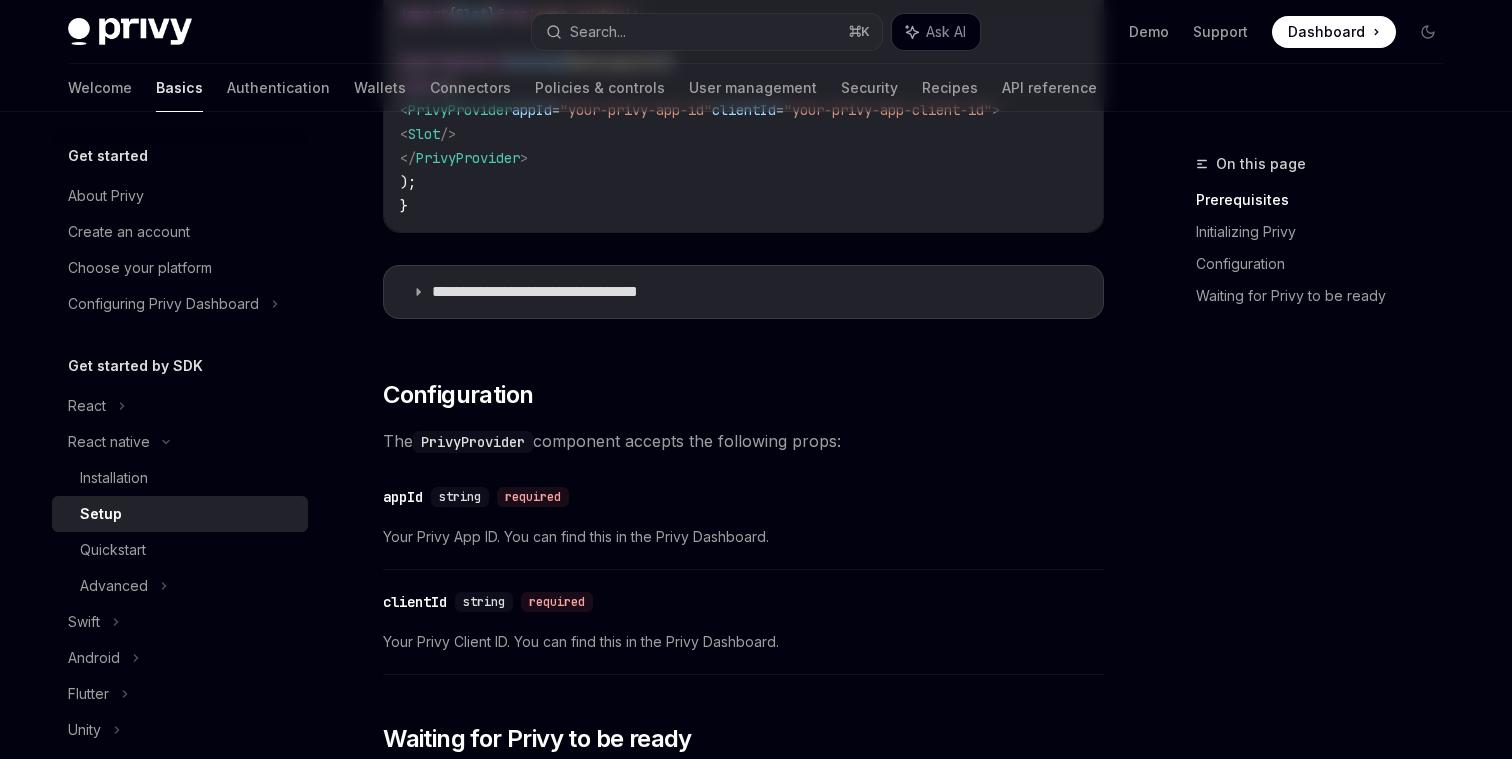 scroll, scrollTop: 0, scrollLeft: 0, axis: both 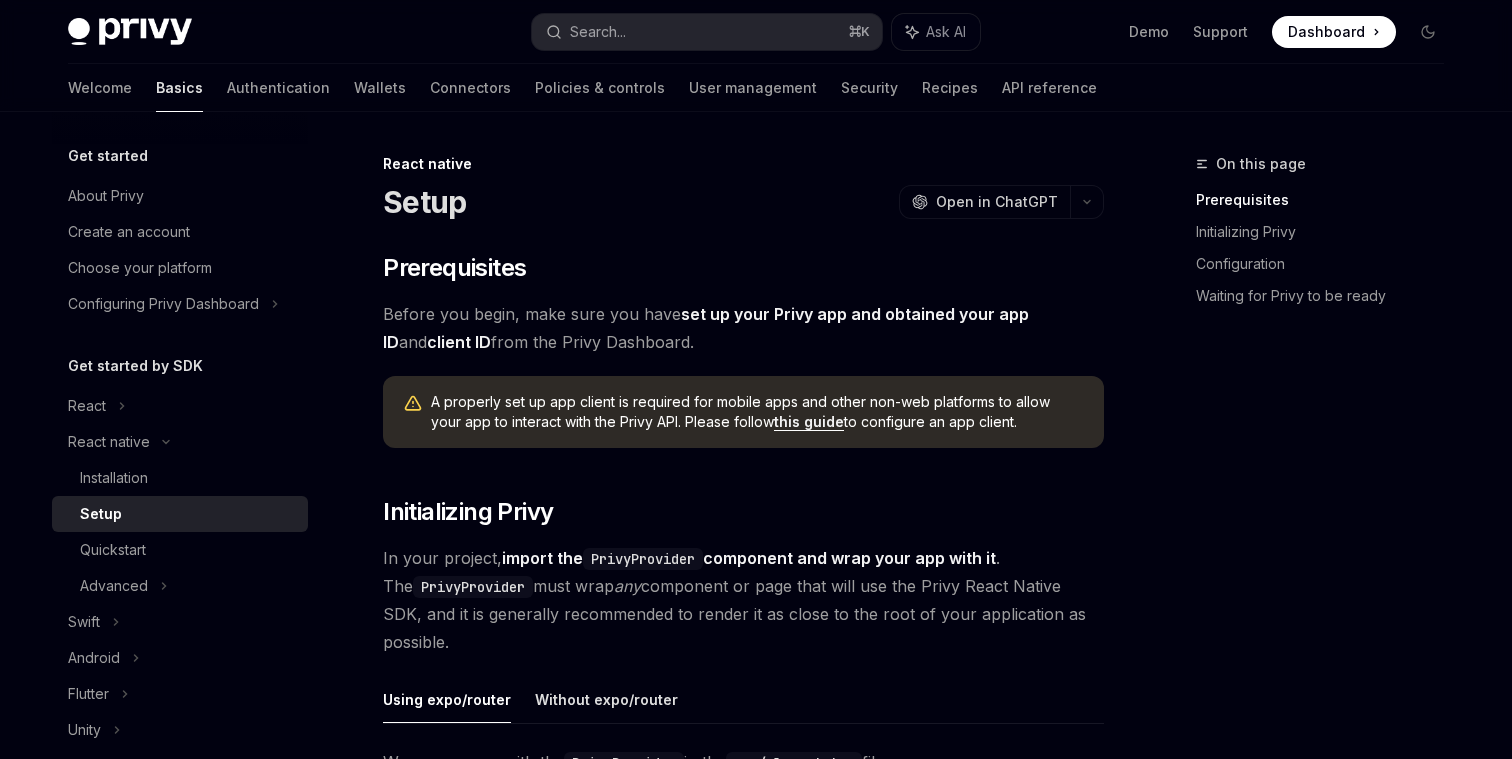 click on "​ Prerequisites
Before you begin, make sure you have  set up your Privy app and obtained your app ID  and  client ID  from the Privy Dashboard.
A properly set up app client is required for mobile apps and other non-web platforms to allow your
app to interact with the Privy API. Please follow  this
guide  to configure an app client.
​ Initializing Privy
In your project,  import the  PrivyProvider  component and wrap your app with it .
The  PrivyProvider  must wrap  any  component or page that will use the Privy React Native SDK, and it is generally recommended to render it as close to the root of your application as possible.
Using expo/router   Without expo/router Wrap your app with the  PrivyProvider  in the  app/_layout.tsx  file. Copy Ask AI import  { PrivyProvider }  from  '@privy-io/expo' ;
import  { Slot }  from  'expo-router' ;
export  default  function  RootLayout ()  {
return  (
< PrivyProvider  appId = "[APP_ID]"  clientId = "[CLIENT_ID]" >" at bounding box center [743, 1343] 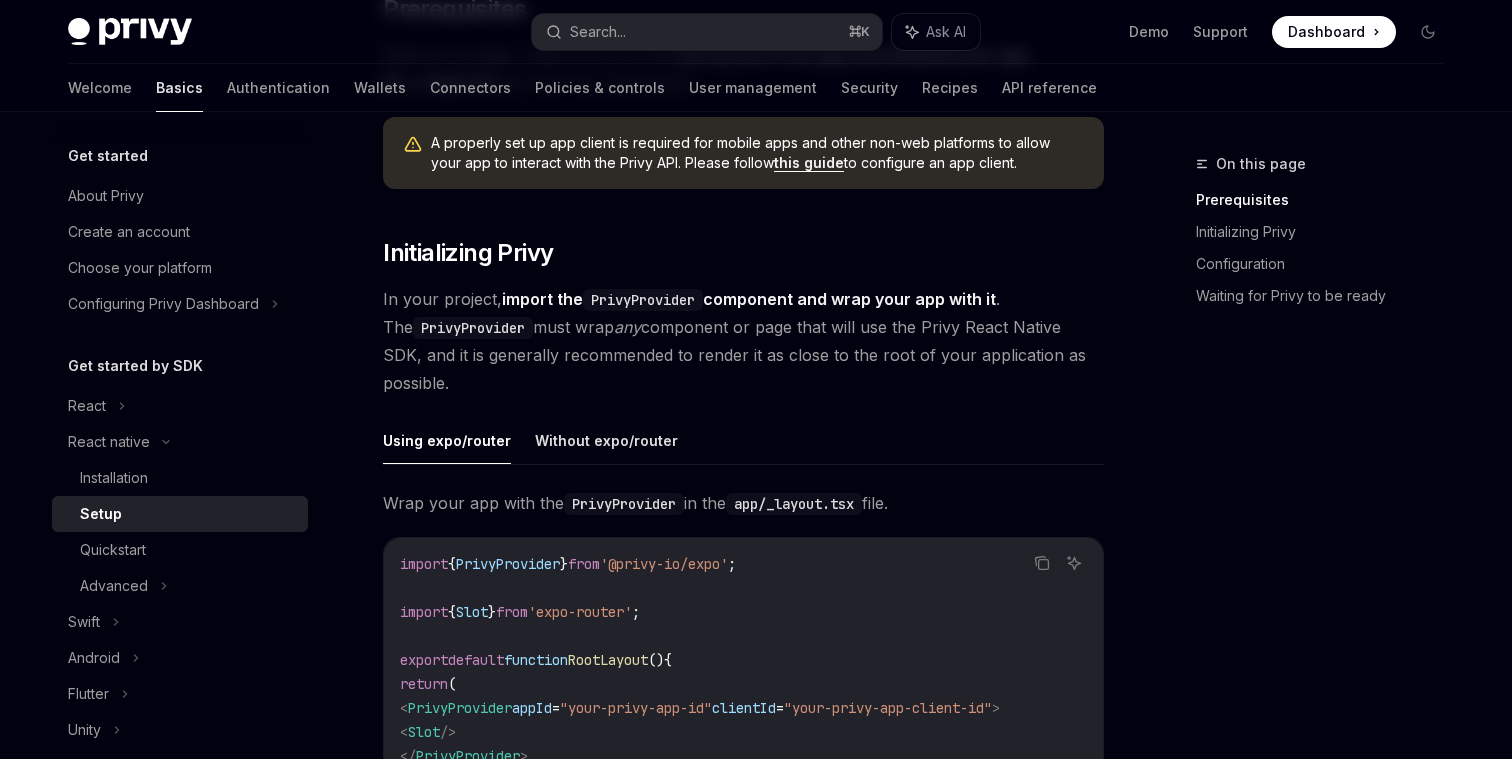 scroll, scrollTop: 262, scrollLeft: 0, axis: vertical 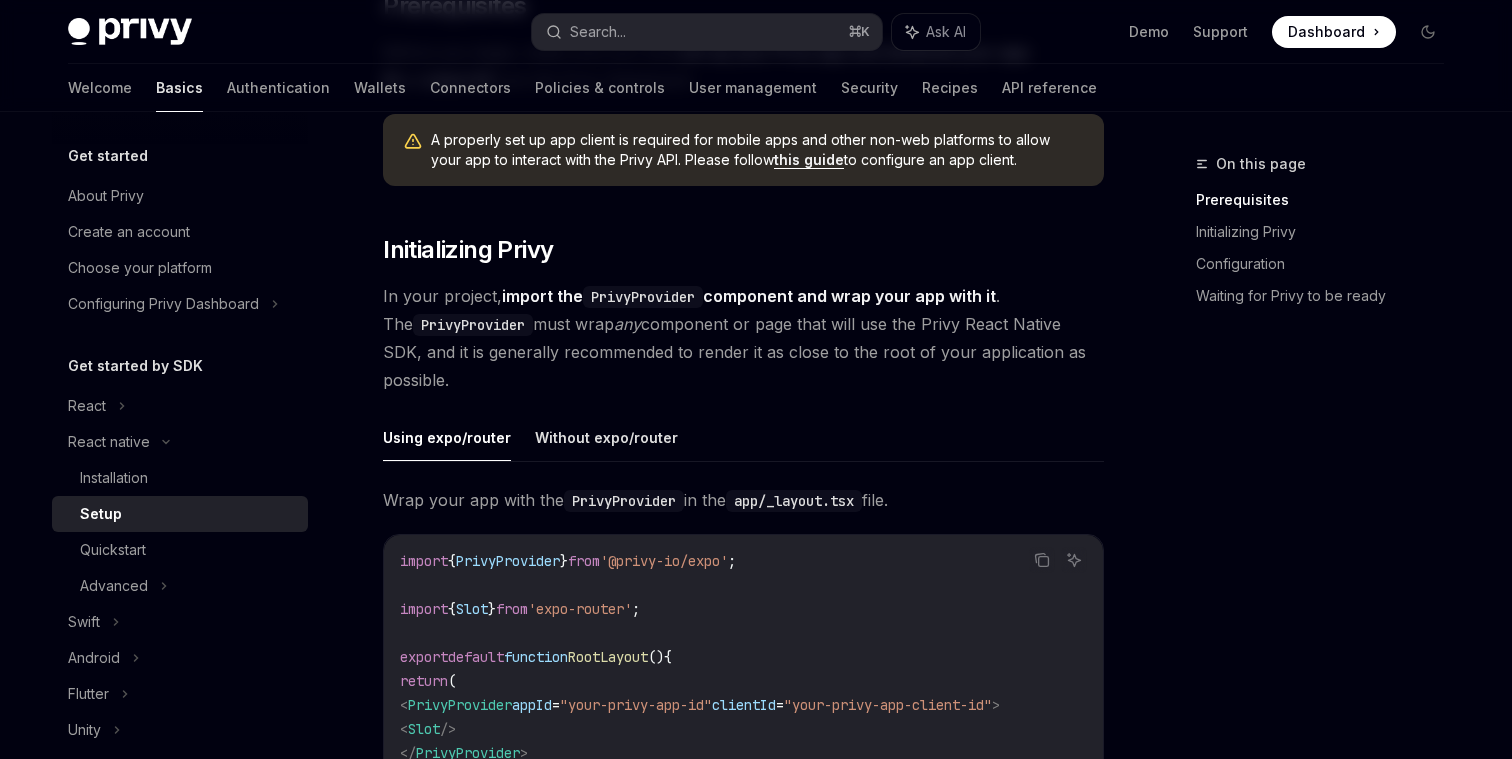 click on "**********" at bounding box center [743, 670] 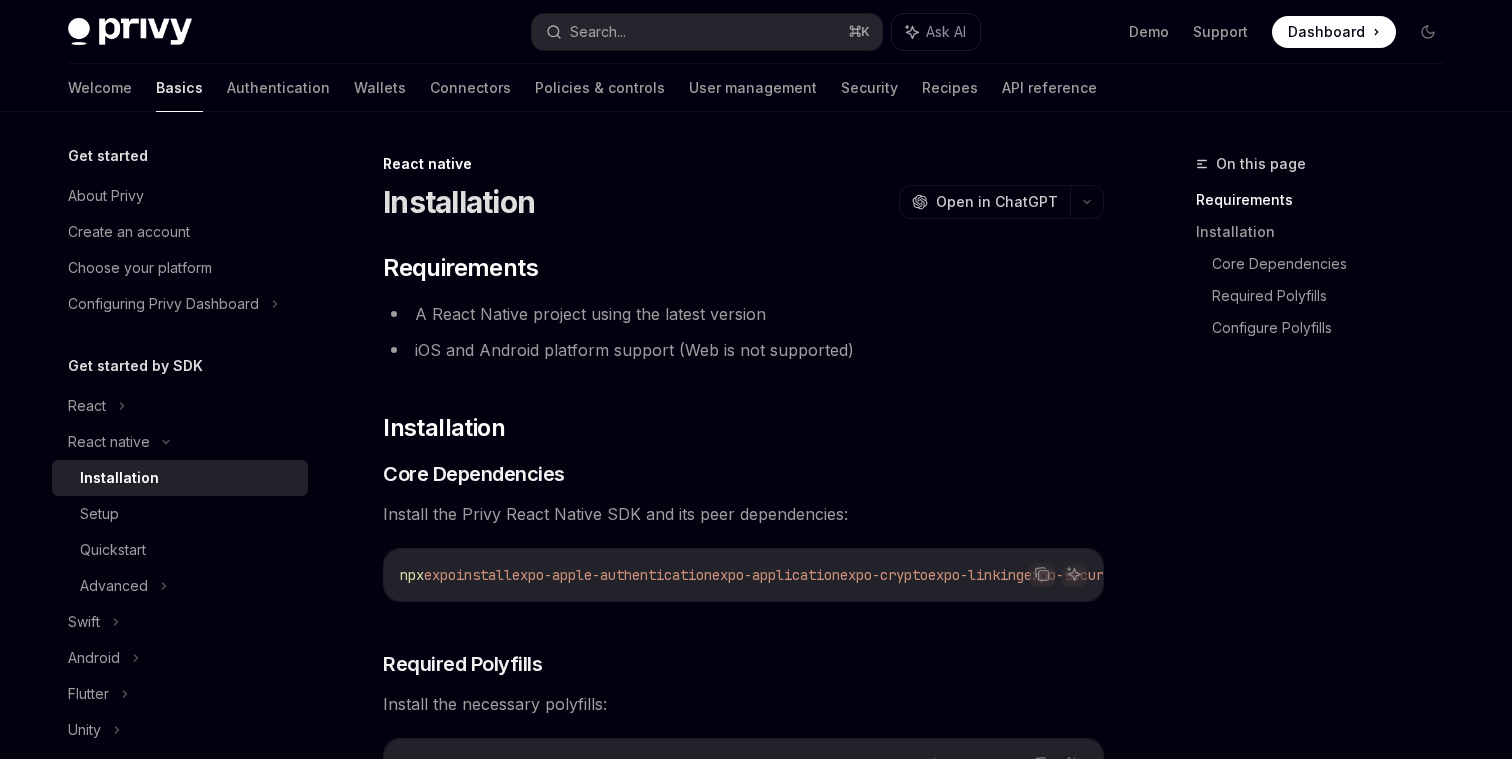 scroll, scrollTop: 221, scrollLeft: 0, axis: vertical 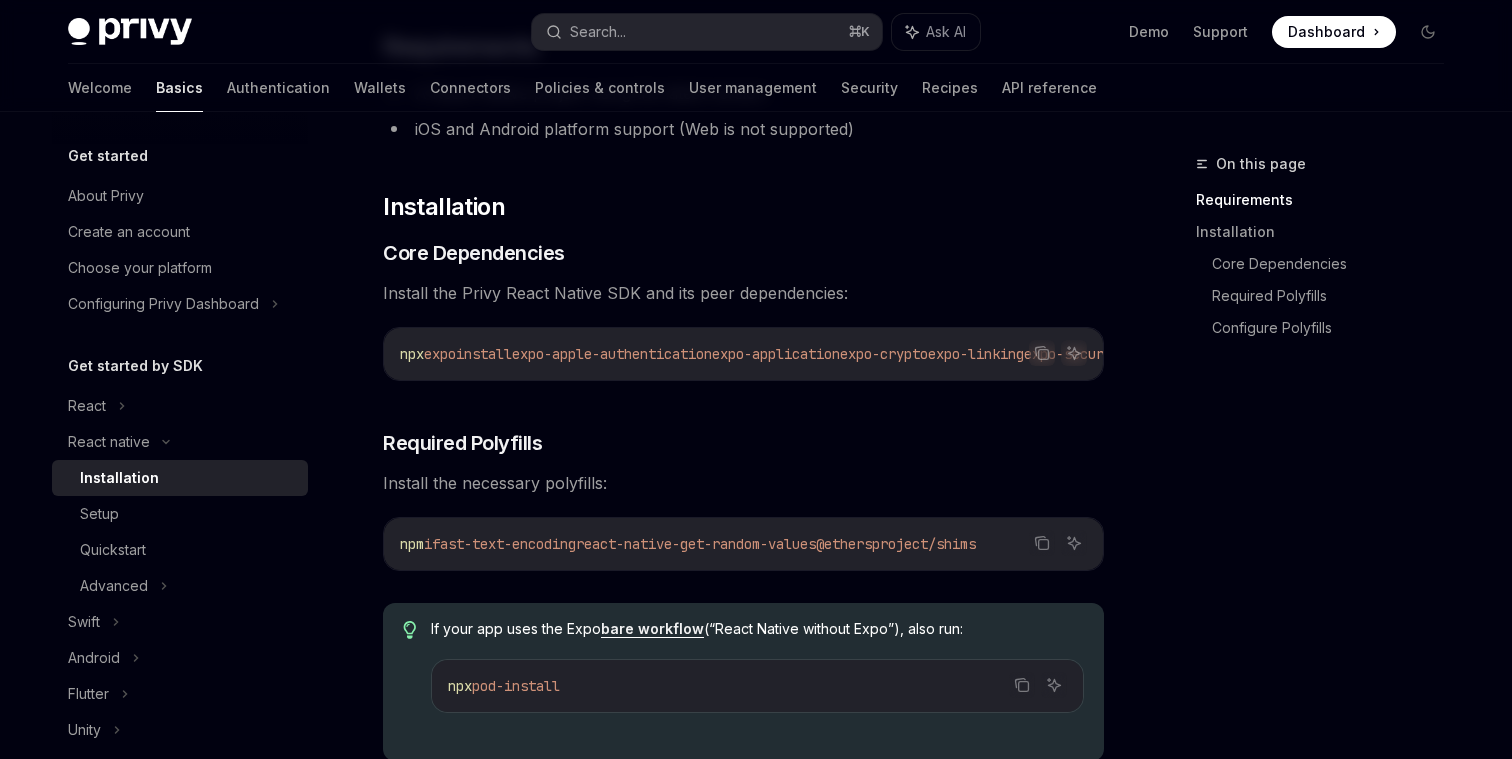 click on "Install the necessary polyfills:" at bounding box center (743, 483) 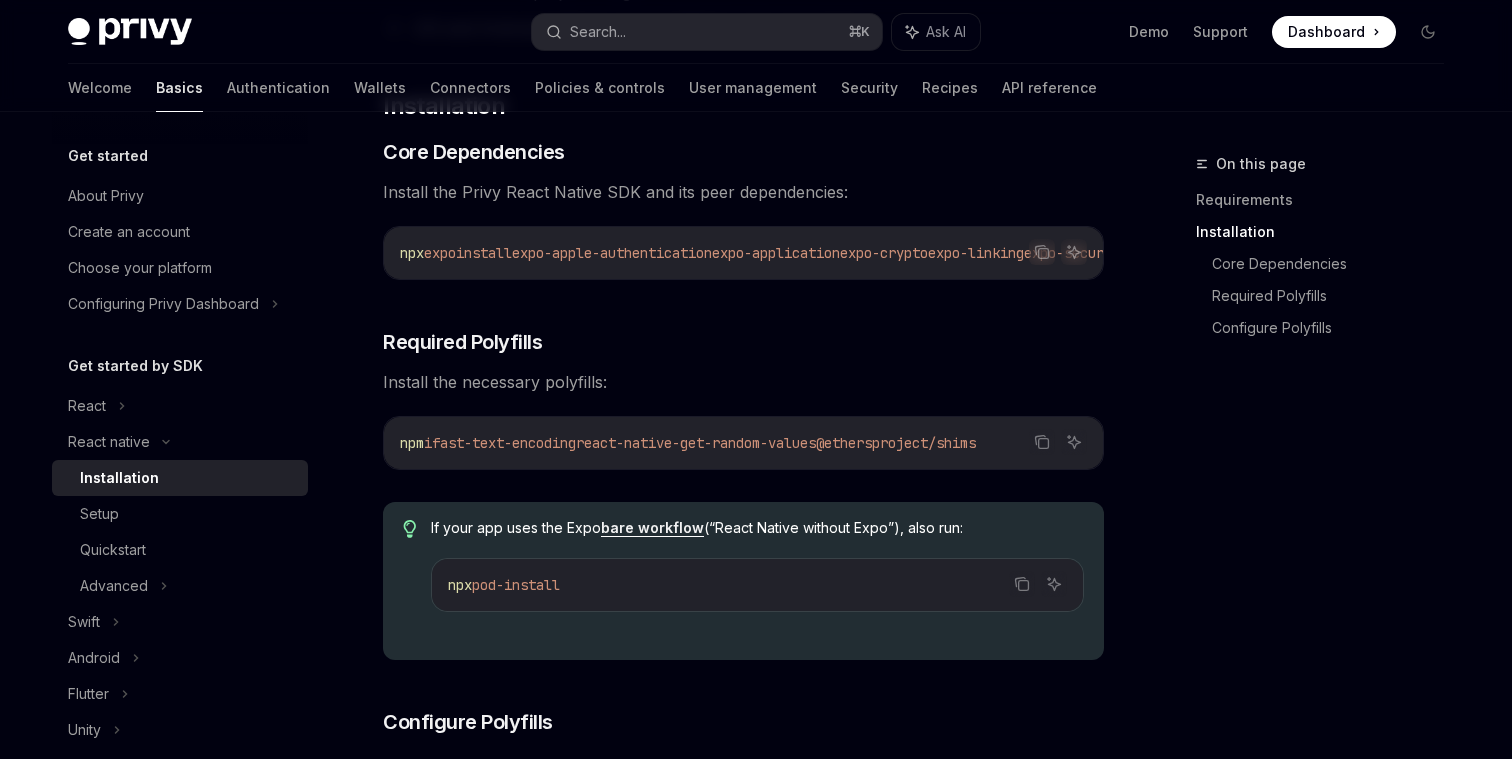 scroll, scrollTop: 325, scrollLeft: 0, axis: vertical 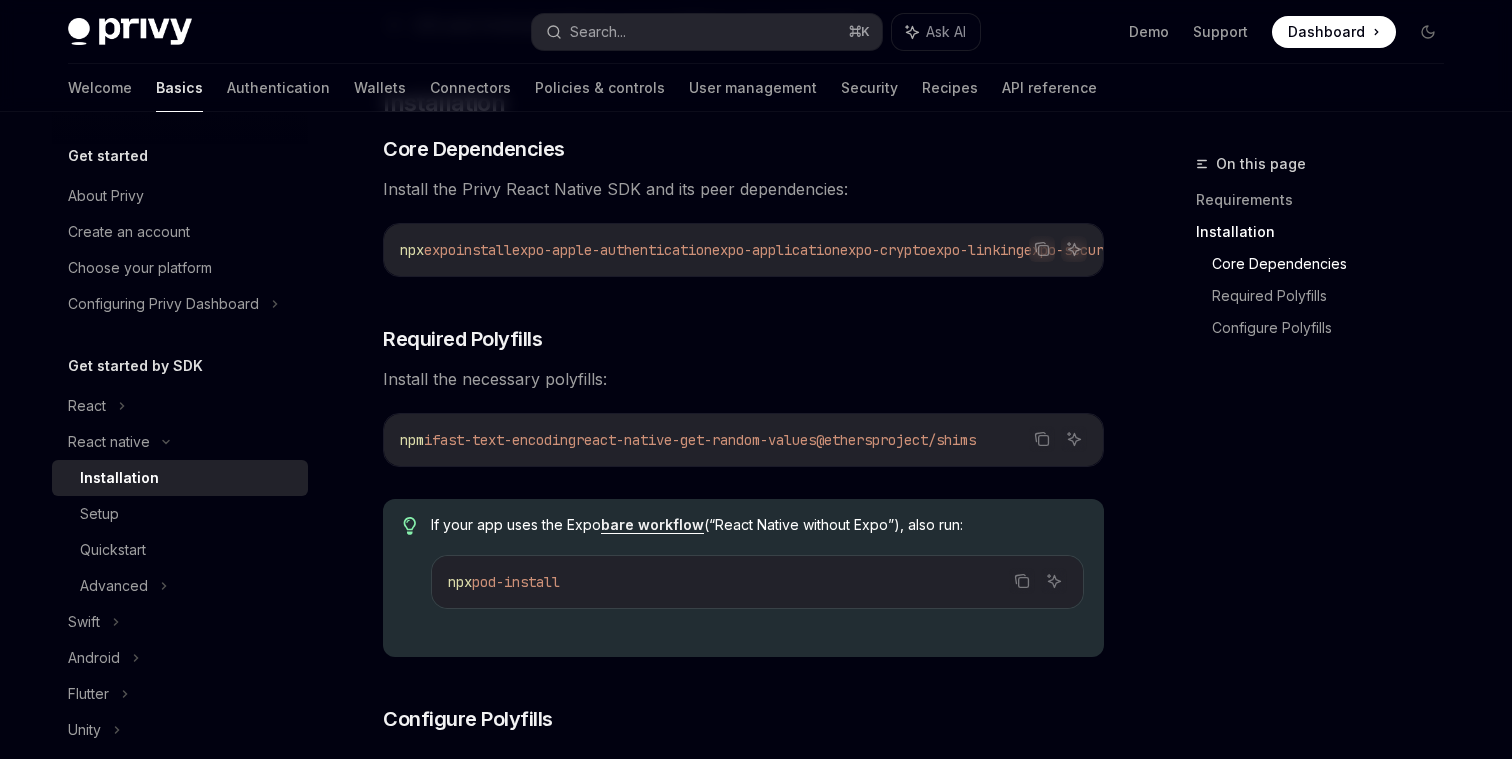 click on "​ Requirements
A React Native project using the latest version
iOS and Android platform support (Web is not supported)
​ Installation
​ Core Dependencies
Install the Privy React Native SDK and its peer dependencies:
Copy Ask AI npx  expo  install  expo-apple-authentication  expo-application  expo-crypto  expo-linking  expo-secure-store  expo-web-browser  react-native-passkeys  react-native-webview  @privy-io/expo-native-extensions  @privy-io/expo
​ Required Polyfills
Install the necessary polyfills:
Copy Ask AI npm  i  fast-text-encoding  react-native-get-random-values  @ethersproject/shims
If your app uses the Expo  bare workflow  (“React Native without Expo”), also run: Copy Ask AI npx  pod-install
​ Configure Polyfills
Using expo/router   Without expo/router Create an  entrypoint.js  file and update your  package.json : entrypoint.js Copy Ask AI // Import required polyfills first
import  'fast-text-encoding' ;
import  'react-native-get-random-values' ;" at bounding box center [743, 792] 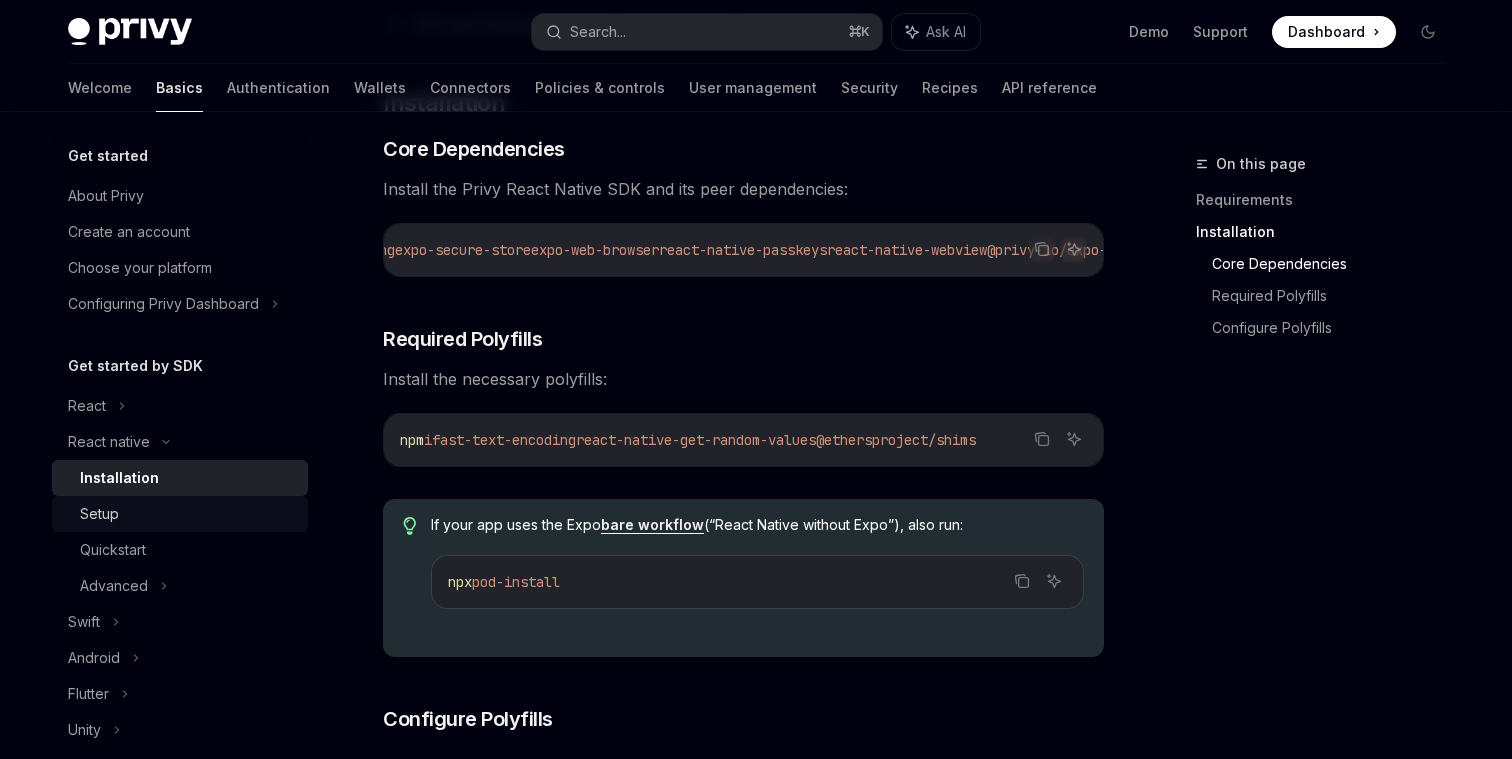click on "Setup" at bounding box center (188, 514) 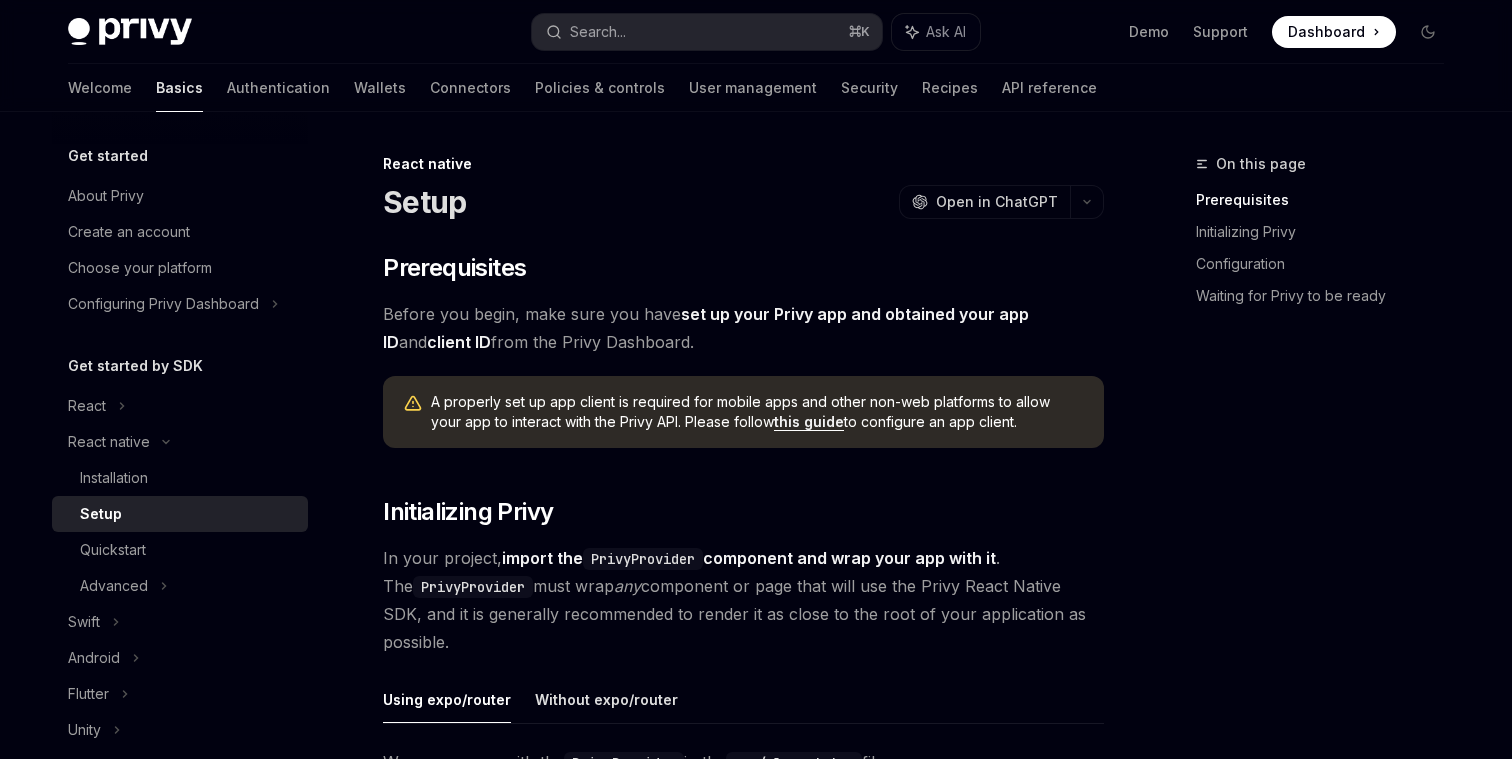 click on "​ Prerequisites
Before you begin, make sure you have  set up your Privy app and obtained your app ID  and  client ID  from the Privy Dashboard.
A properly set up app client is required for mobile apps and other non-web platforms to allow your
app to interact with the Privy API. Please follow  this
guide  to configure an app client.
​ Initializing Privy
In your project,  import the  PrivyProvider  component and wrap your app with it .
The  PrivyProvider  must wrap  any  component or page that will use the Privy React Native SDK, and it is generally recommended to render it as close to the root of your application as possible.
Using expo/router   Without expo/router Wrap your app with the  PrivyProvider  in the  app/_layout.tsx  file. Copy Ask AI import  { PrivyProvider }  from  '@privy-io/expo' ;
import  { Slot }  from  'expo-router' ;
export  default  function  RootLayout ()  {
return  (
< PrivyProvider  appId = "[APP_ID]"  clientId = "[CLIENT_ID]" >" at bounding box center (743, 1343) 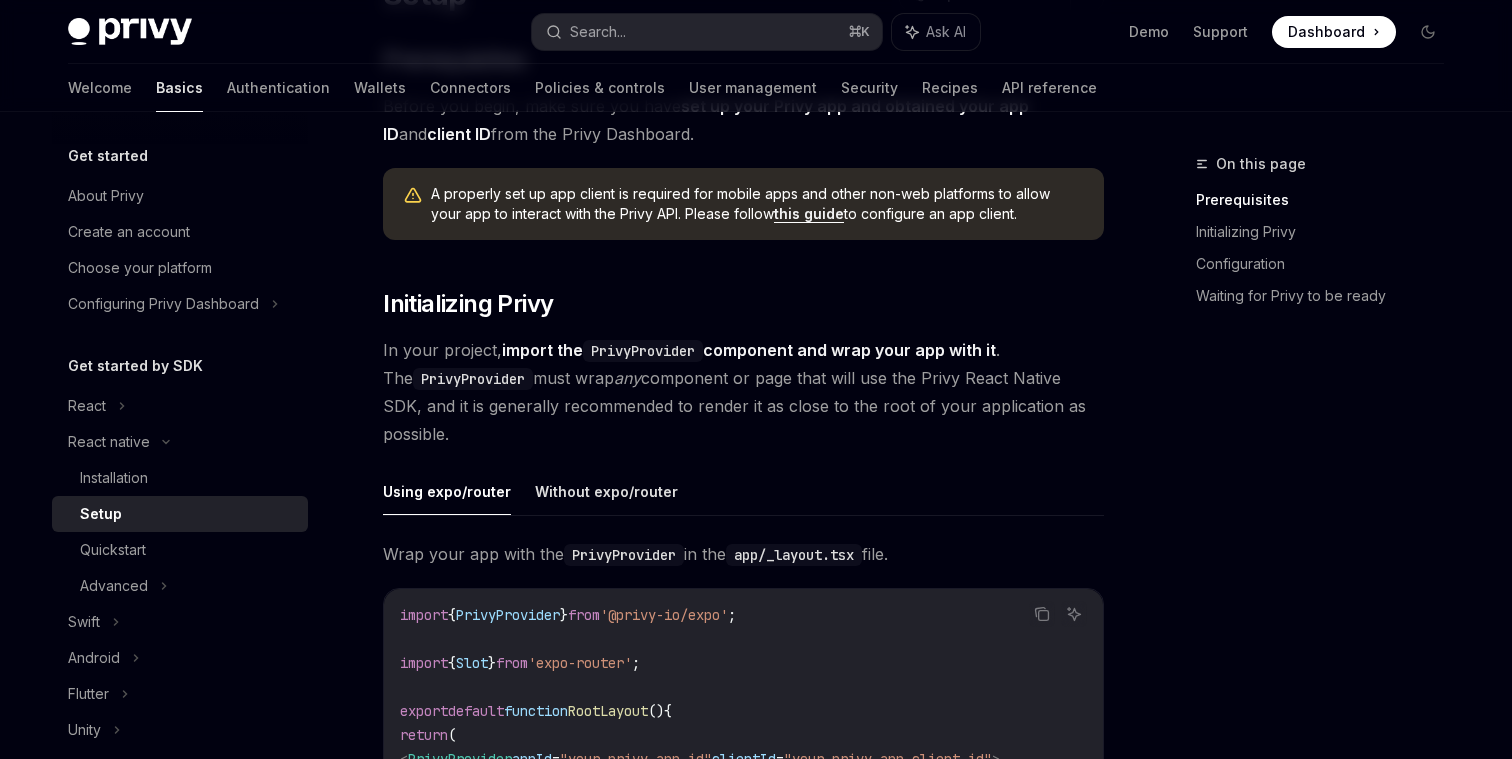 click on "​ Prerequisites
Before you begin, make sure you have  set up your Privy app and obtained your app ID  and  client ID  from the Privy Dashboard.
A properly set up app client is required for mobile apps and other non-web platforms to allow your
app to interact with the Privy API. Please follow  this
guide  to configure an app client.
​ Initializing Privy
In your project,  import the  PrivyProvider  component and wrap your app with it .
The  PrivyProvider  must wrap  any  component or page that will use the Privy React Native SDK, and it is generally recommended to render it as close to the root of your application as possible.
Using expo/router   Without expo/router Wrap your app with the  PrivyProvider  in the  app/_layout.tsx  file. Copy Ask AI import  { PrivyProvider }  from  '@privy-io/expo' ;
import  { Slot }  from  'expo-router' ;
export  default  function  RootLayout ()  {
return  (
< PrivyProvider  appId = "[APP_ID]"  clientId = "[CLIENT_ID]" >" at bounding box center (743, 1135) 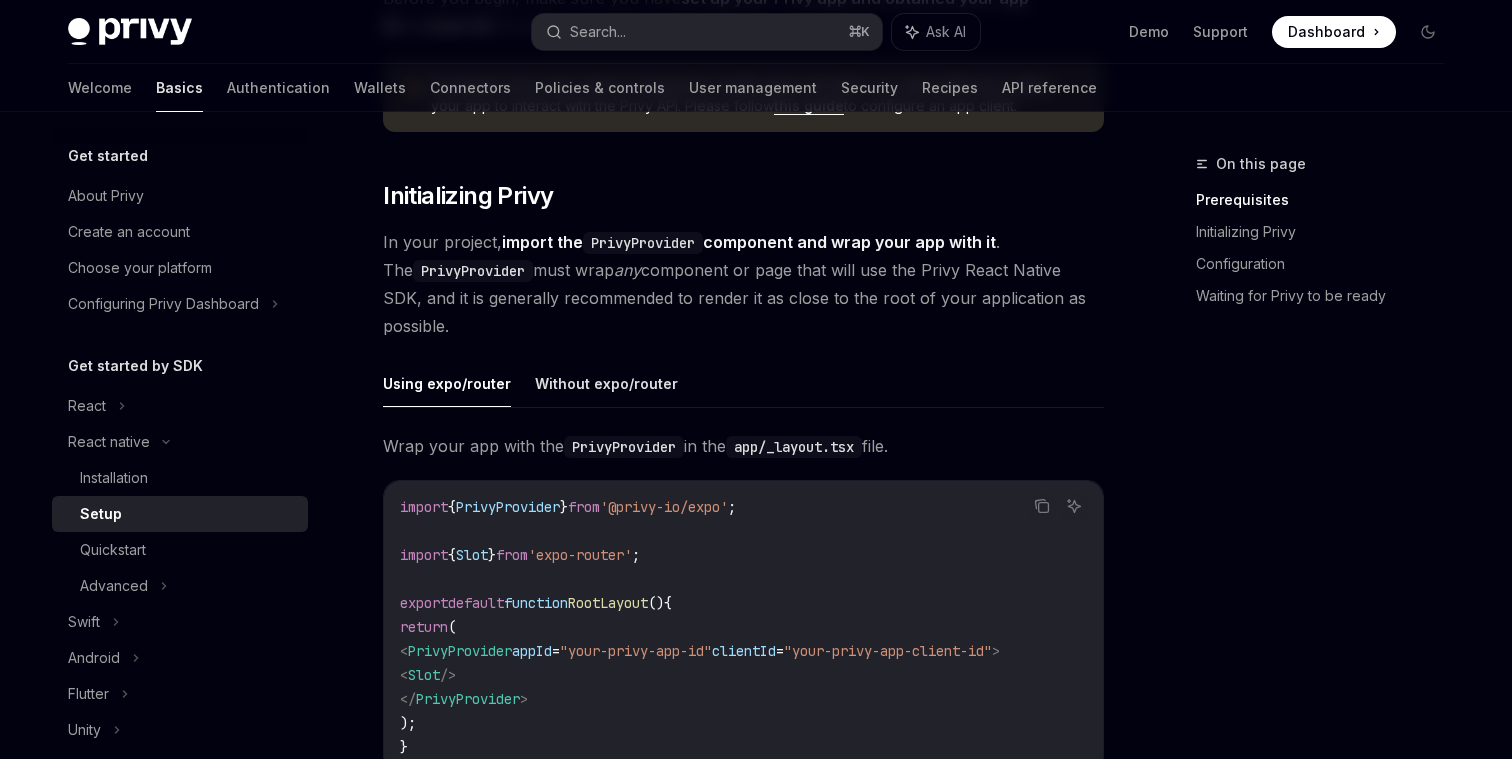 click on "PrivyProvider" at bounding box center [624, 447] 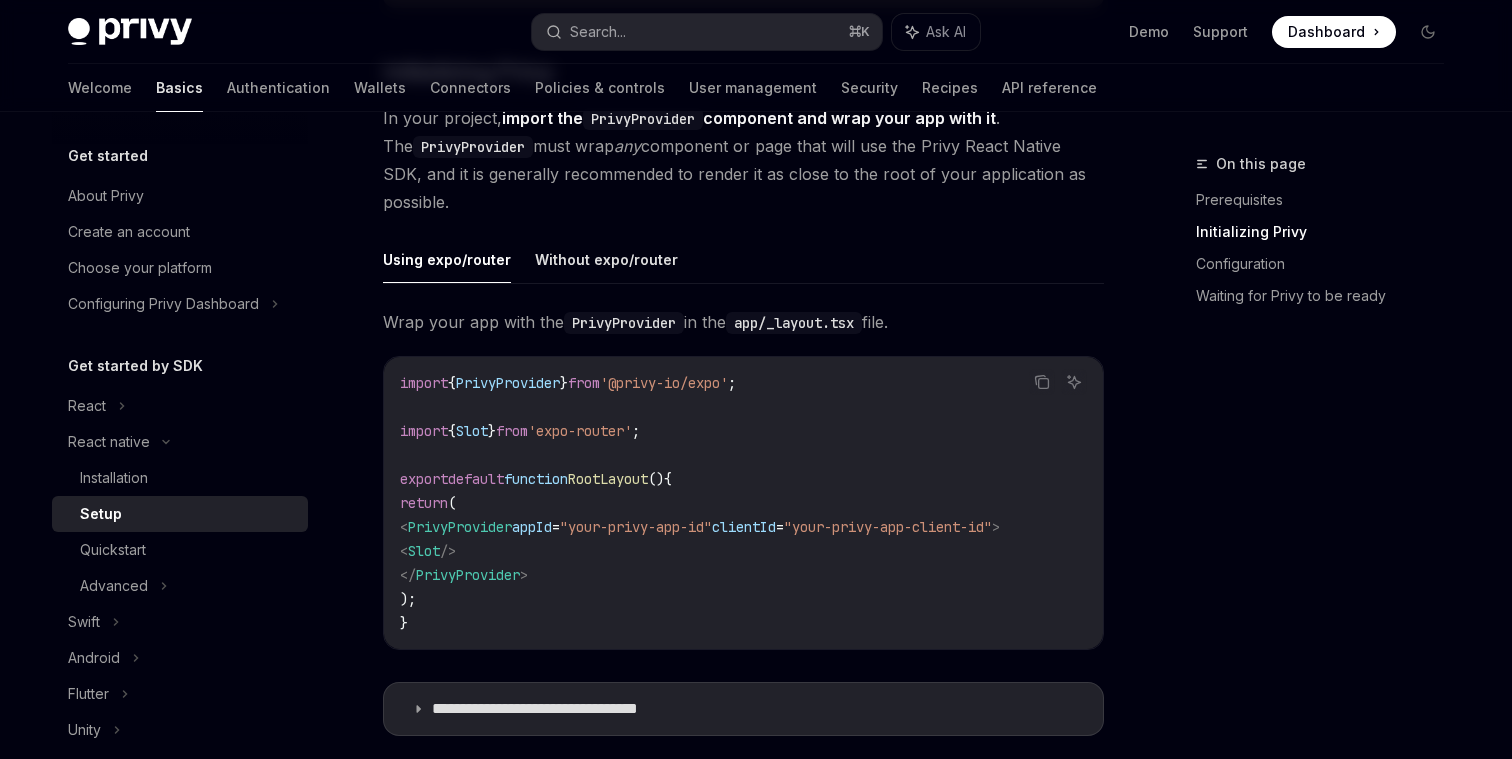 click on "function" at bounding box center [536, 479] 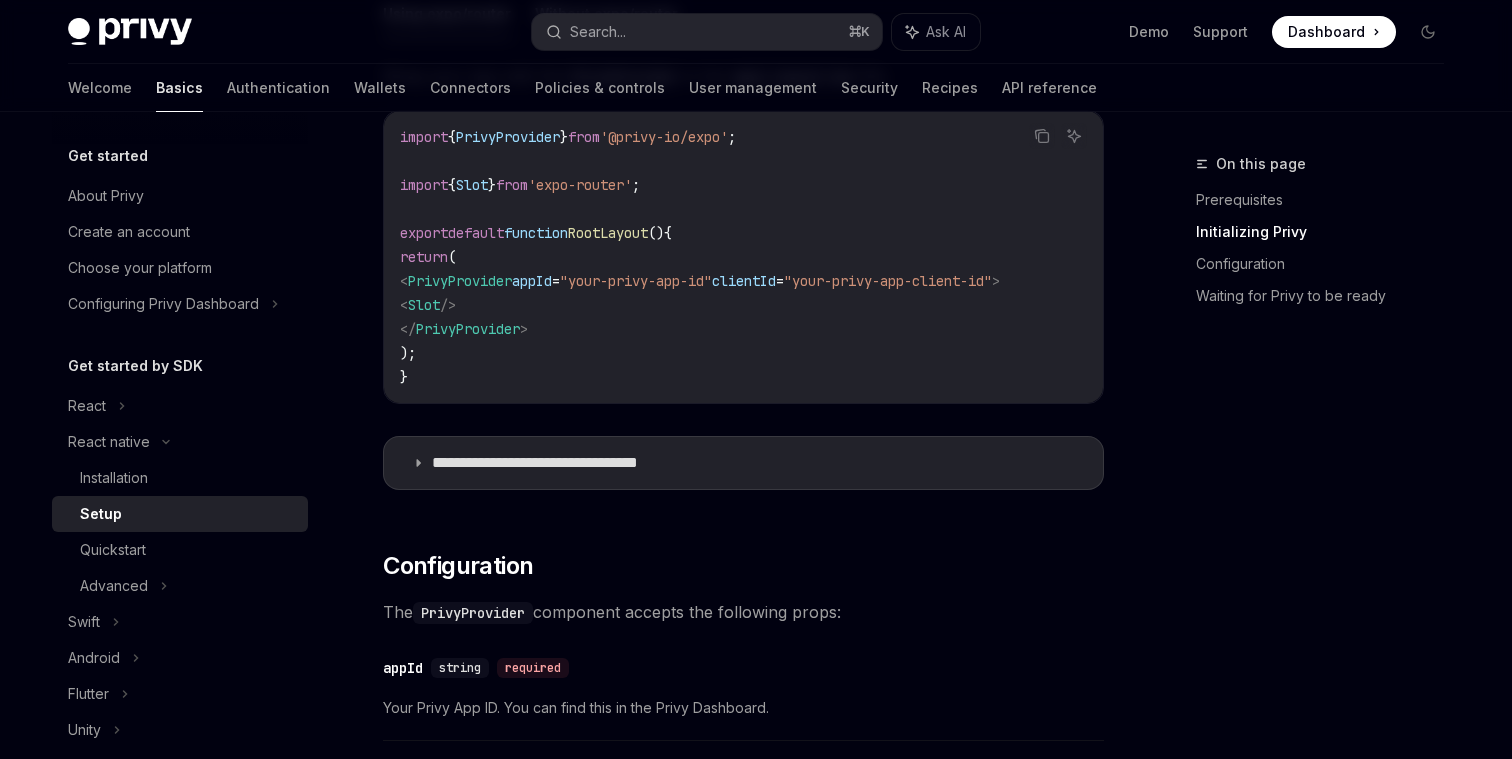 scroll, scrollTop: 698, scrollLeft: 0, axis: vertical 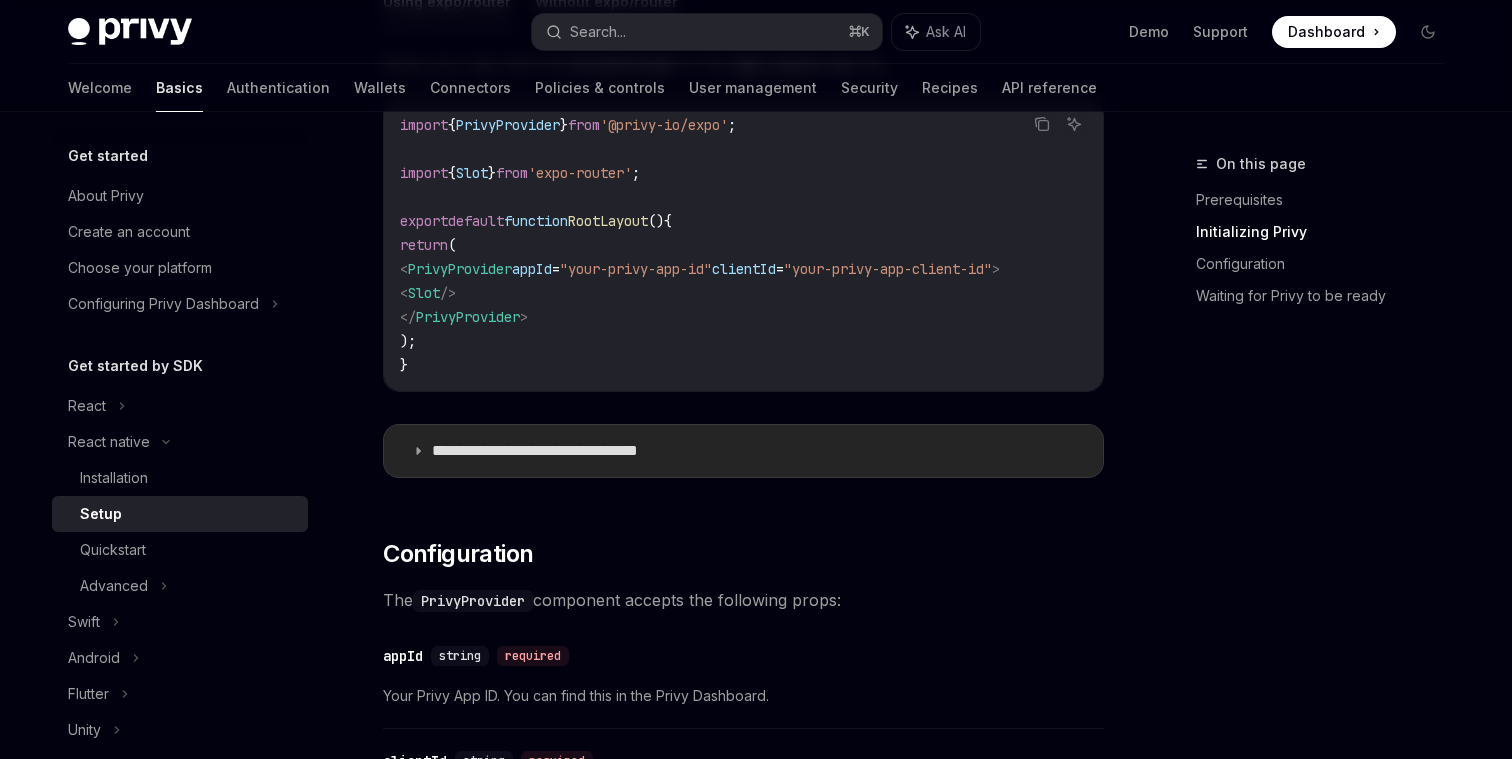 click on "**********" at bounding box center (743, 451) 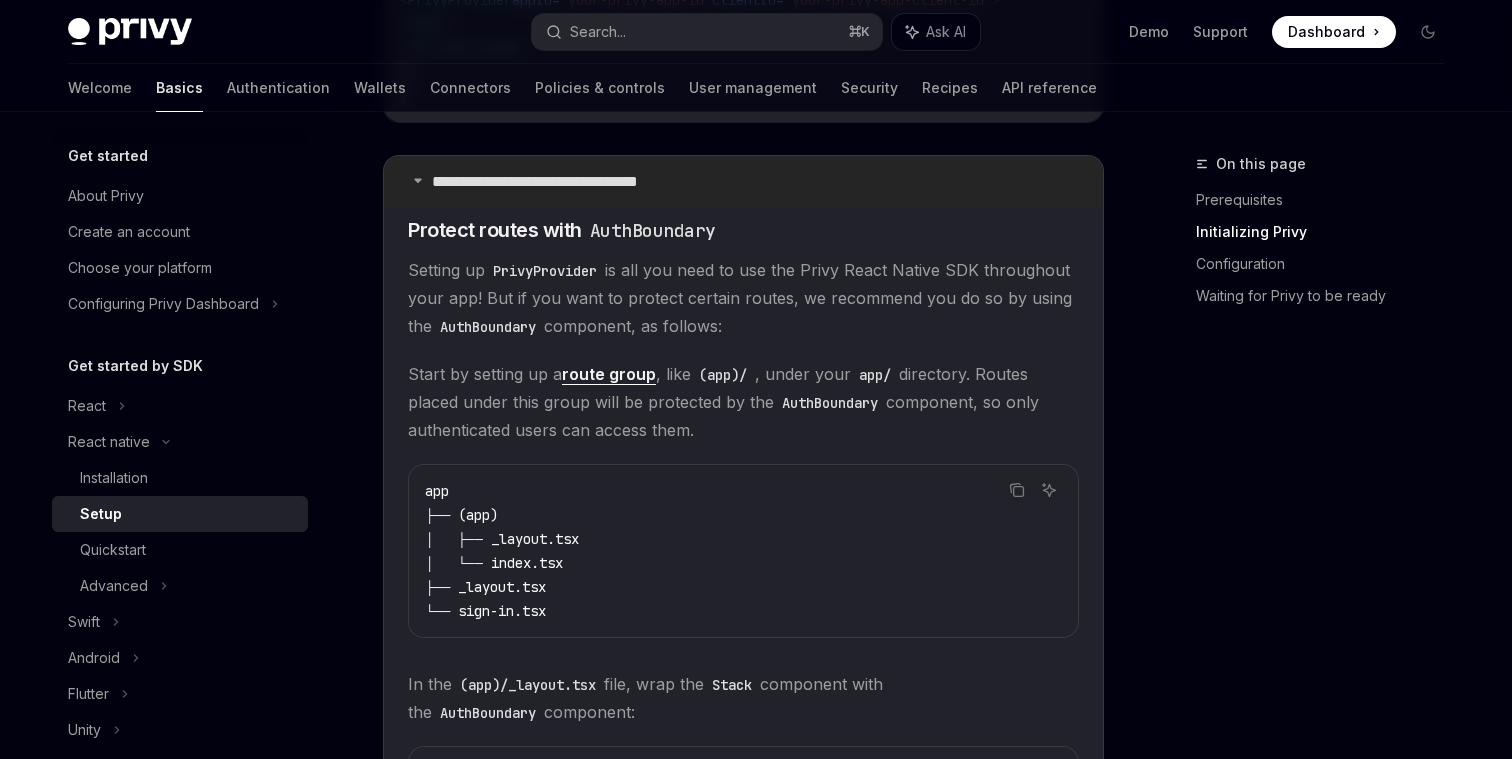 scroll, scrollTop: 988, scrollLeft: 0, axis: vertical 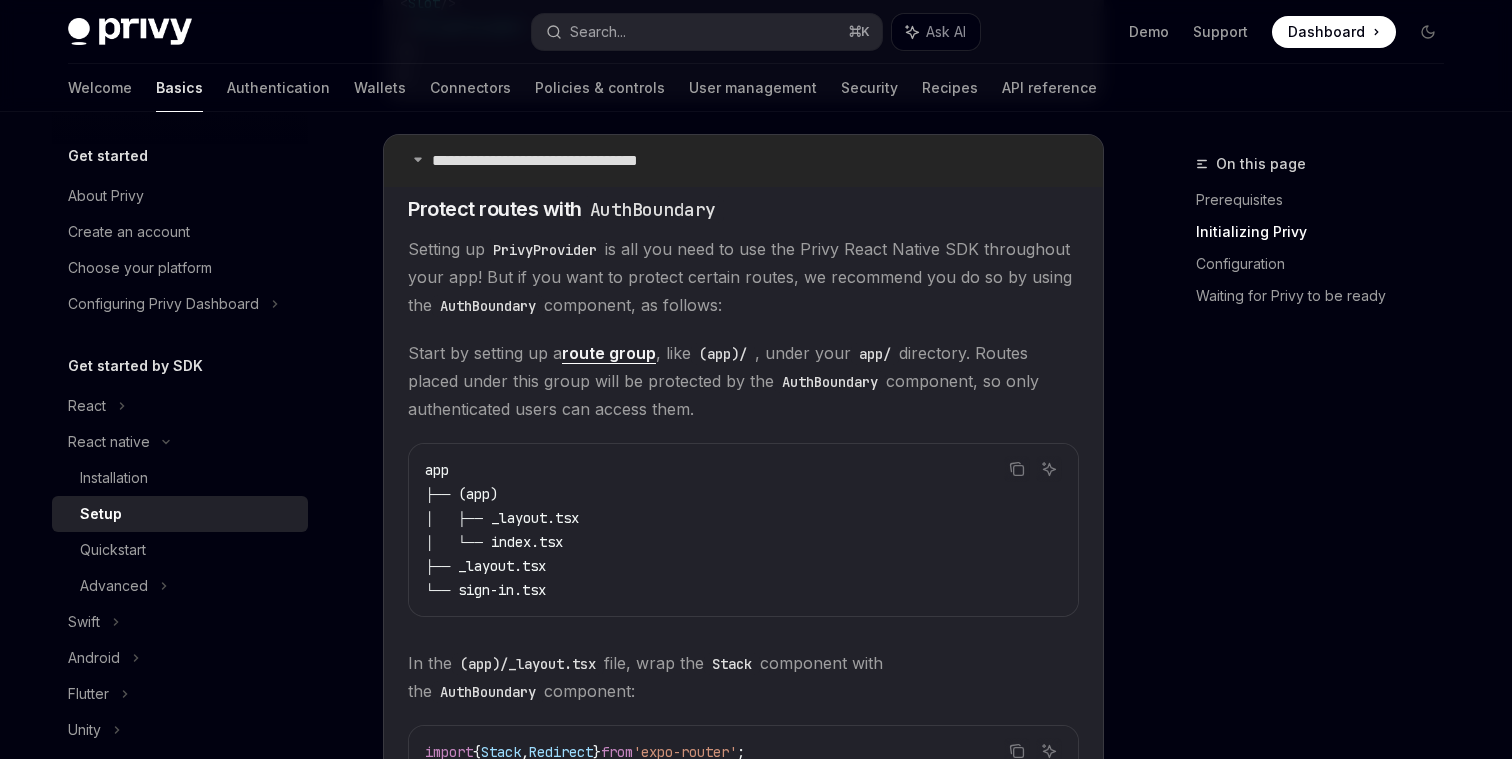 click on "**********" at bounding box center (567, 161) 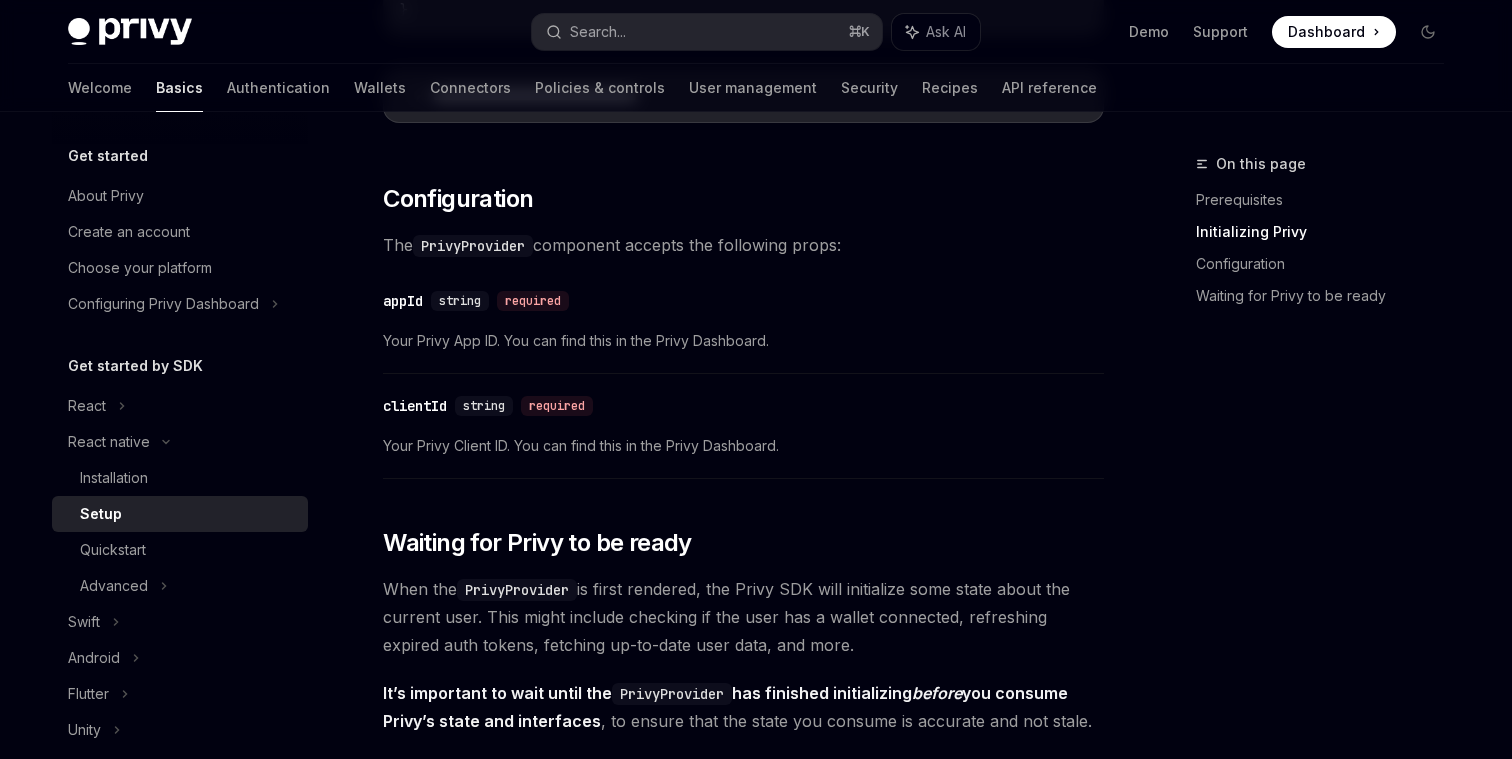 click on "required" at bounding box center [557, 406] 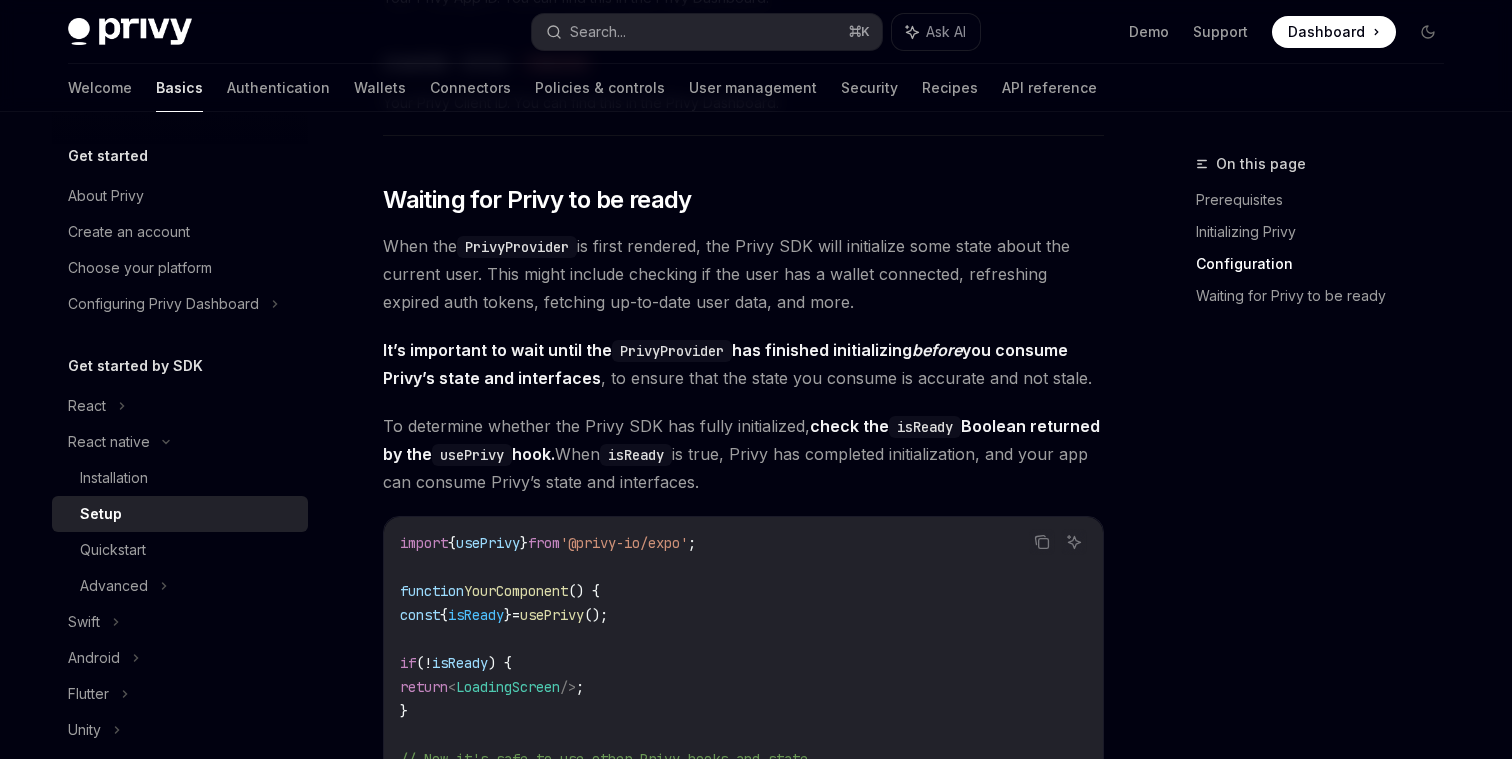 click on "​ Prerequisites
Before you begin, make sure you have  set up your Privy app and obtained your app ID  and  client ID  from the Privy Dashboard.
A properly set up app client is required for mobile apps and other non-web platforms to allow your
app to interact with the Privy API. Please follow  this
guide  to configure an app client.
​ Initializing Privy
In your project,  import the  PrivyProvider  component and wrap your app with it .
The  PrivyProvider  must wrap  any  component or page that will use the Privy React Native SDK, and it is generally recommended to render it as close to the root of your application as possible.
Using expo/router   Without expo/router Wrap your app with the  PrivyProvider  in the  app/_layout.tsx  file. Copy Ask AI import  { PrivyProvider }  from  '@privy-io/expo' ;
import  { Slot }  from  'expo-router' ;
export  default  function  RootLayout ()  {
return  (
< PrivyProvider  appId = "[APP_ID]"  clientId = "[CLIENT_ID]" >" at bounding box center [743, -53] 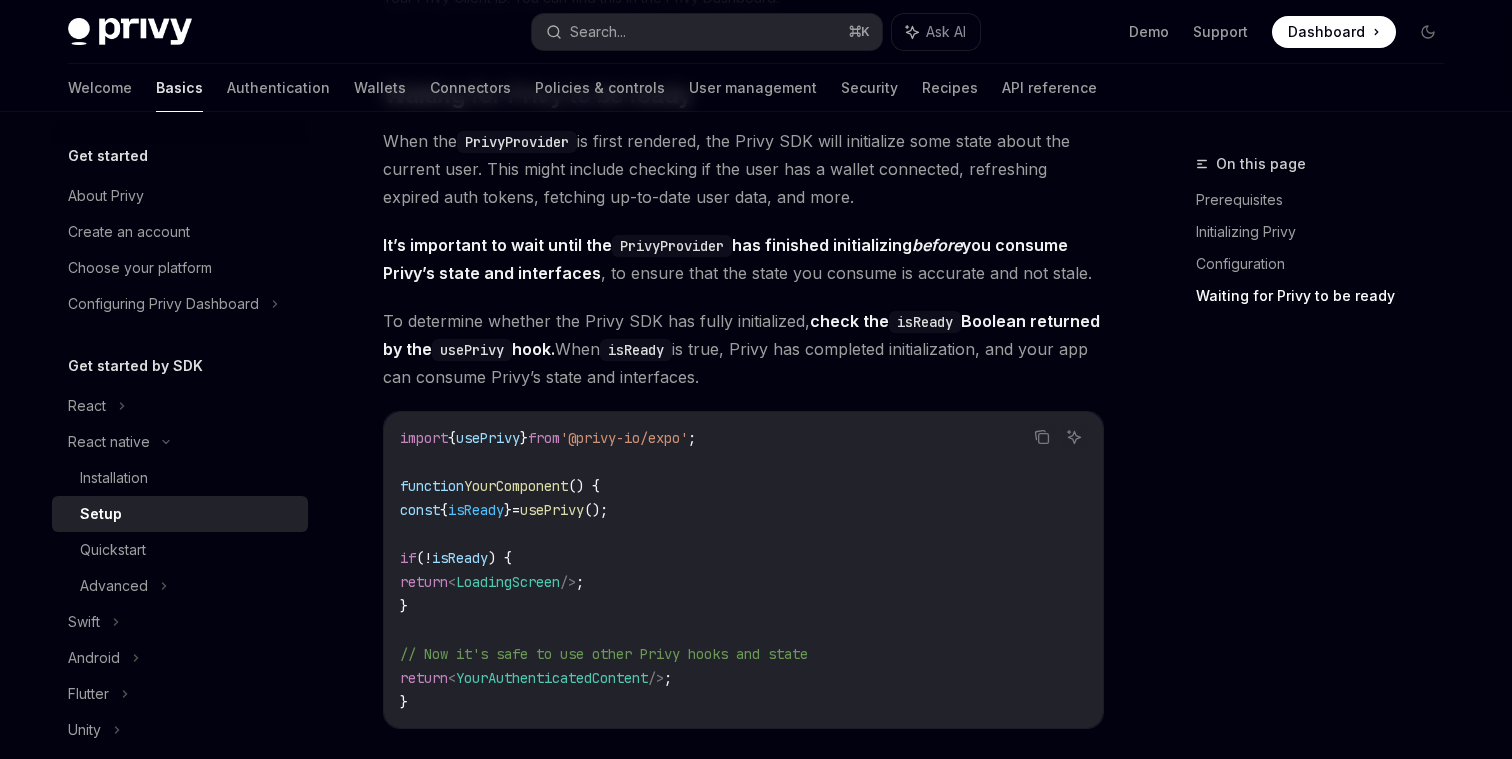 scroll, scrollTop: 1507, scrollLeft: 0, axis: vertical 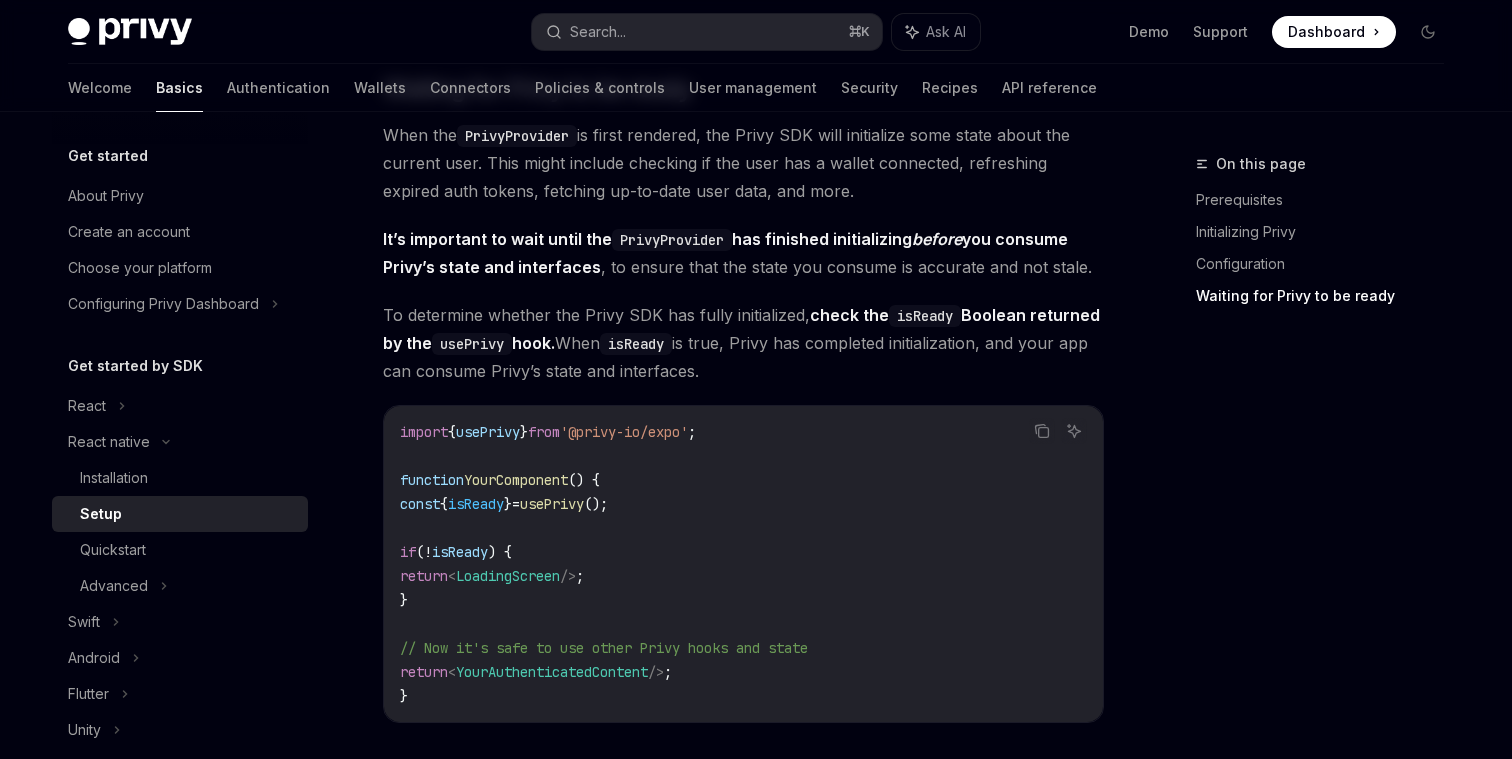 click on "​ Prerequisites
Before you begin, make sure you have  set up your Privy app and obtained your app ID  and  client ID  from the Privy Dashboard.
A properly set up app client is required for mobile apps and other non-web platforms to allow your
app to interact with the Privy API. Please follow  this
guide  to configure an app client.
​ Initializing Privy
In your project,  import the  PrivyProvider  component and wrap your app with it .
The  PrivyProvider  must wrap  any  component or page that will use the Privy React Native SDK, and it is generally recommended to render it as close to the root of your application as possible.
Using expo/router   Without expo/router Wrap your app with the  PrivyProvider  in the  app/_layout.tsx  file. Copy Ask AI import  { PrivyProvider }  from  '@privy-io/expo' ;
import  { Slot }  from  'expo-router' ;
export  default  function  RootLayout ()  {
return  (
< PrivyProvider  appId = "[APP_ID]"  clientId = "[CLIENT_ID]" >" at bounding box center (743, -164) 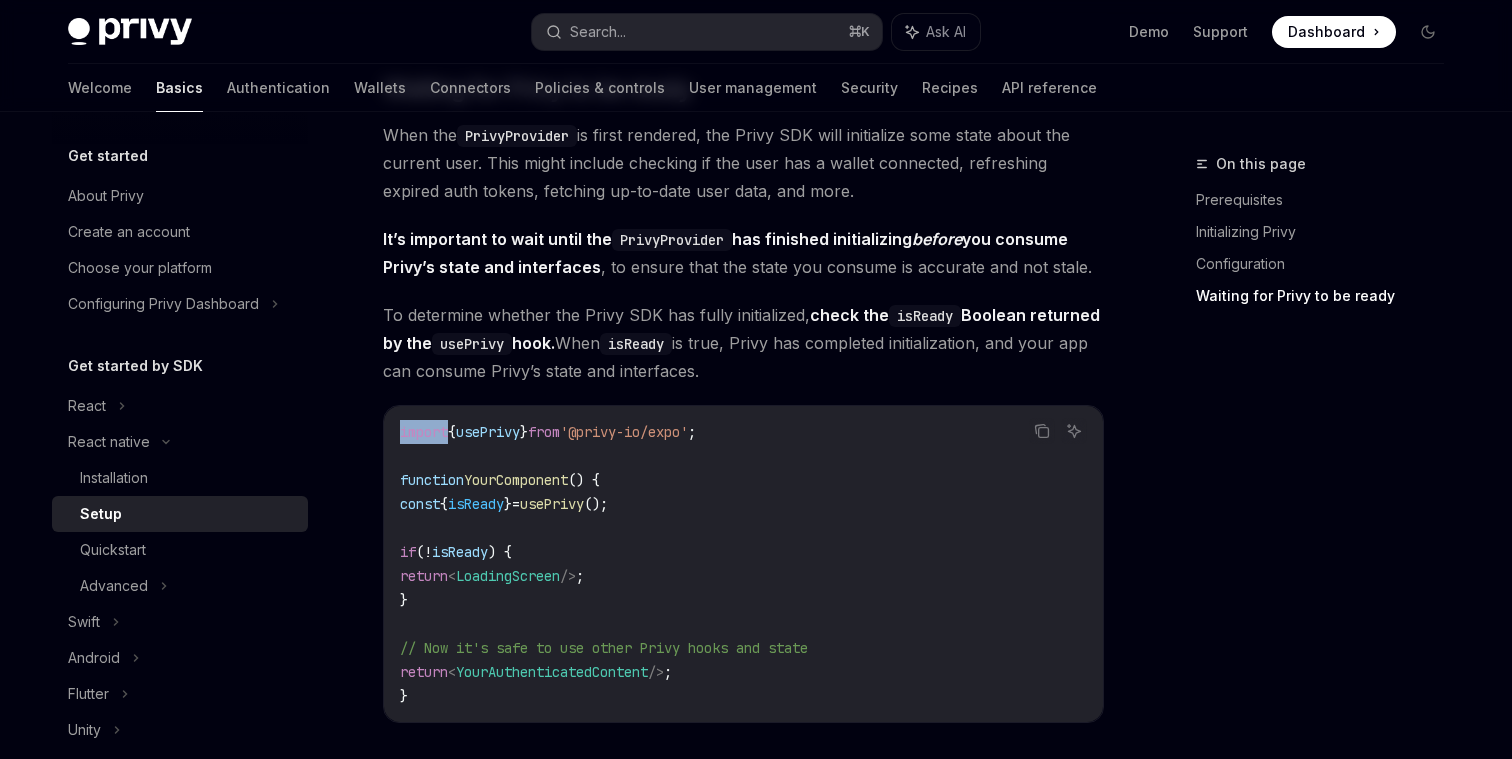 click on "import  { usePrivy }  from  '@privy-io/expo' ;
function  YourComponent () {
const  { isReady }  =  usePrivy ();
if  ( ! isReady ) {
return  < LoadingScreen  /> ;
}
// Now it's safe to use other Privy hooks and state
return  < YourAuthenticatedContent  /> ;
}" at bounding box center [743, 564] 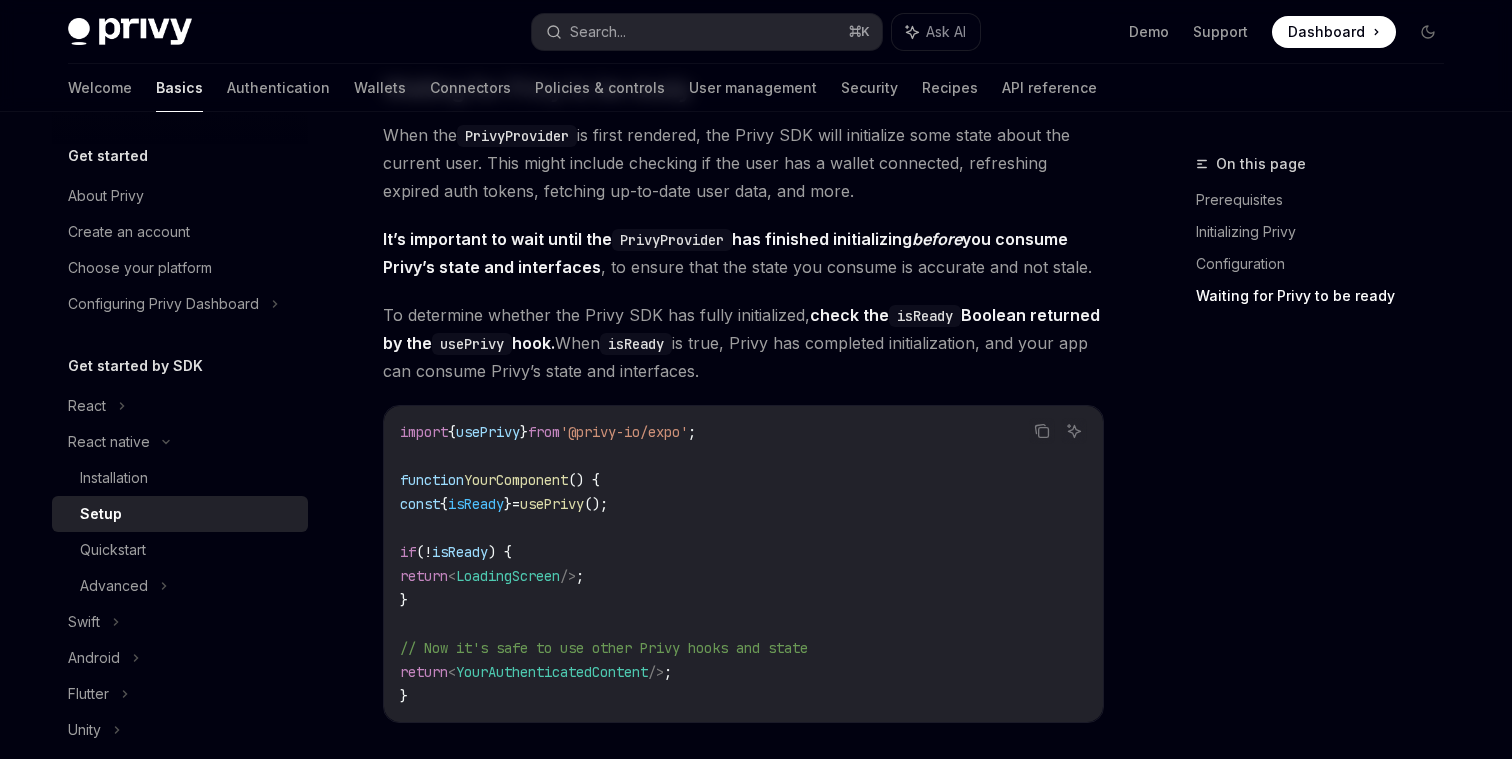 click on "import  { usePrivy }  from  '@privy-io/expo' ;
function  YourComponent () {
const  { isReady }  =  usePrivy ();
if  ( ! isReady ) {
return  < LoadingScreen  /> ;
}
// Now it's safe to use other Privy hooks and state
return  < YourAuthenticatedContent  /> ;
}" at bounding box center [743, 564] 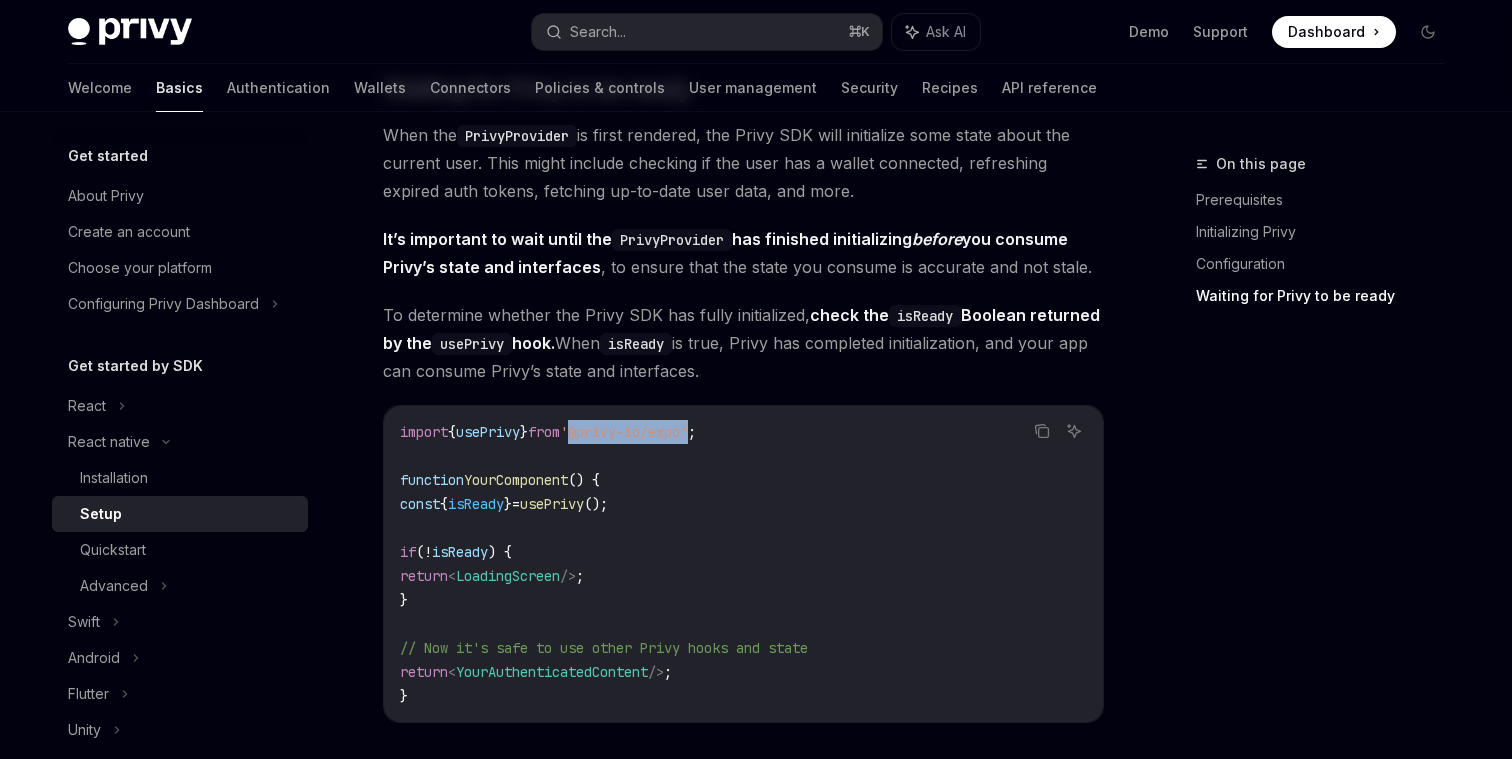 drag, startPoint x: 703, startPoint y: 444, endPoint x: 594, endPoint y: 444, distance: 109 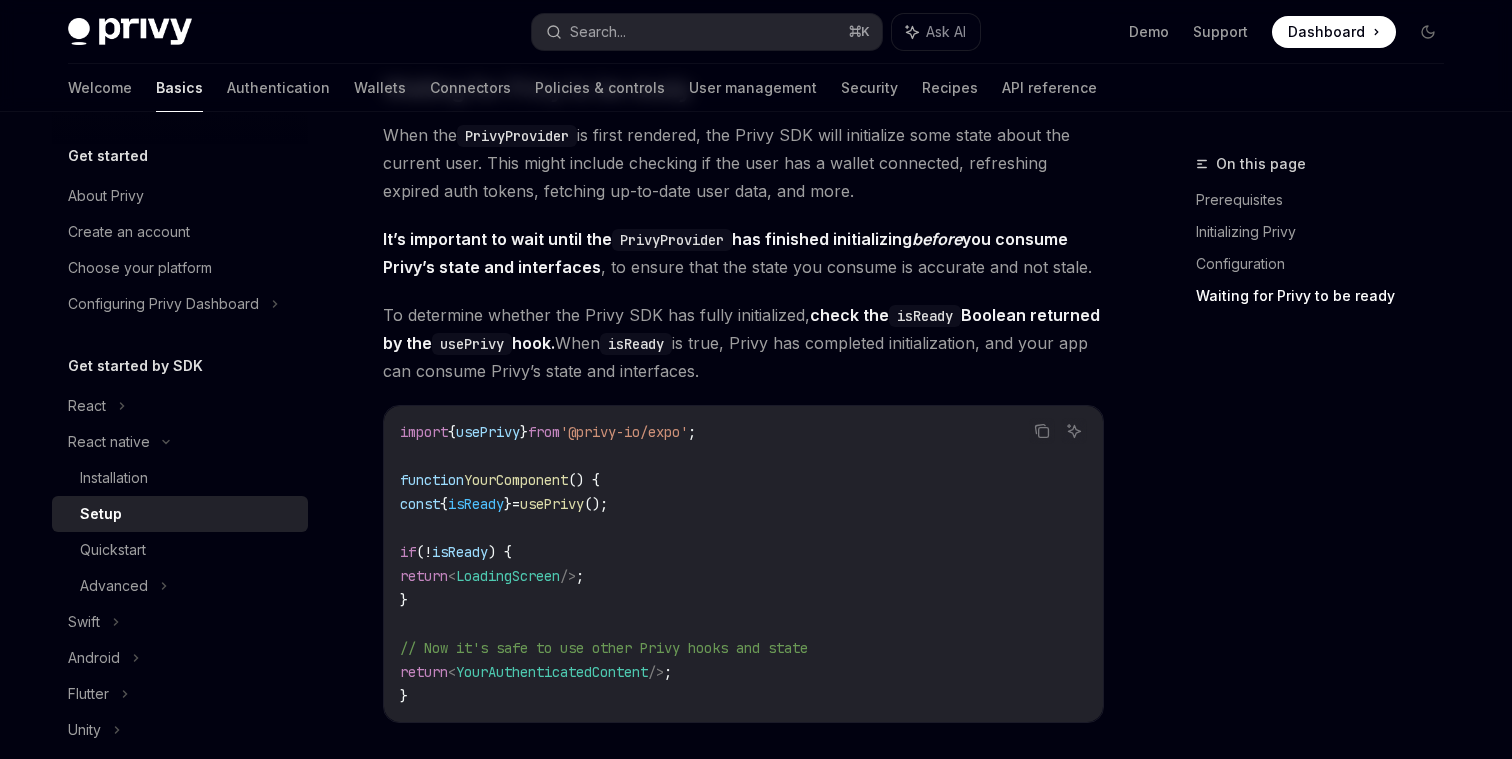 click on "'@privy-io/expo'" at bounding box center (624, 432) 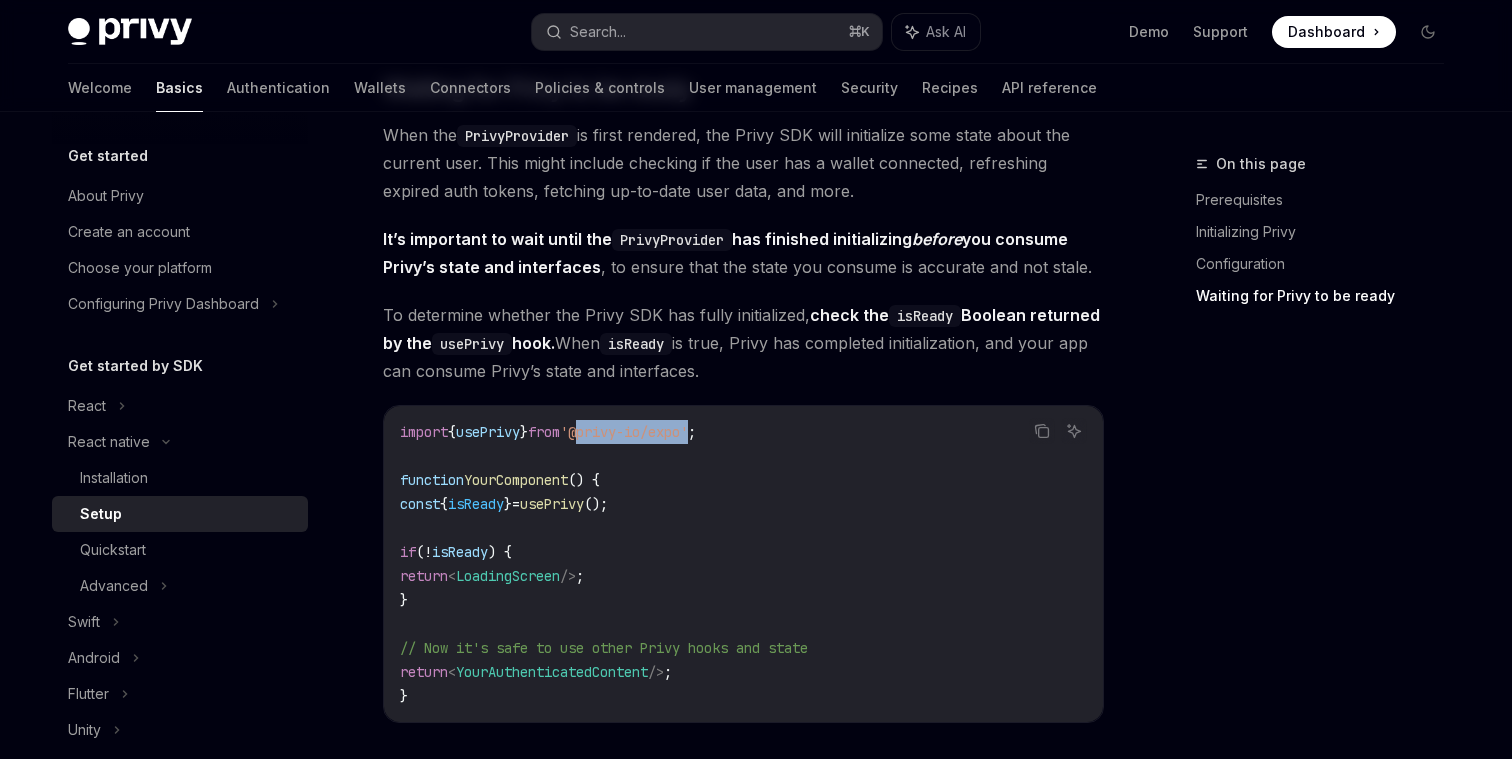 drag, startPoint x: 602, startPoint y: 442, endPoint x: 710, endPoint y: 442, distance: 108 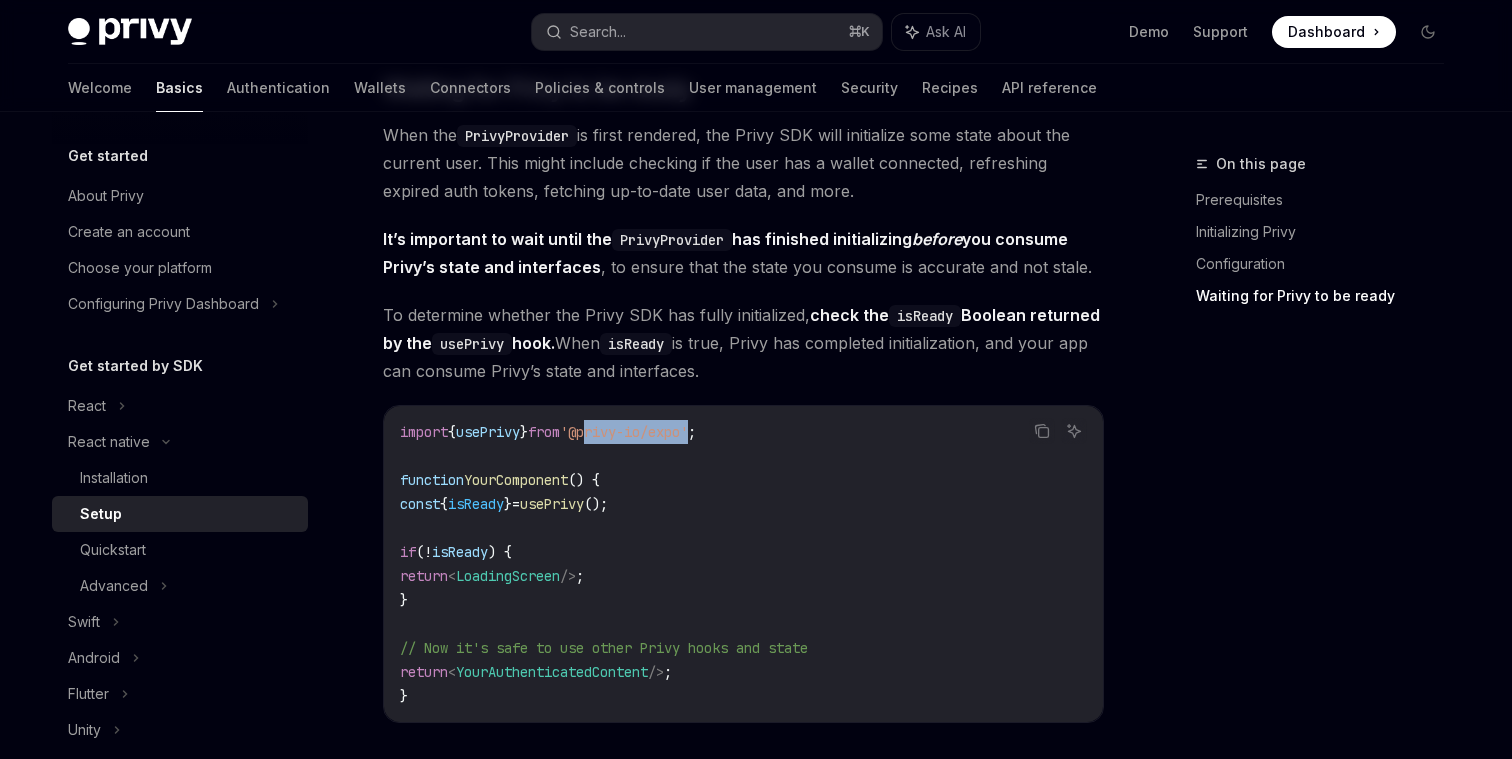 drag, startPoint x: 710, startPoint y: 442, endPoint x: 618, endPoint y: 442, distance: 92 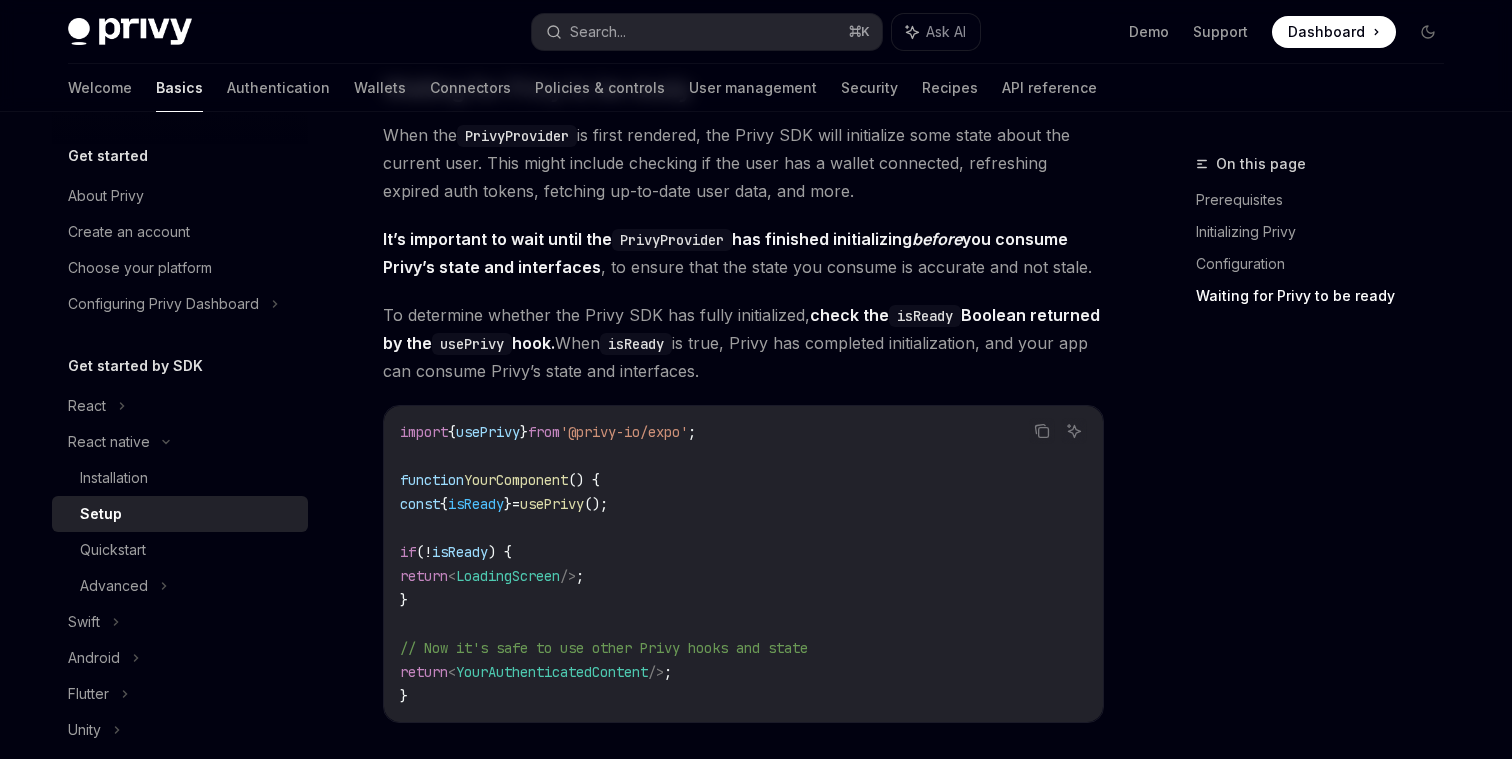 click on "'@privy-io/expo'" at bounding box center [624, 432] 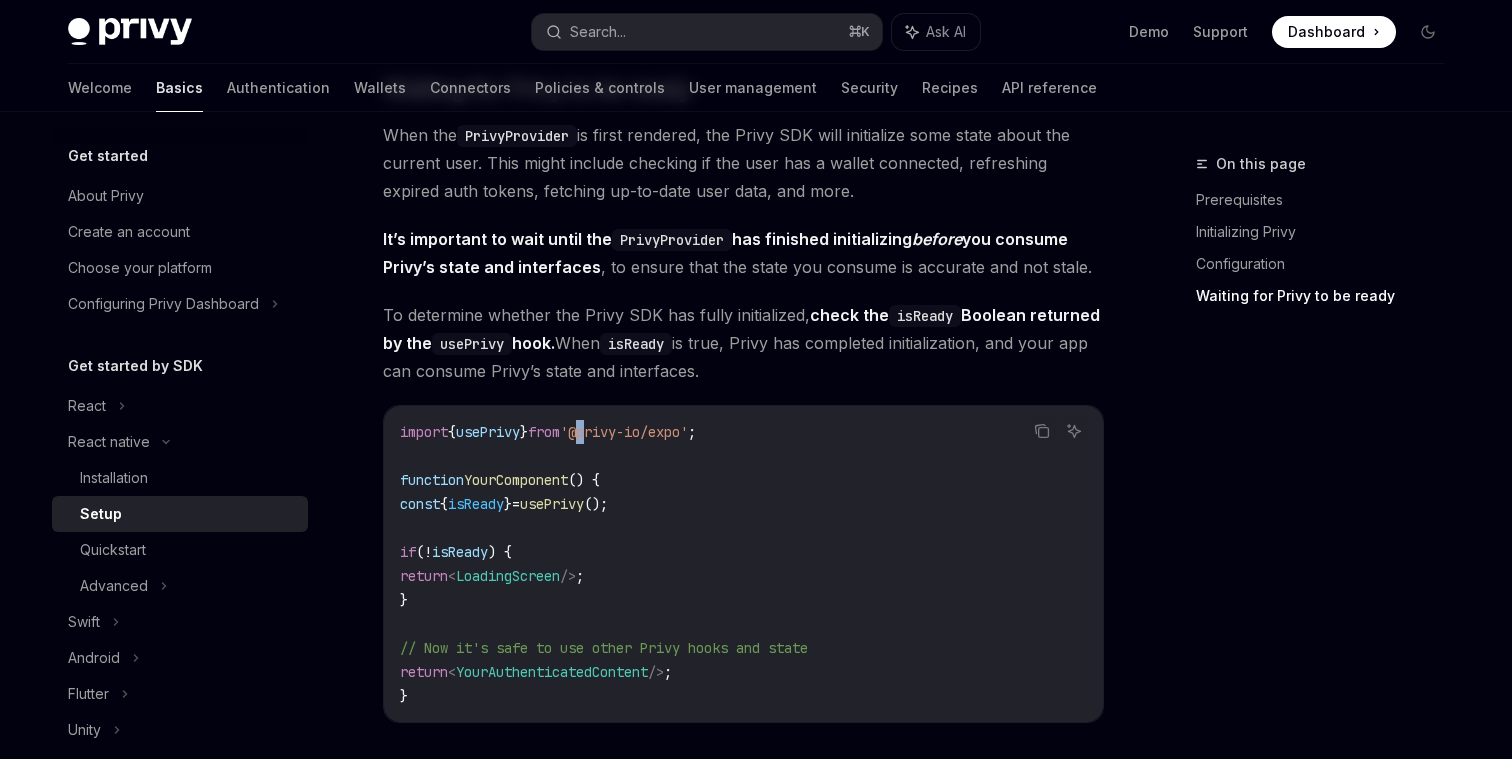 click on "'@privy-io/expo'" at bounding box center [624, 432] 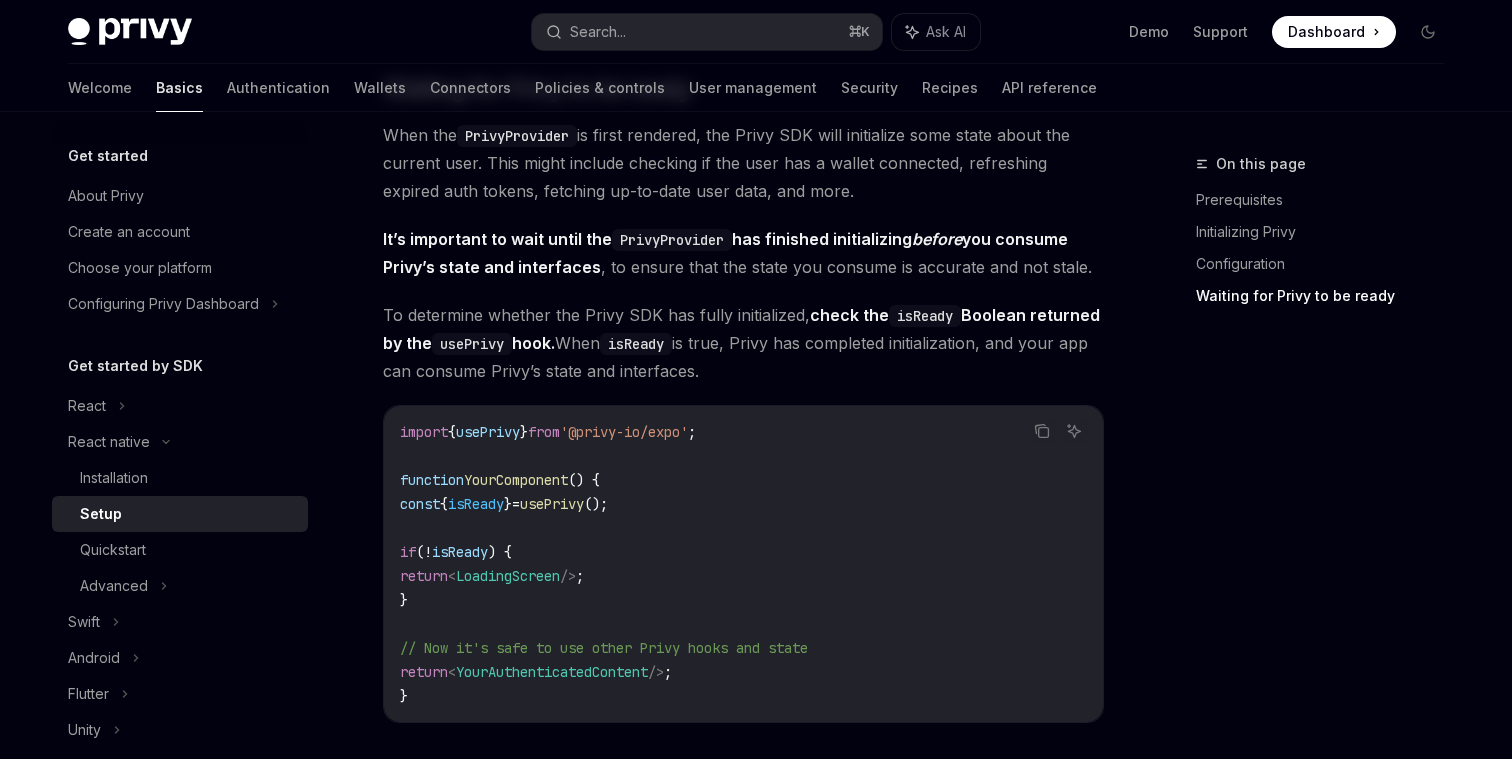 click on "On this page Prerequisites Initializing Privy Configuration Waiting for Privy to be ready React native Setup OpenAI Open in ChatGPT OpenAI Open in ChatGPT ​ Prerequisites
Before you begin, make sure you have  set up your Privy app and obtained your app ID  and  client ID  from the Privy Dashboard.
A properly set up app client is required for mobile apps and other non-web platforms to allow your
app to interact with the Privy API. Please follow  this
guide  to configure an app client.
​ Initializing Privy
In your project,  import the  PrivyProvider  component and wrap your app with it .
The  PrivyProvider  must wrap  any  component or page that will use the Privy React Native SDK, and it is generally recommended to render it as close to the root of your application as possible.
Using expo/router   Without expo/router Wrap your app with the  PrivyProvider  in the  app/_layout.tsx  file. Copy Ask AI import  { PrivyProvider }  from  '@privy-io/expo' ;
import  { Slot }  from  'expo-router' ;" at bounding box center (756, -86) 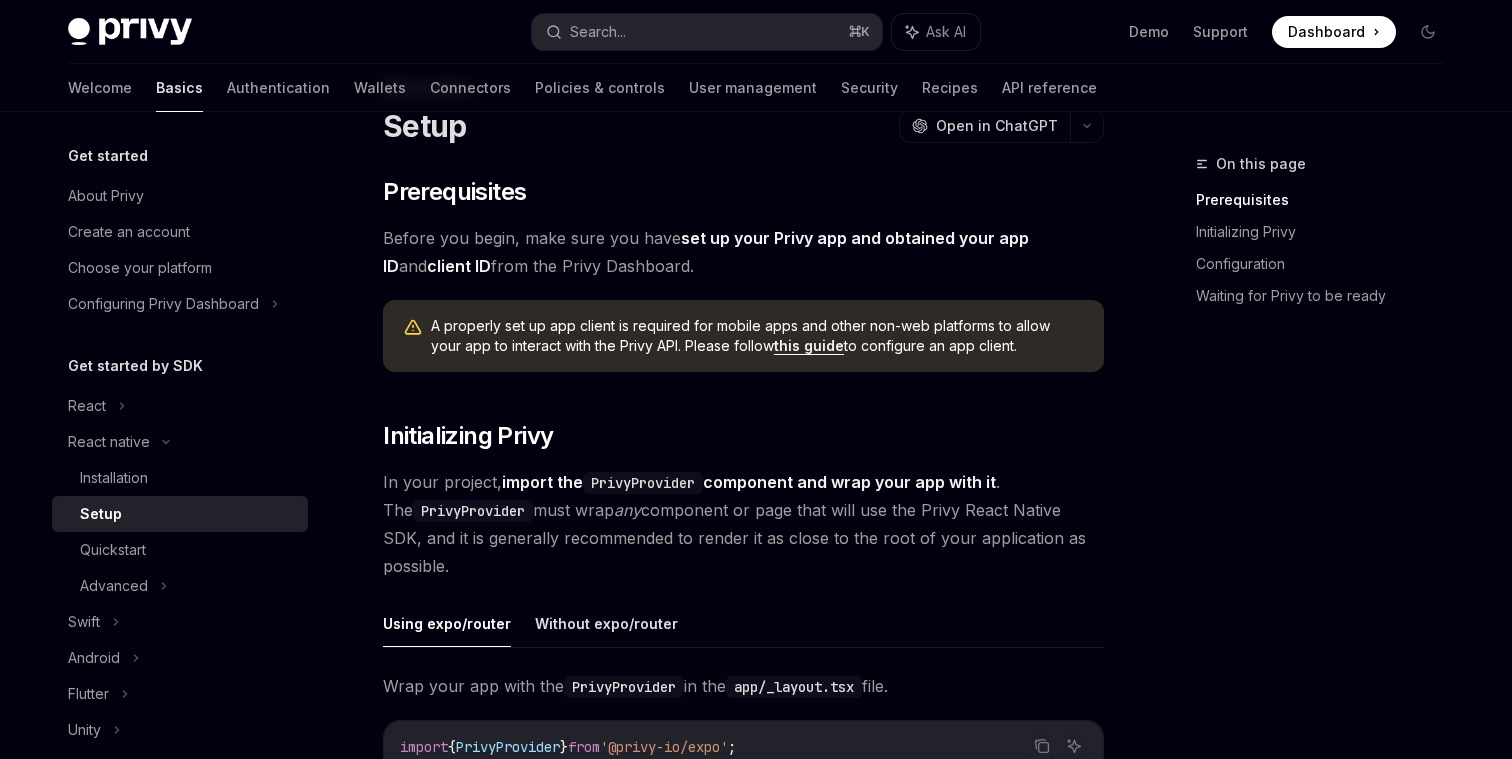 scroll, scrollTop: 0, scrollLeft: 0, axis: both 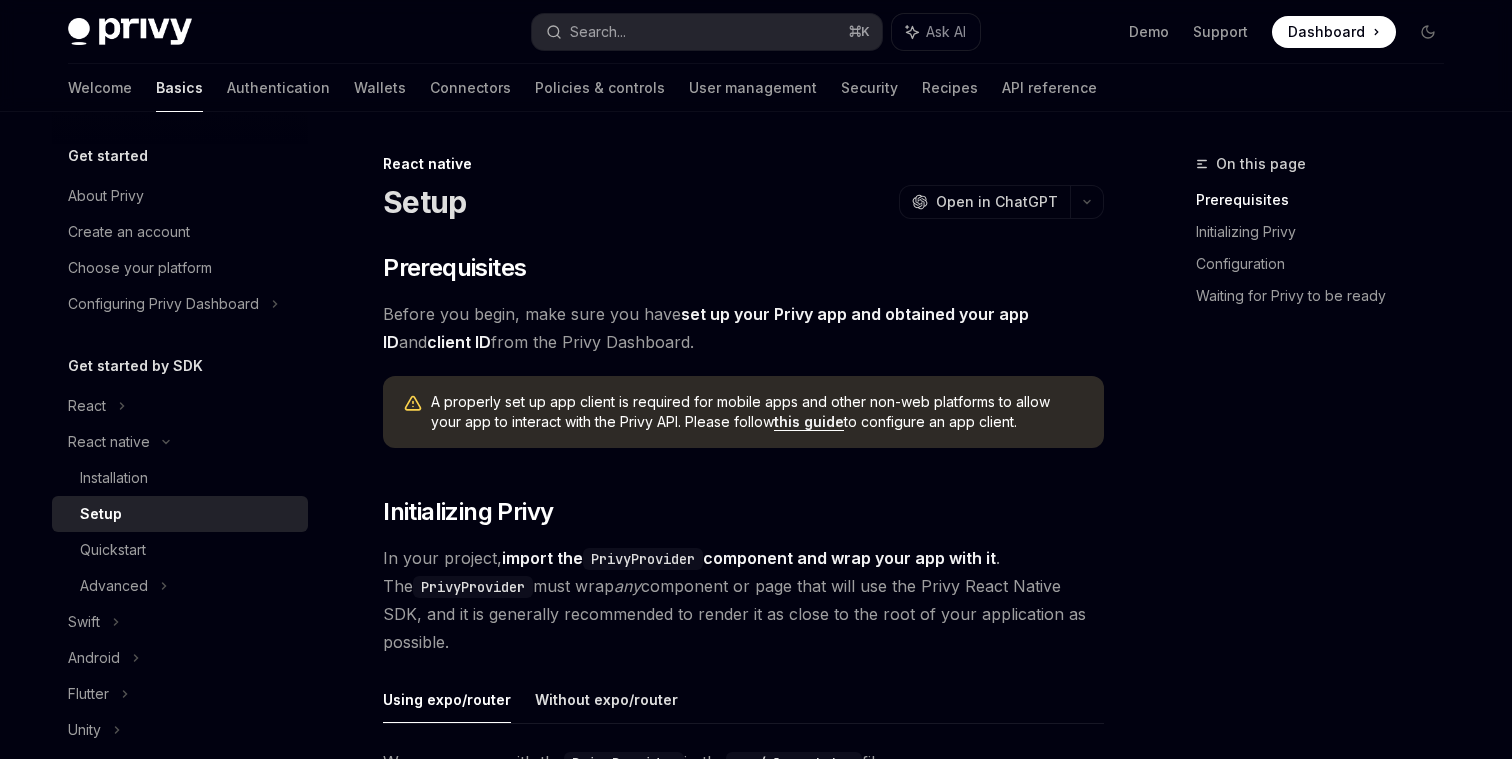 click on "​ Prerequisites
Before you begin, make sure you have  set up your Privy app and obtained your app ID  and  client ID  from the Privy Dashboard.
A properly set up app client is required for mobile apps and other non-web platforms to allow your
app to interact with the Privy API. Please follow  this
guide  to configure an app client.
​ Initializing Privy
In your project,  import the  PrivyProvider  component and wrap your app with it .
The  PrivyProvider  must wrap  any  component or page that will use the Privy React Native SDK, and it is generally recommended to render it as close to the root of your application as possible.
Using expo/router   Without expo/router Wrap your app with the  PrivyProvider  in the  app/_layout.tsx  file. Copy Ask AI import  { PrivyProvider }  from  '@privy-io/expo' ;
import  { Slot }  from  'expo-router' ;
export  default  function  RootLayout ()  {
return  (
< PrivyProvider  appId = "[APP_ID]"  clientId = "[CLIENT_ID]" >" at bounding box center [743, 1343] 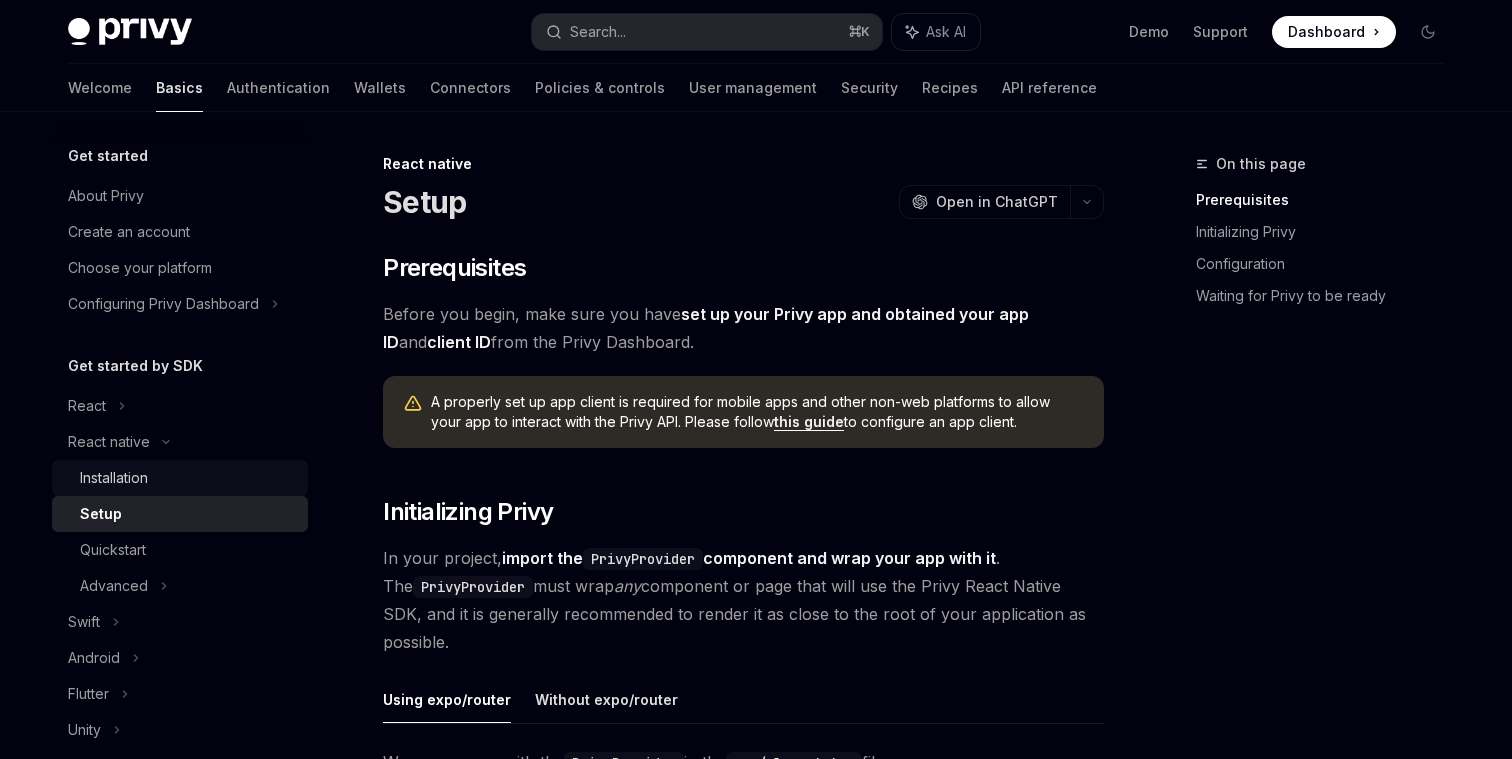 click on "Installation" at bounding box center [188, 478] 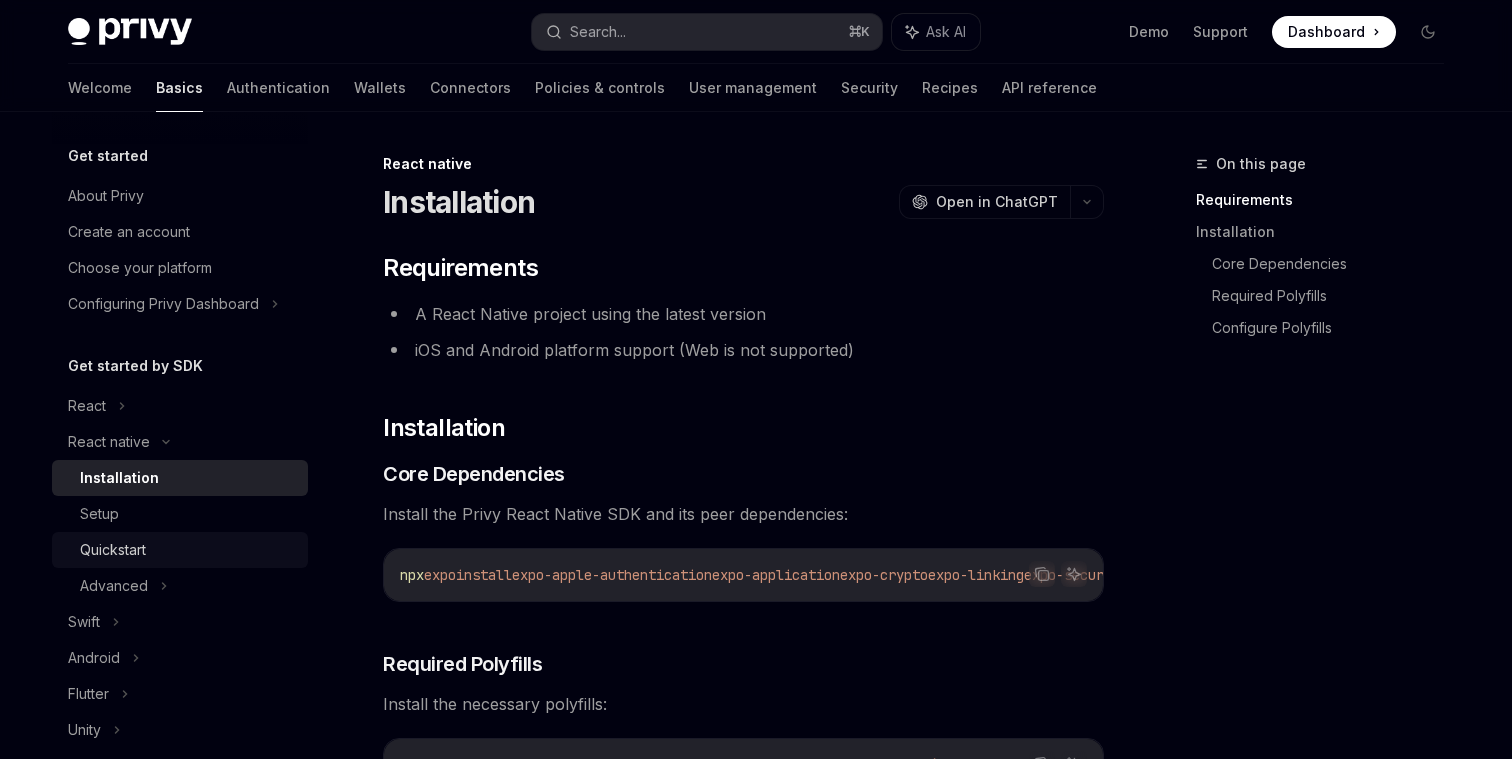 click on "Quickstart" at bounding box center [188, 550] 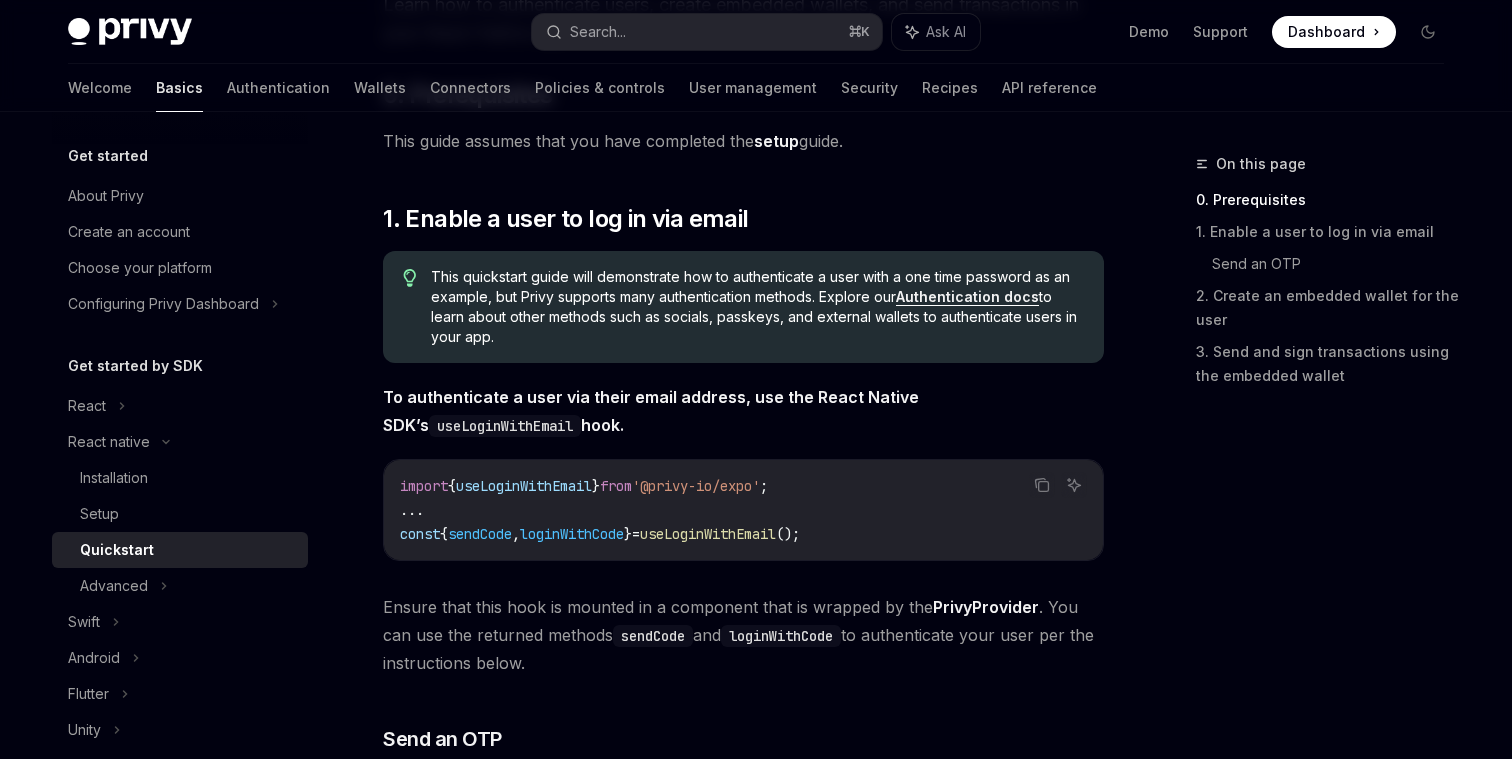 scroll, scrollTop: 239, scrollLeft: 0, axis: vertical 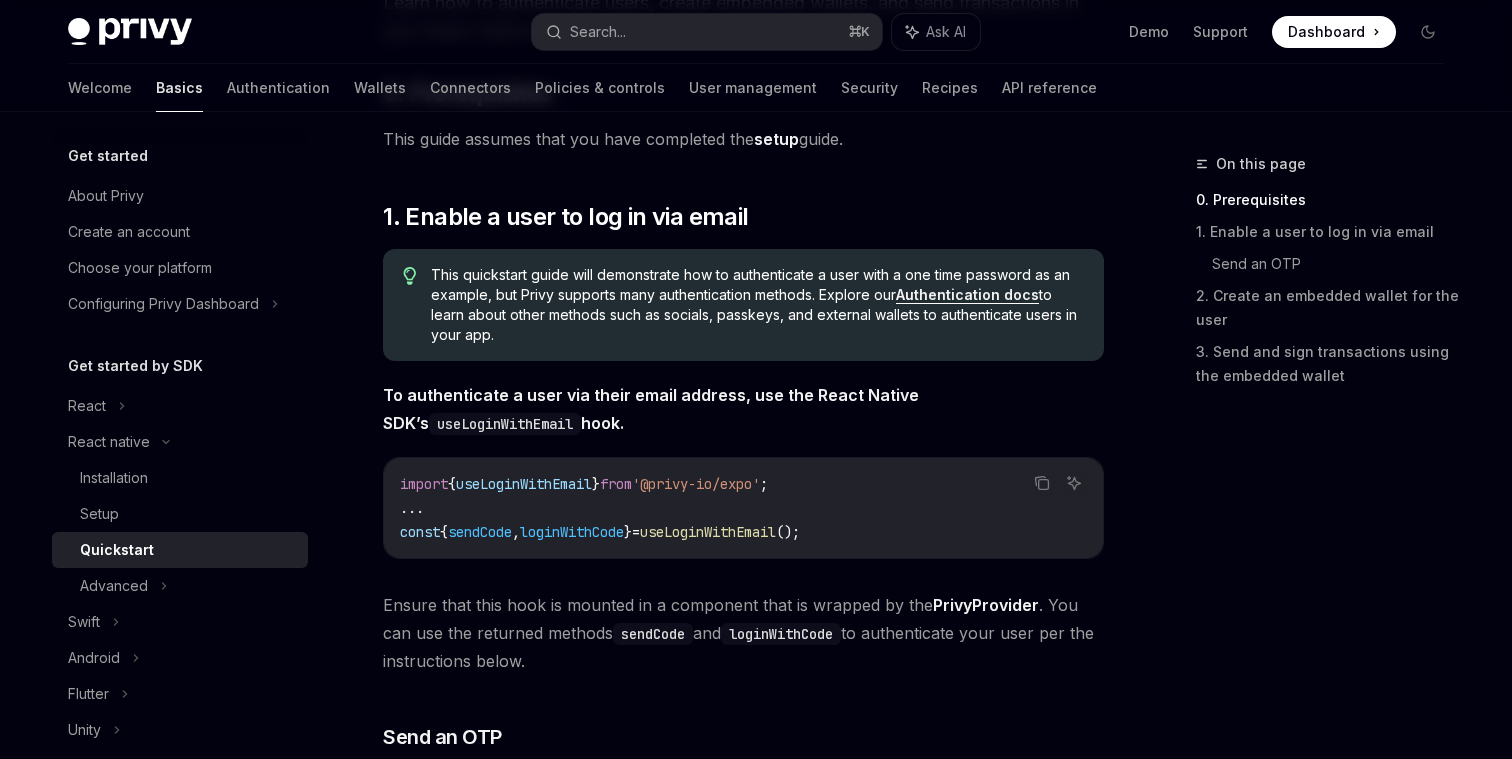 click on "import  { useLoginWithEmail }  from  '@privy-io/expo' ;
...
const  { sendCode ,  loginWithCode }  =  useLoginWithEmail ();" at bounding box center [743, 508] 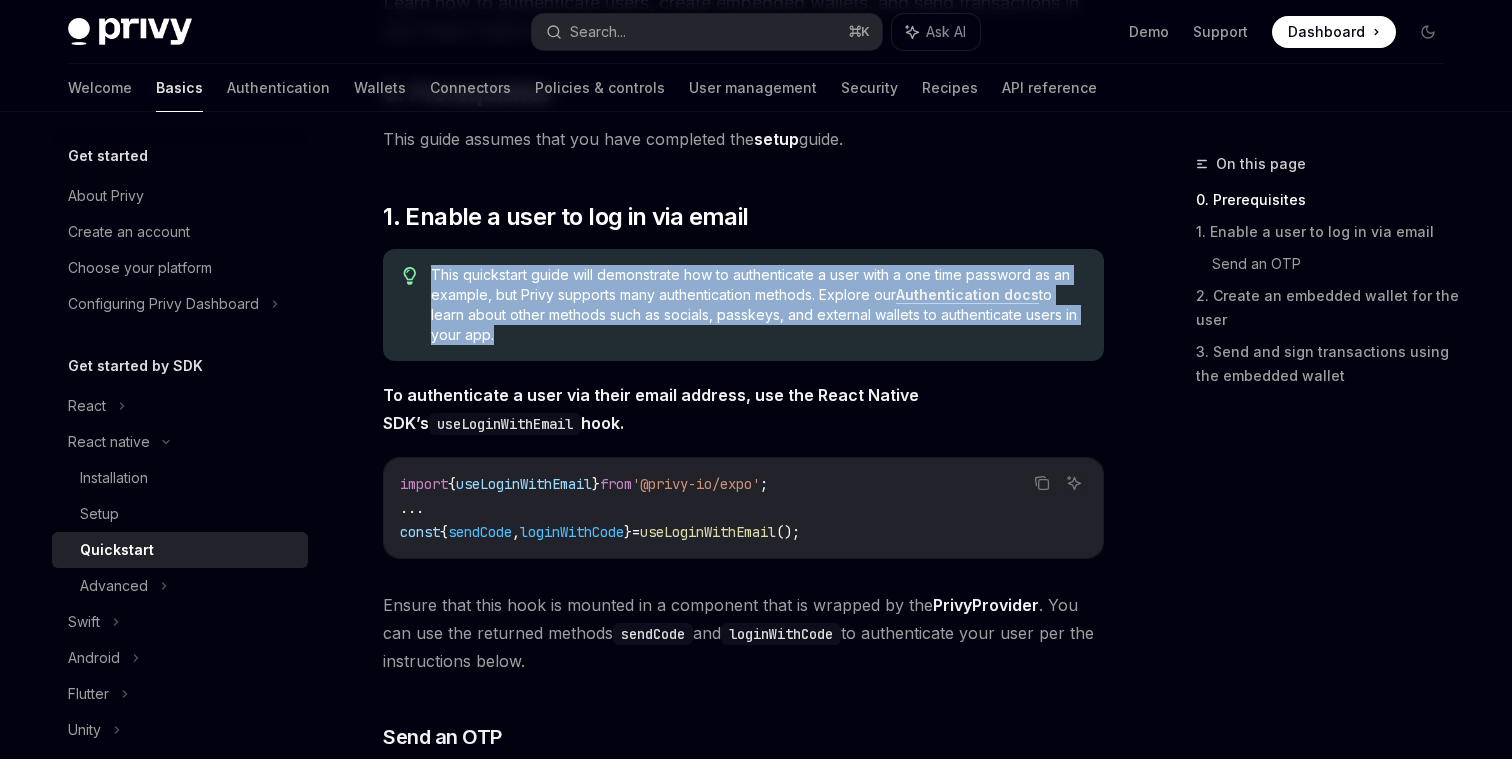 drag, startPoint x: 432, startPoint y: 270, endPoint x: 536, endPoint y: 349, distance: 130.60245 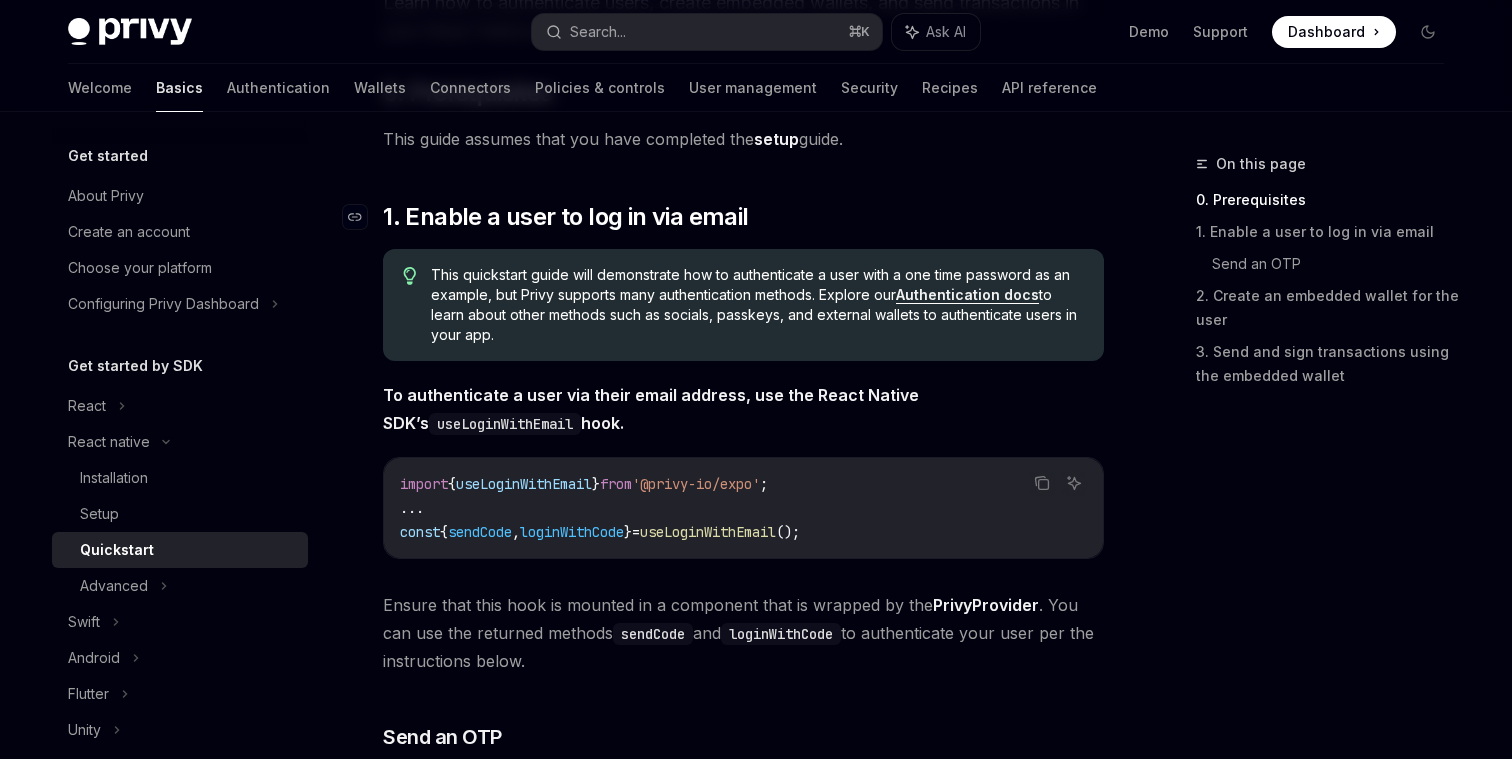 click on "1. Enable a user to log in via email" at bounding box center (565, 217) 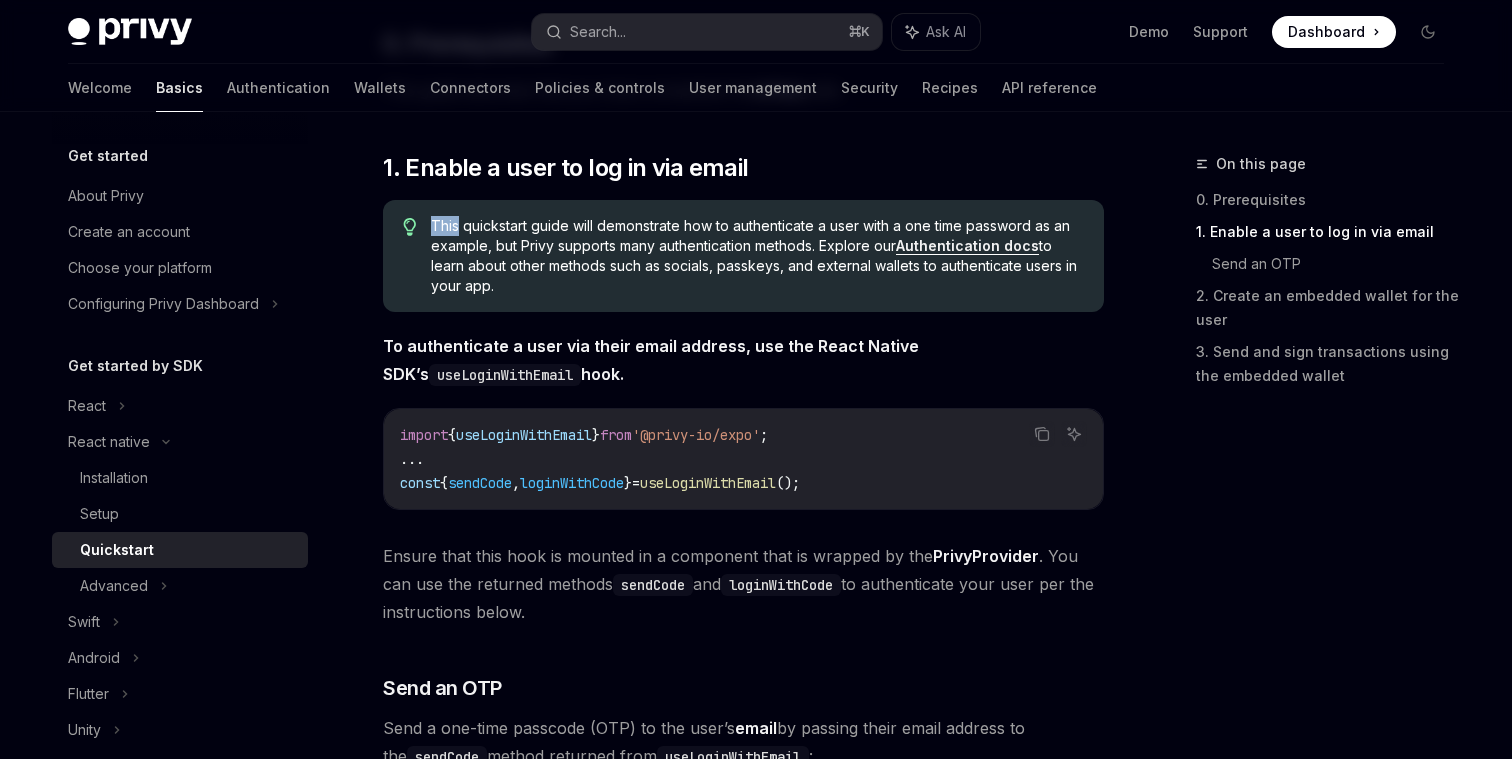 drag, startPoint x: 406, startPoint y: 208, endPoint x: 682, endPoint y: 212, distance: 276.029 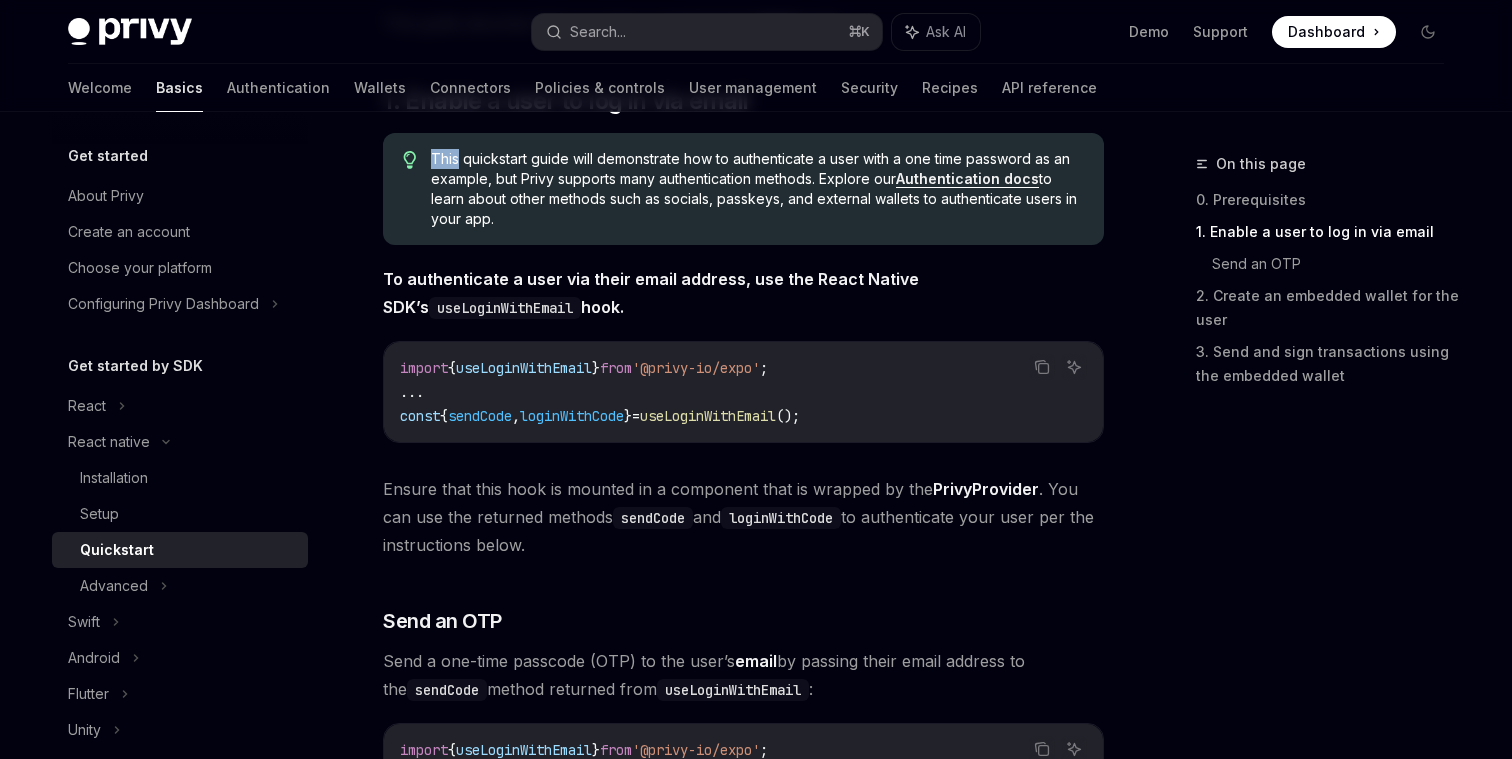 scroll, scrollTop: 519, scrollLeft: 0, axis: vertical 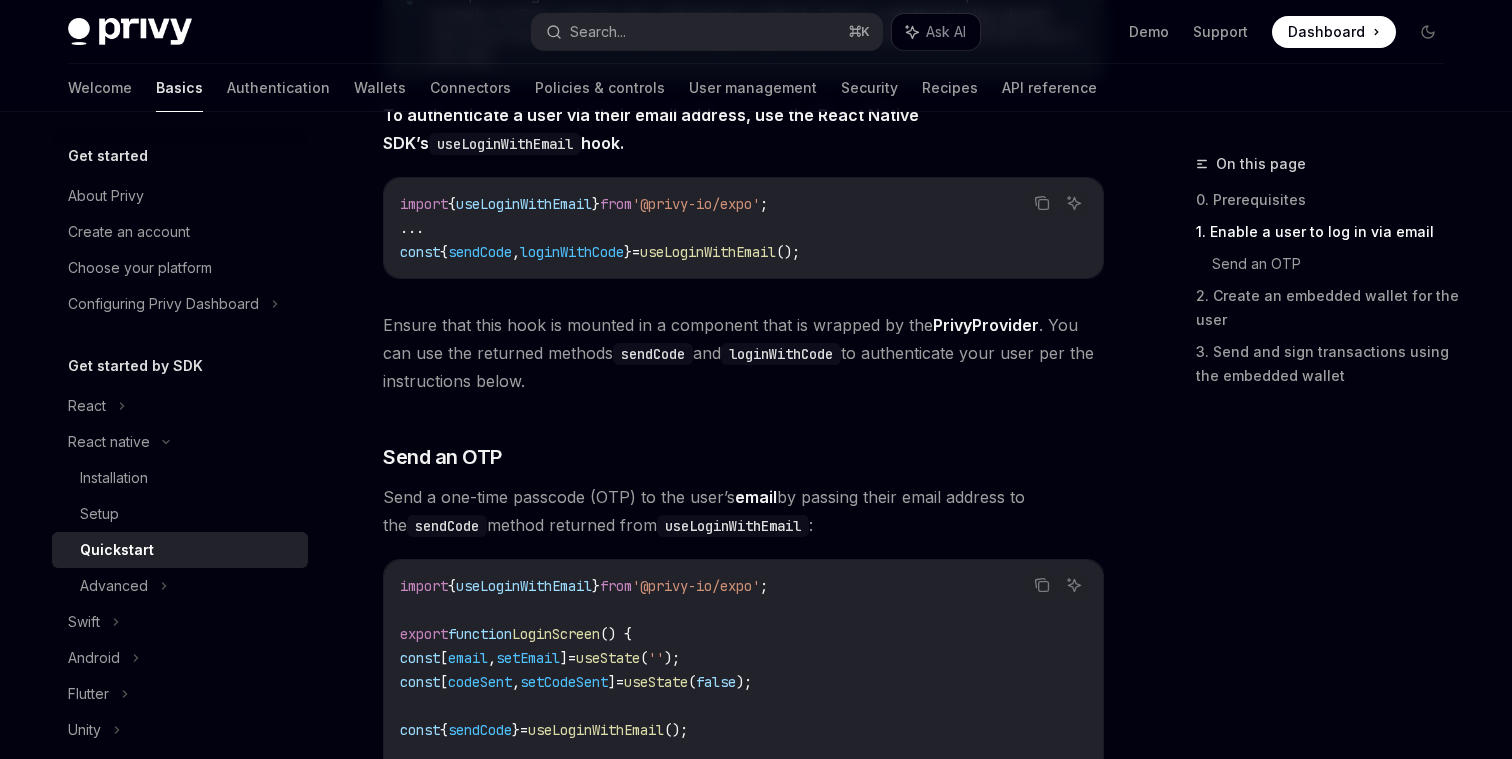 click on "Ensure that this hook is mounted in a component that is wrapped by the  PrivyProvider .
You can use the returned methods  sendCode  and  loginWithCode  to authenticate your user per the instructions below." at bounding box center [743, 353] 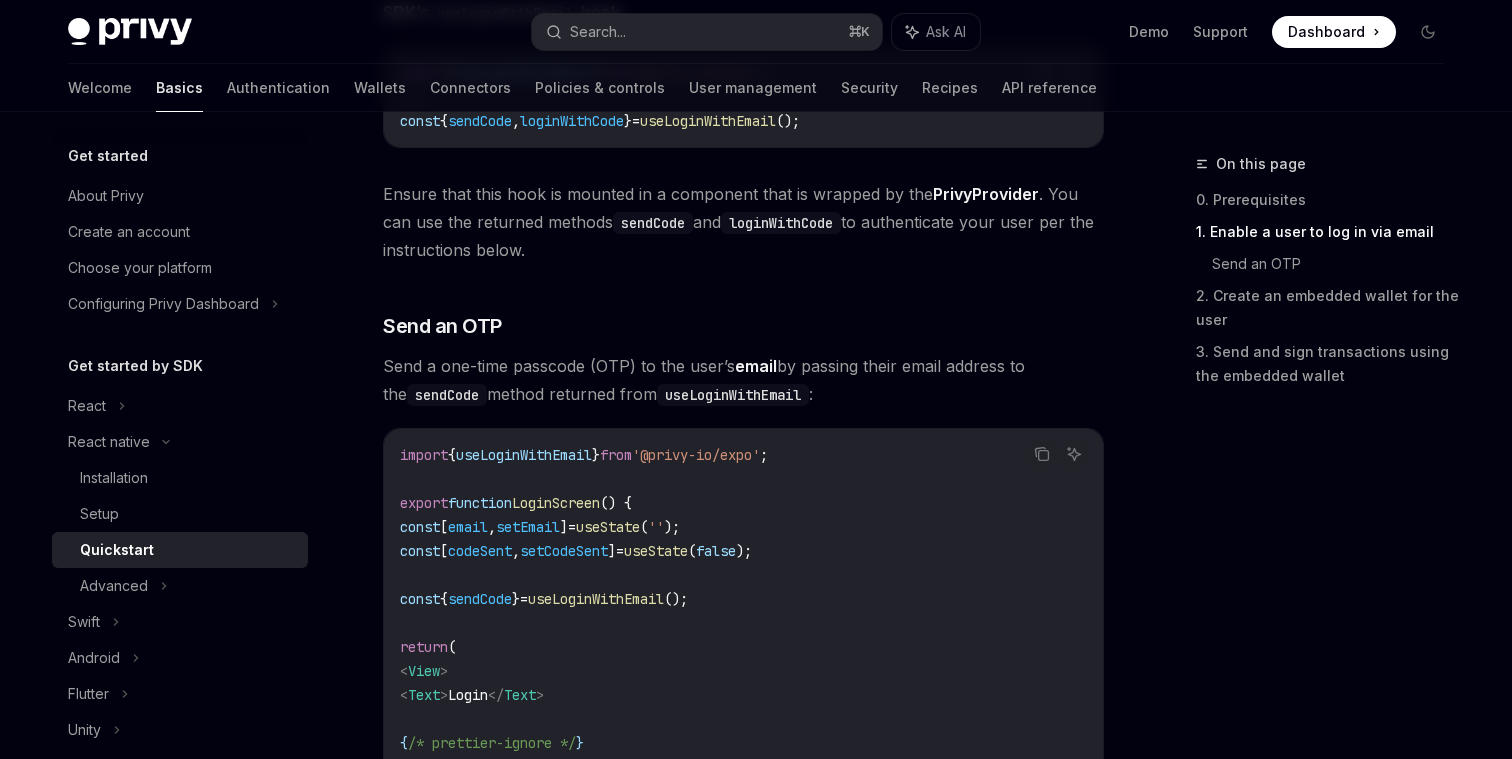 scroll, scrollTop: 818, scrollLeft: 0, axis: vertical 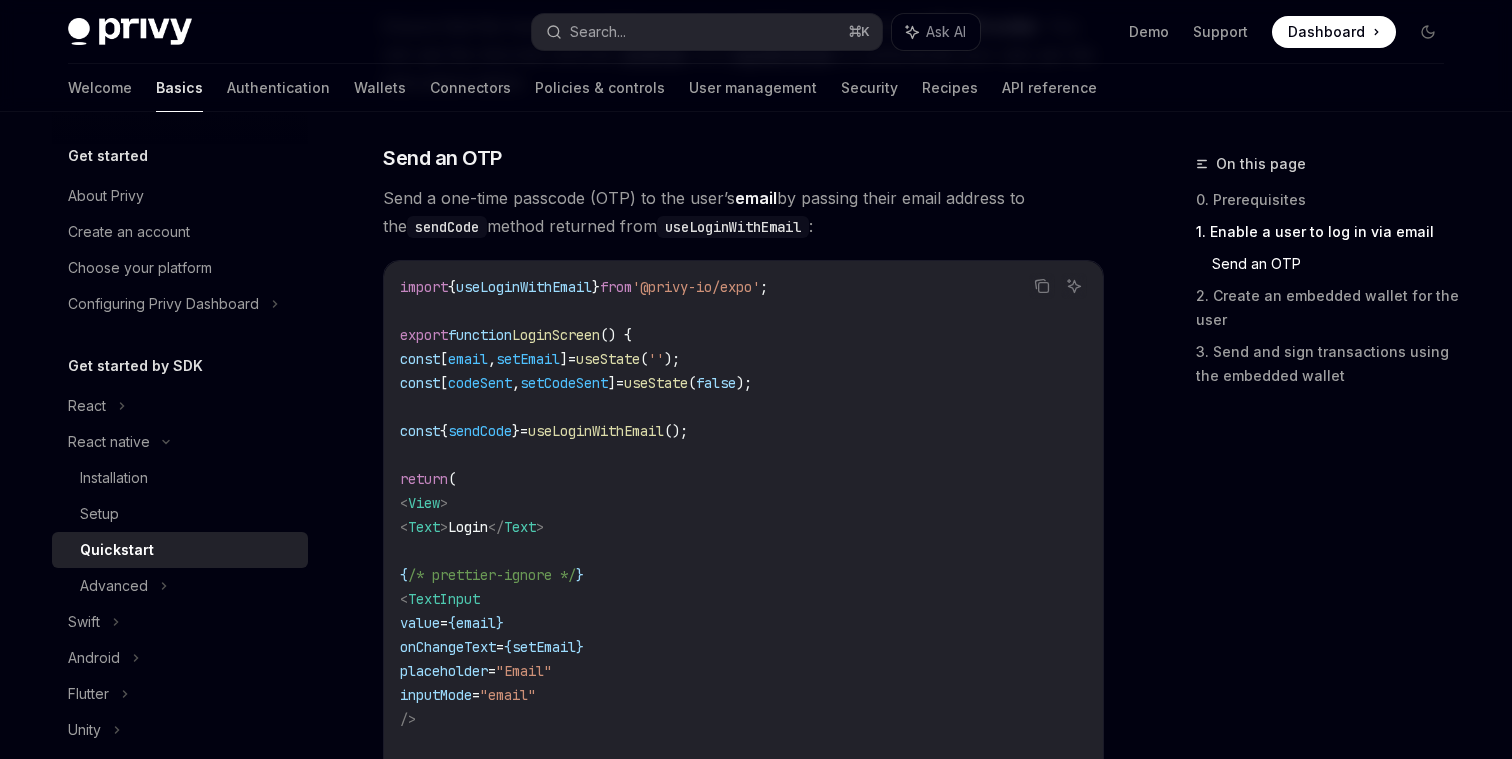 click on "import  { useLoginWithEmail }  from  '@privy-io/expo' ;
export  function  LoginScreen () {
const  [ email ,  setEmail ]  =  useState ( '' );
const  [ codeSent ,  setCodeSent ]  =  useState ( false );
const  { sendCode }  =  useLoginWithEmail ();
return  (
< View >
< Text > Login </ Text >
{ /* prettier-ignore */ }
< TextInput
value = { email }
onChangeText = { setEmail }
placeholder = "Email"
inputMode = "email"
/>
{ ! codeSent  ?  (
< Button
onPress = {async  ()  =>  {
await  sendCode ({ email });
setCodeSent ( true );
} }
>
Send Code
</ Button >
)  :  (
{ /* prettier-ignore */ }
< Button  onPress = { ()  =>  loginWithCode ({ code:  code ,  email }) } >
Login
</ Button >
) }
</ View >
);" at bounding box center [743, 731] 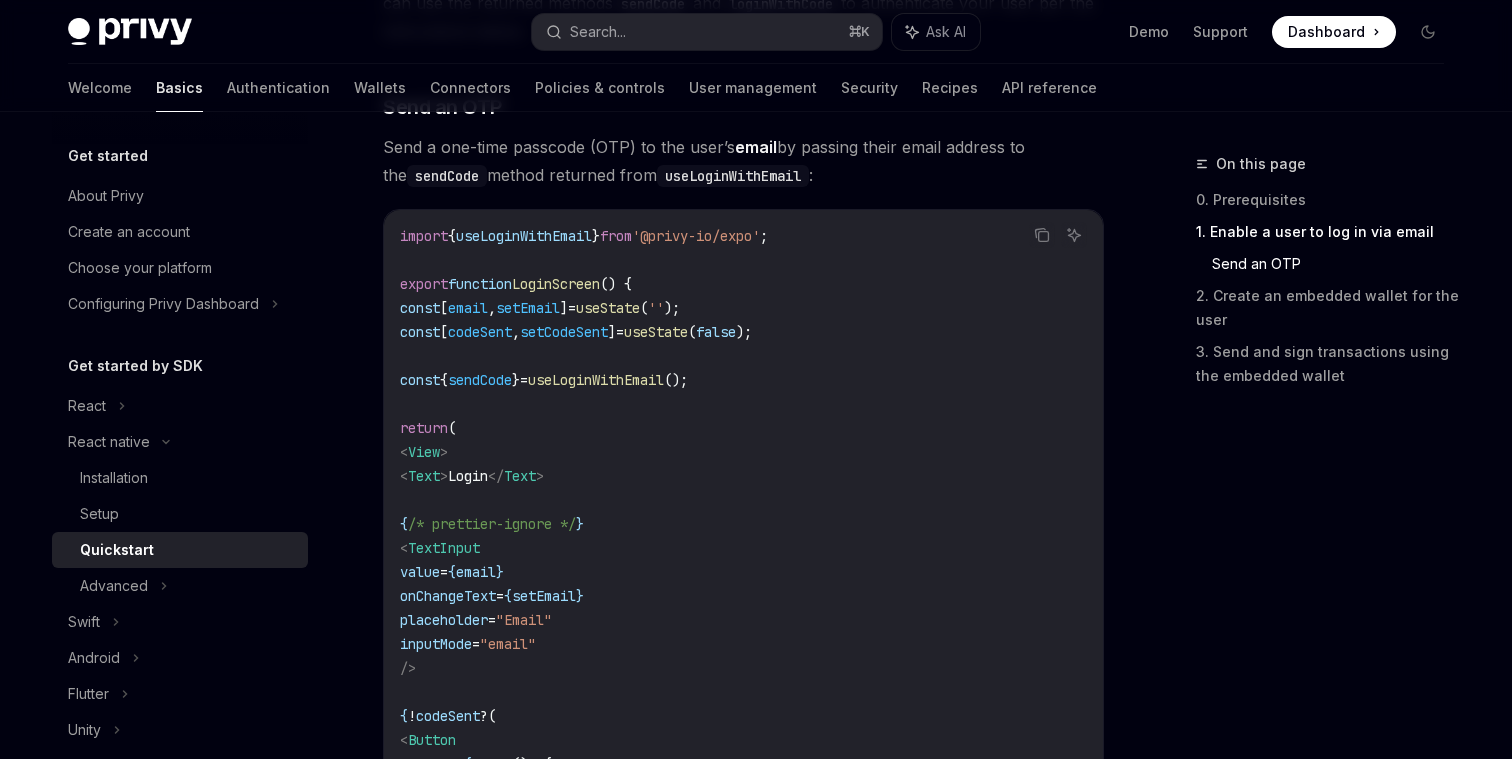 click on "=" at bounding box center (620, 332) 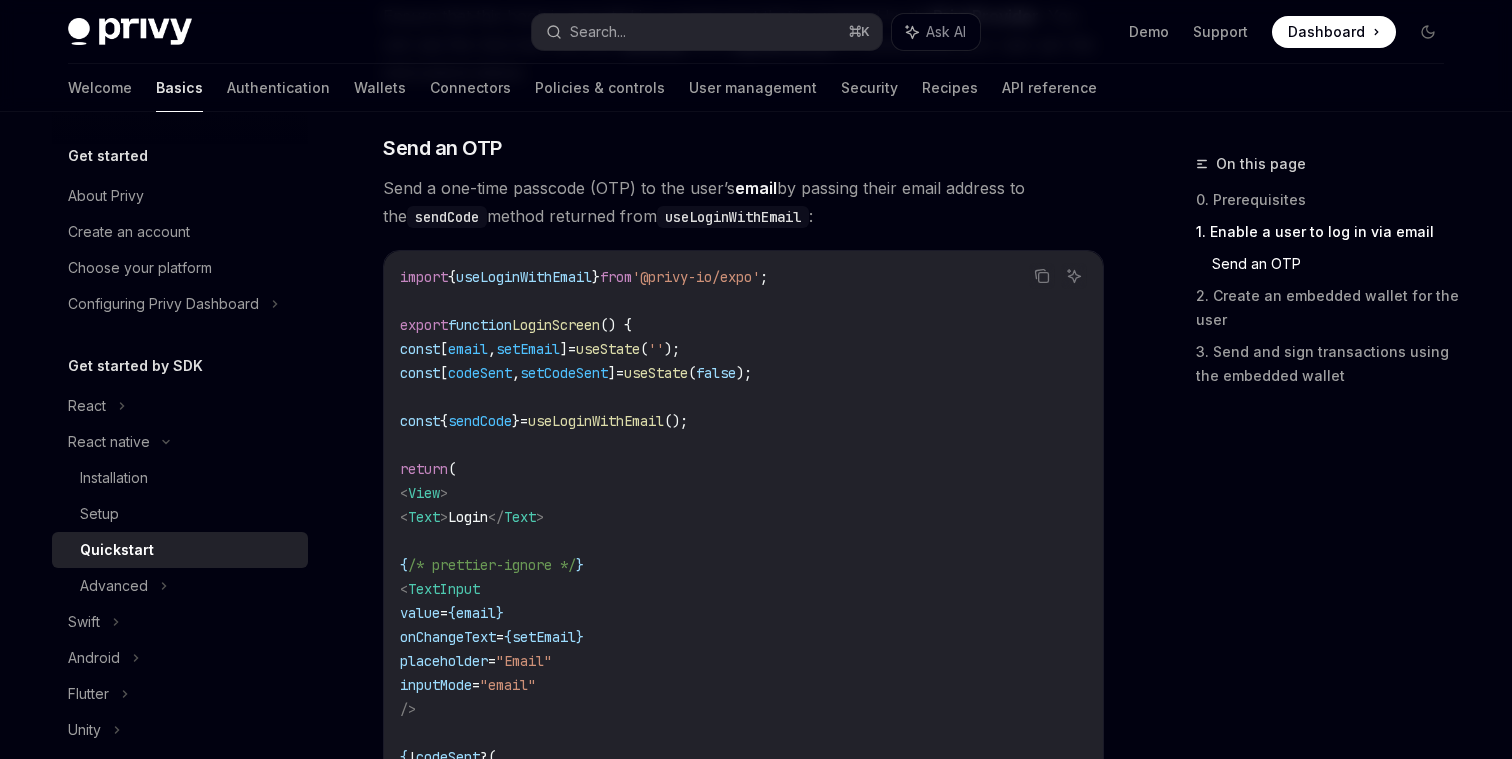 click on "import  { useLoginWithEmail }  from  '@privy-io/expo' ;
export  function  LoginScreen () {
const  [ email ,  setEmail ]  =  useState ( '' );
const  [ codeSent ,  setCodeSent ]  =  useState ( false );
const  { sendCode }  =  useLoginWithEmail ();
return  (
< View >
< Text > Login </ Text >
{ /* prettier-ignore */ }
< TextInput
value = { email }
onChangeText = { setEmail }
placeholder = "Email"
inputMode = "email"
/>
{ ! codeSent  ?  (
< Button
onPress = {async  ()  =>  {
await  sendCode ({ email });
setCodeSent ( true );
} }
>
Send Code
</ Button >
)  :  (
{ /* prettier-ignore */ }
< Button  onPress = { ()  =>  loginWithCode ({ code:  code ,  email }) } >
Login
</ Button >
) }
</ View >
);" at bounding box center [743, 721] 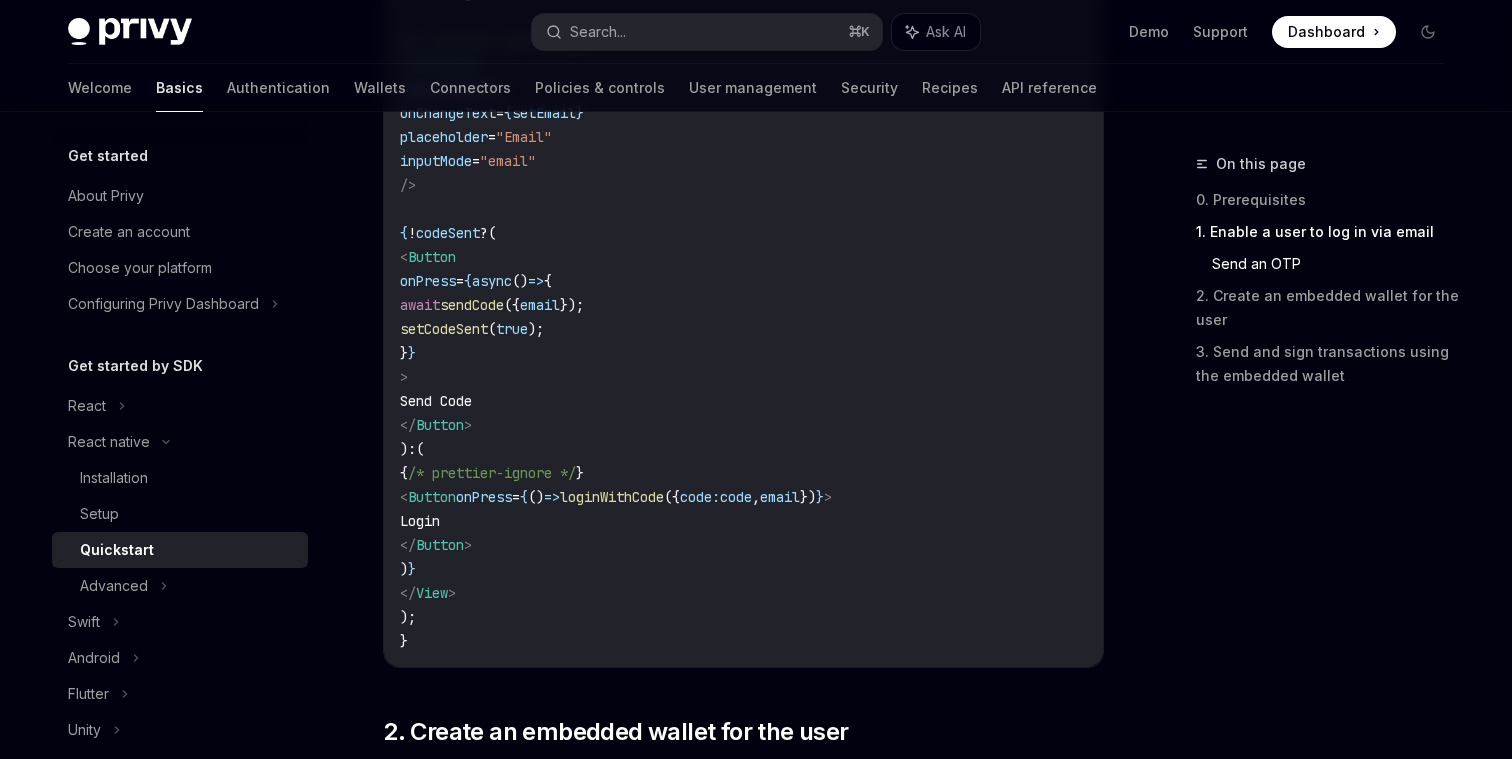 click on "import  { useLoginWithEmail }  from  '@privy-io/expo' ;
export  function  LoginScreen () {
const  [ email ,  setEmail ]  =  useState ( '' );
const  [ codeSent ,  setCodeSent ]  =  useState ( false );
const  { sendCode }  =  useLoginWithEmail ();
return  (
< View >
< Text > Login </ Text >
{ /* prettier-ignore */ }
< TextInput
value = { email }
onChangeText = { setEmail }
placeholder = "Email"
inputMode = "email"
/>
{ ! codeSent  ?  (
< Button
onPress = {async  ()  =>  {
await  sendCode ({ email });
setCodeSent ( true );
} }
>
Send Code
</ Button >
)  :  (
{ /* prettier-ignore */ }
< Button  onPress = { ()  =>  loginWithCode ({ code:  code ,  email }) } >
Login
</ Button >
) }
</ View >
);" at bounding box center (743, 197) 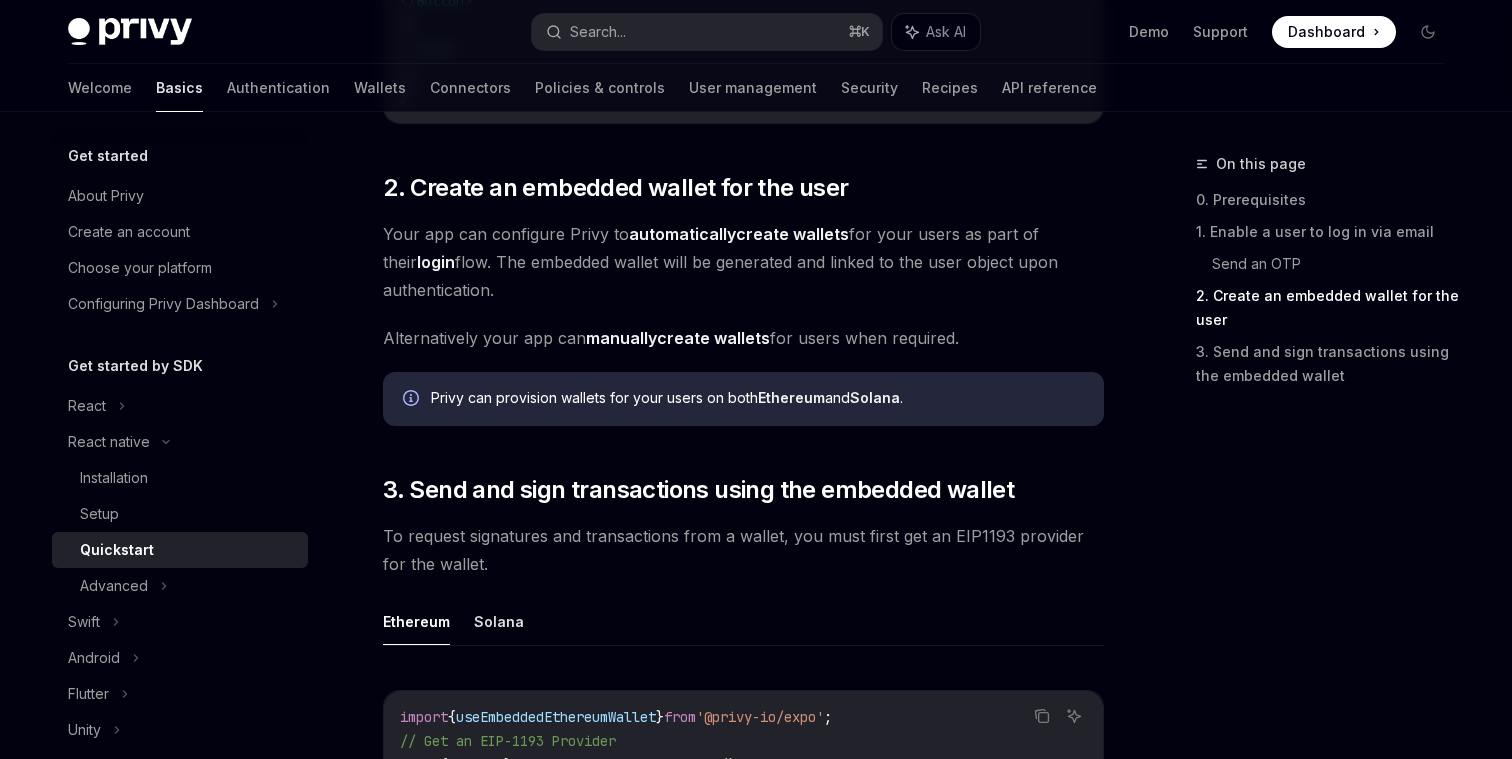 scroll, scrollTop: 1951, scrollLeft: 0, axis: vertical 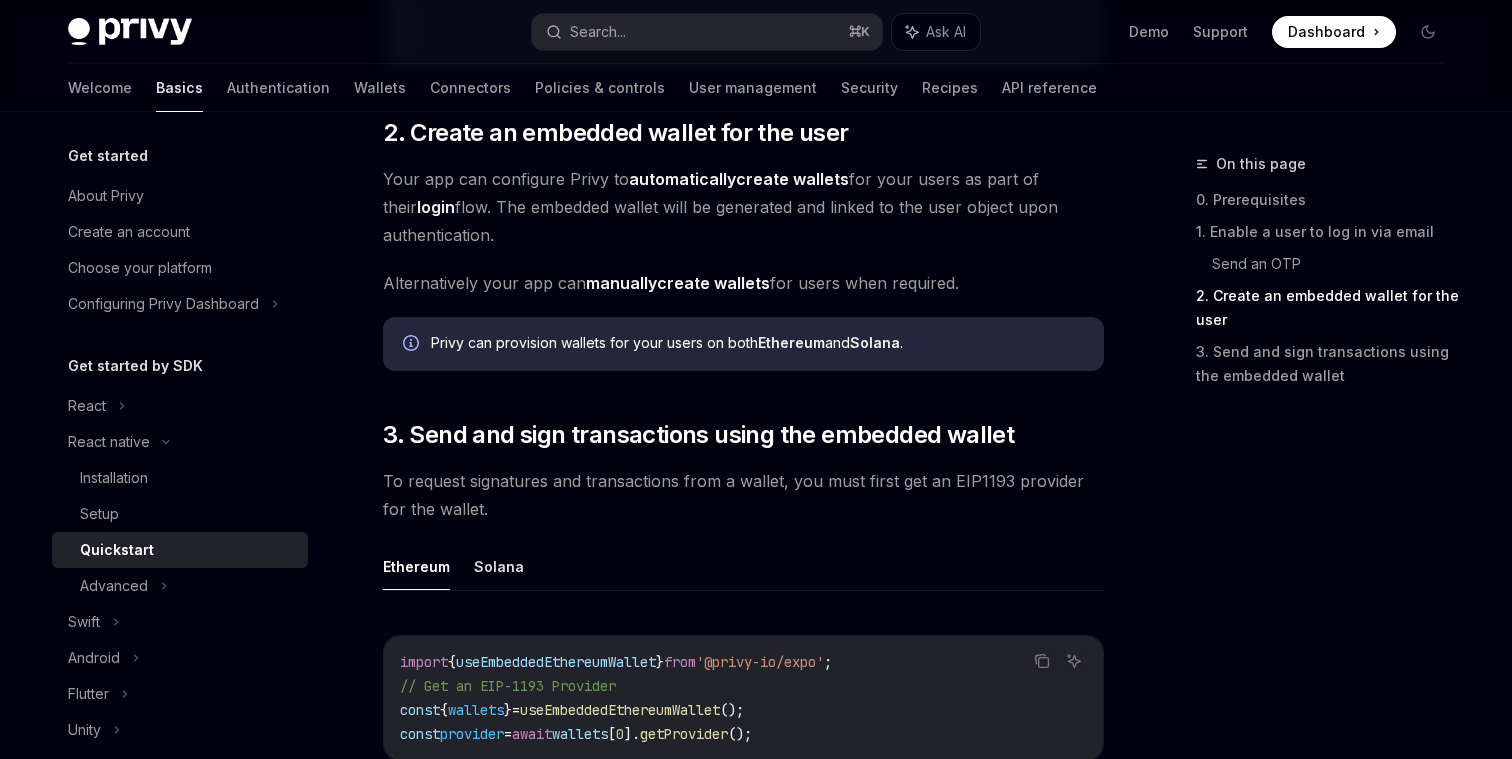 click on "Privy can provision wallets for your users on both  Ethereum  and  Solana ." at bounding box center [743, 344] 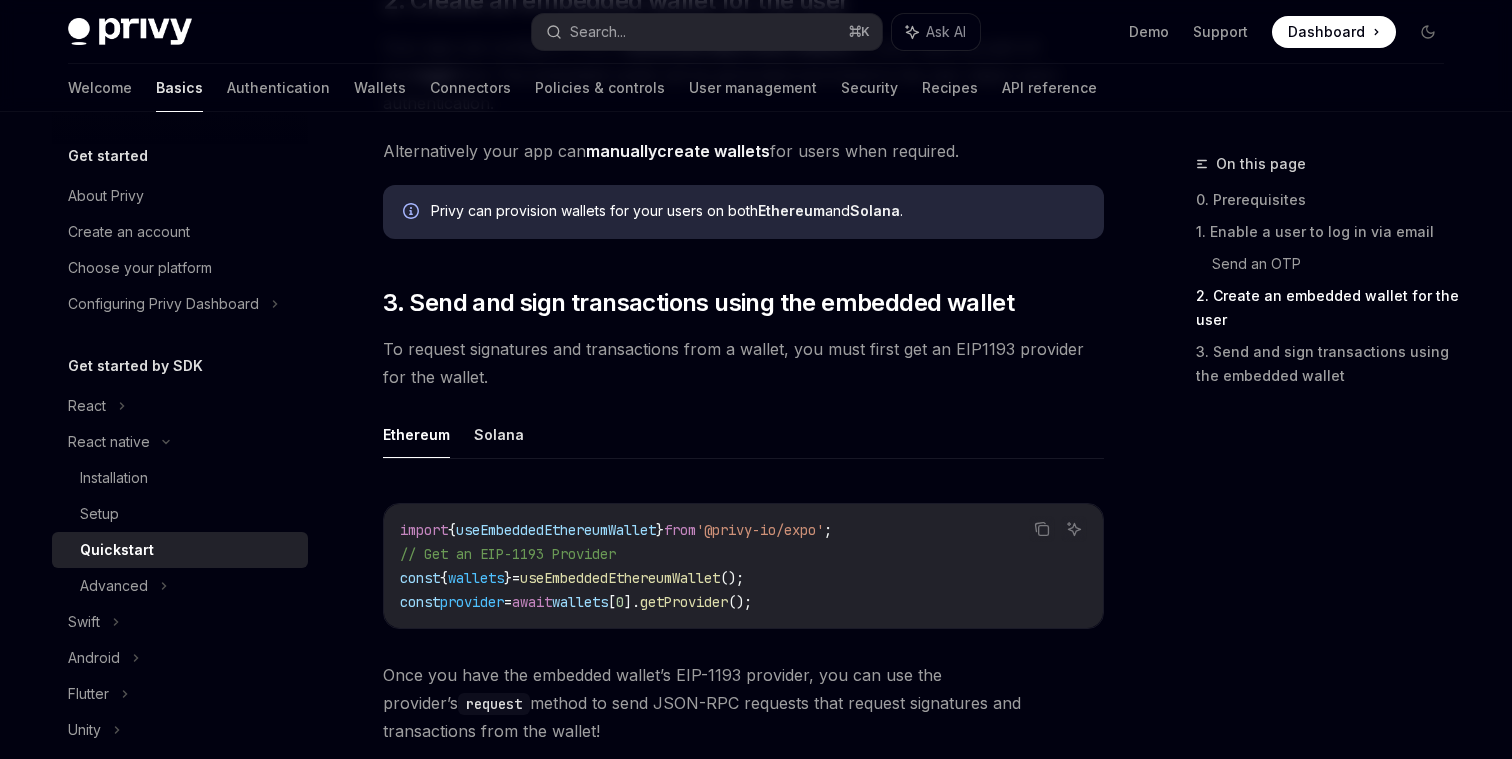 scroll, scrollTop: 2191, scrollLeft: 0, axis: vertical 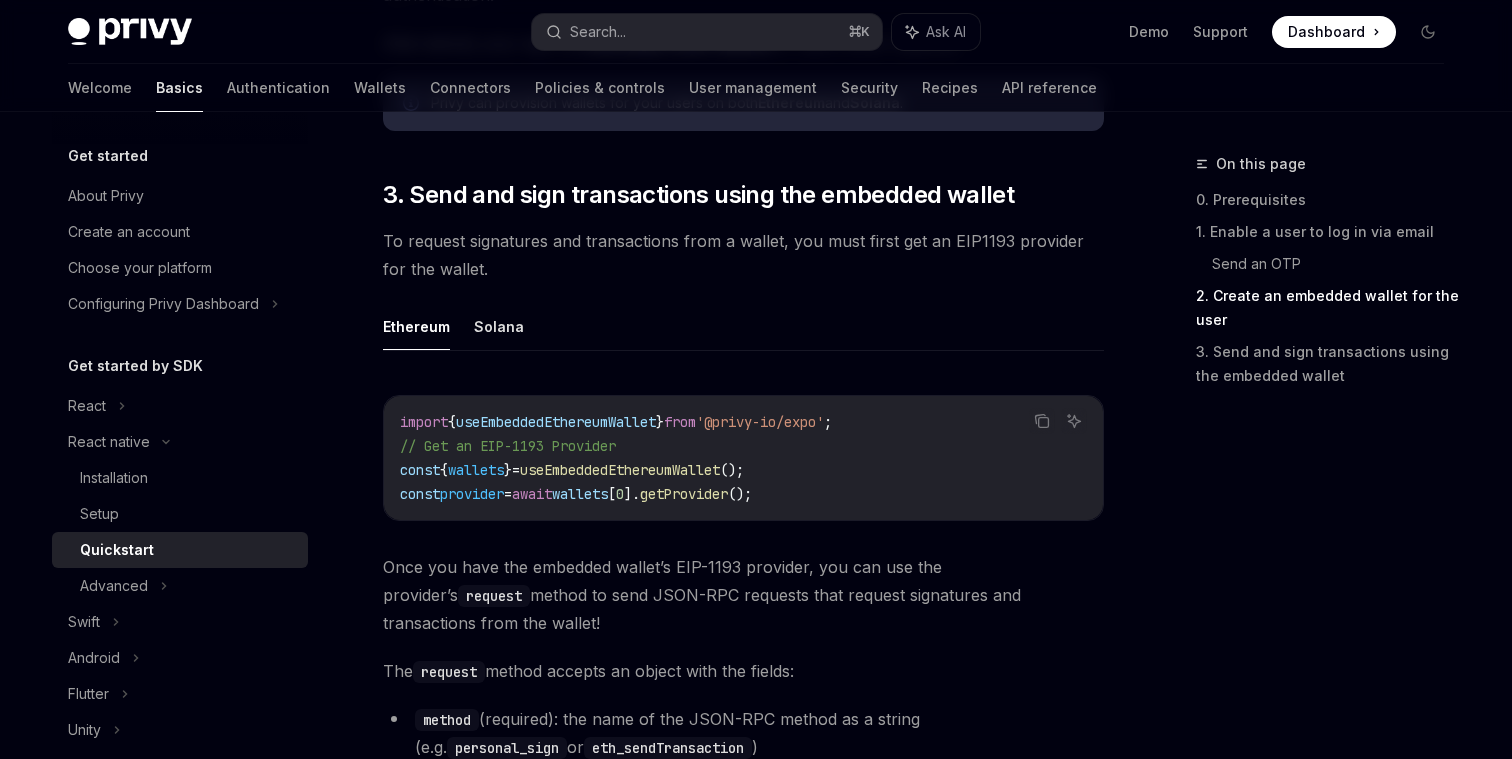 click on "Ethereum   Solana" at bounding box center [743, 327] 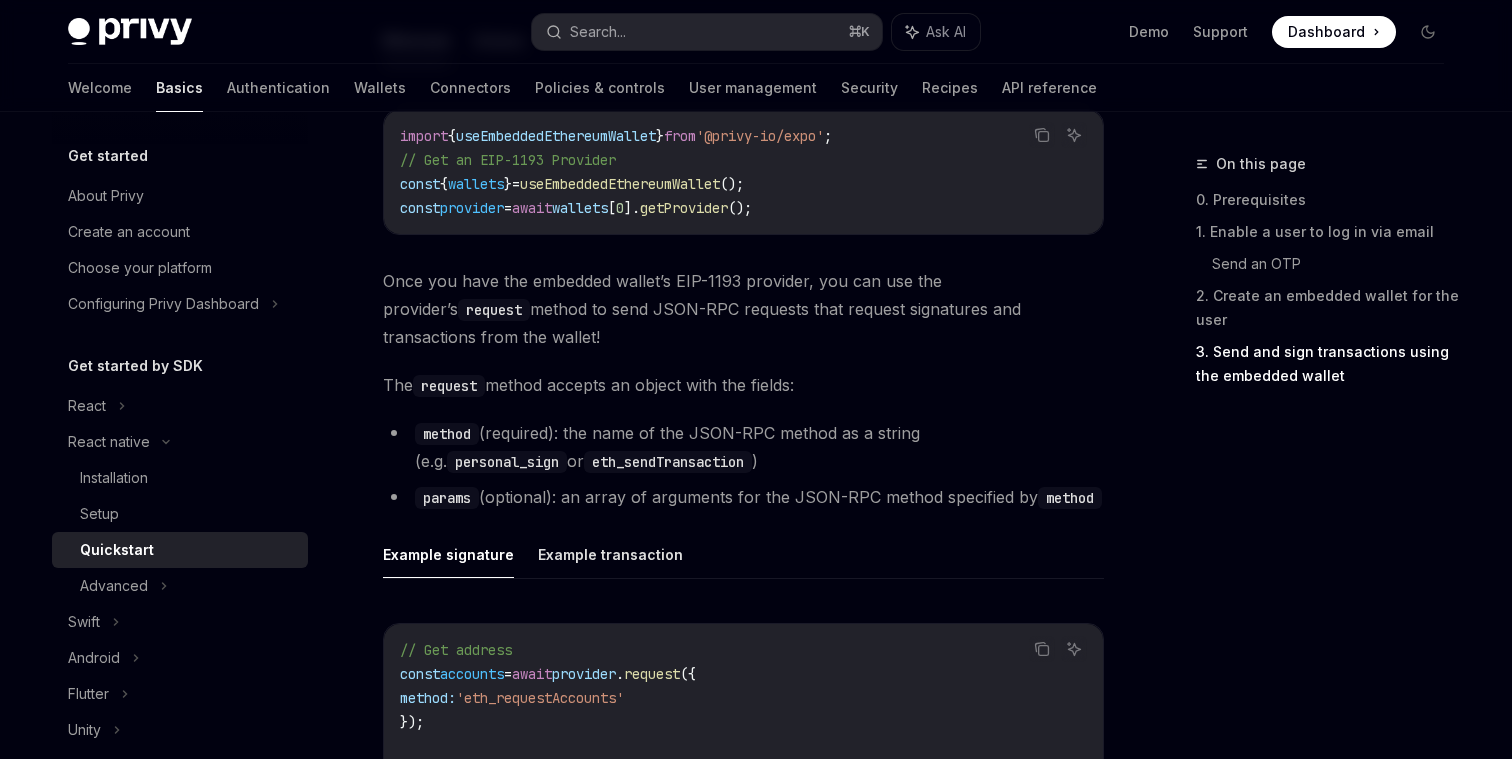 scroll, scrollTop: 2814, scrollLeft: 0, axis: vertical 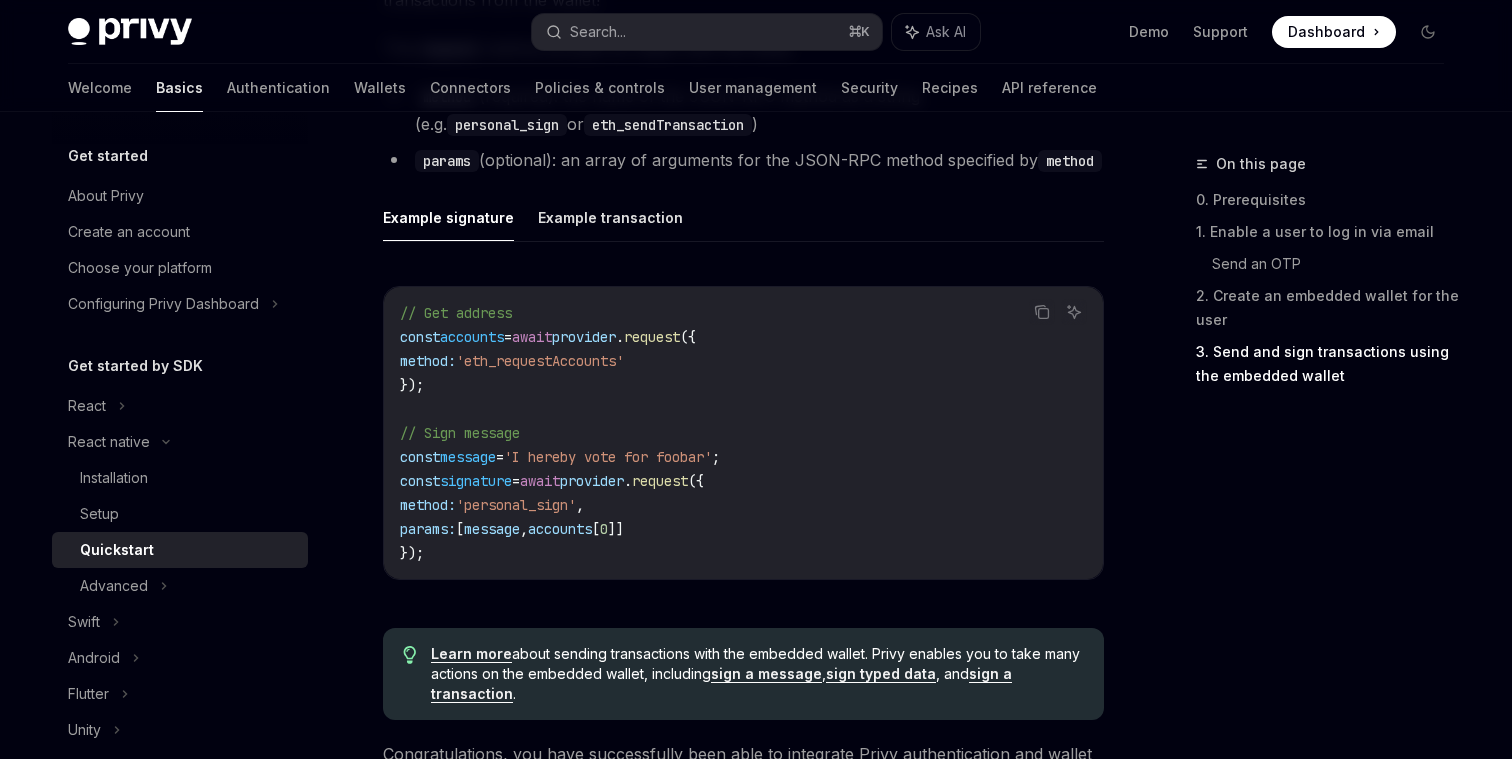 click on "// Get address
const  accounts  =  await  provider . request ({
method:  'eth_requestAccounts'
});
// Sign message
const  message  =  'I hereby vote for foobar' ;
const  signature  =  await  provider . request ({
method:  'personal_sign' ,
params:  [ message ,  accounts [ 0 ]]
});" at bounding box center (743, 433) 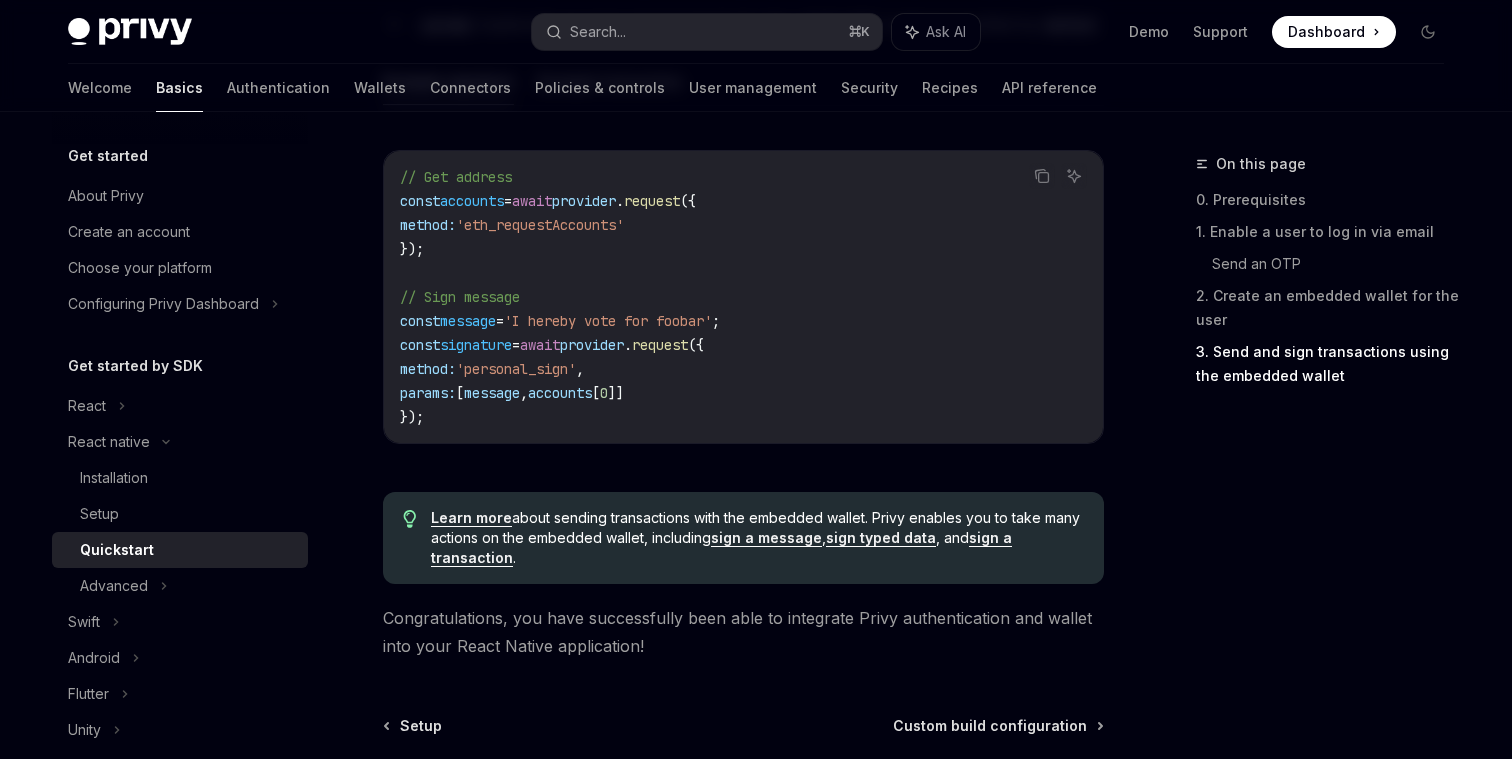 scroll, scrollTop: 3148, scrollLeft: 0, axis: vertical 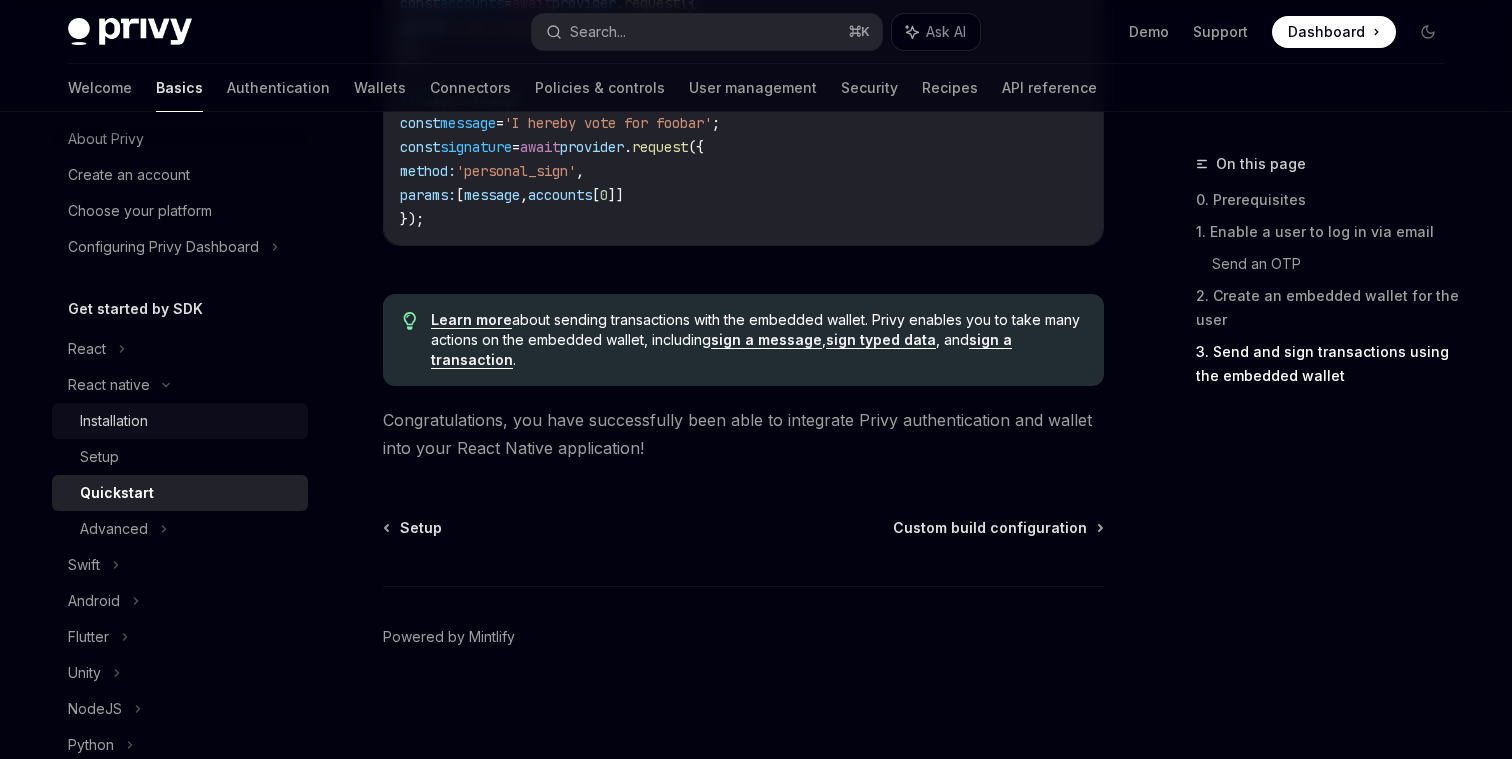 click on "Installation" at bounding box center [188, 421] 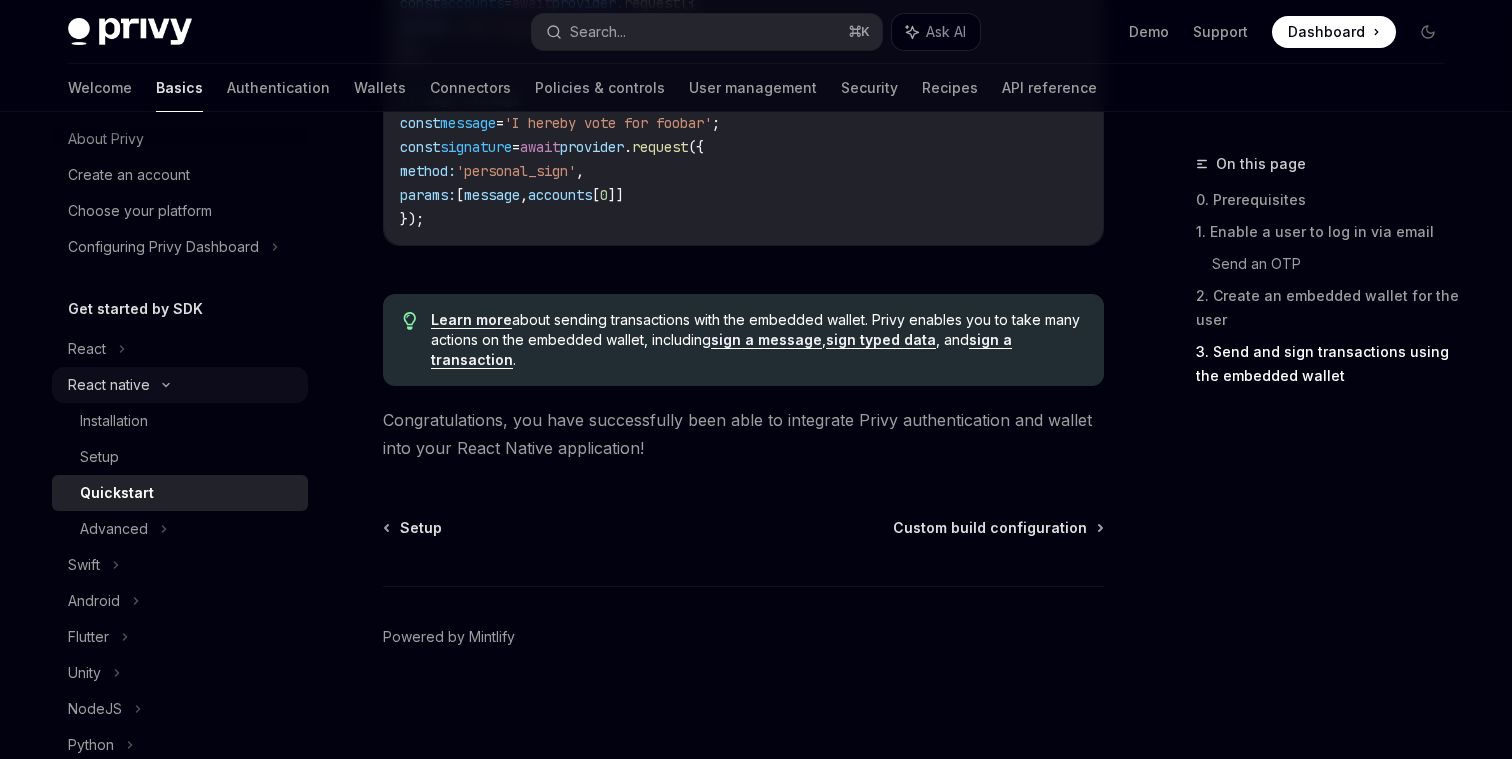 scroll, scrollTop: 0, scrollLeft: 0, axis: both 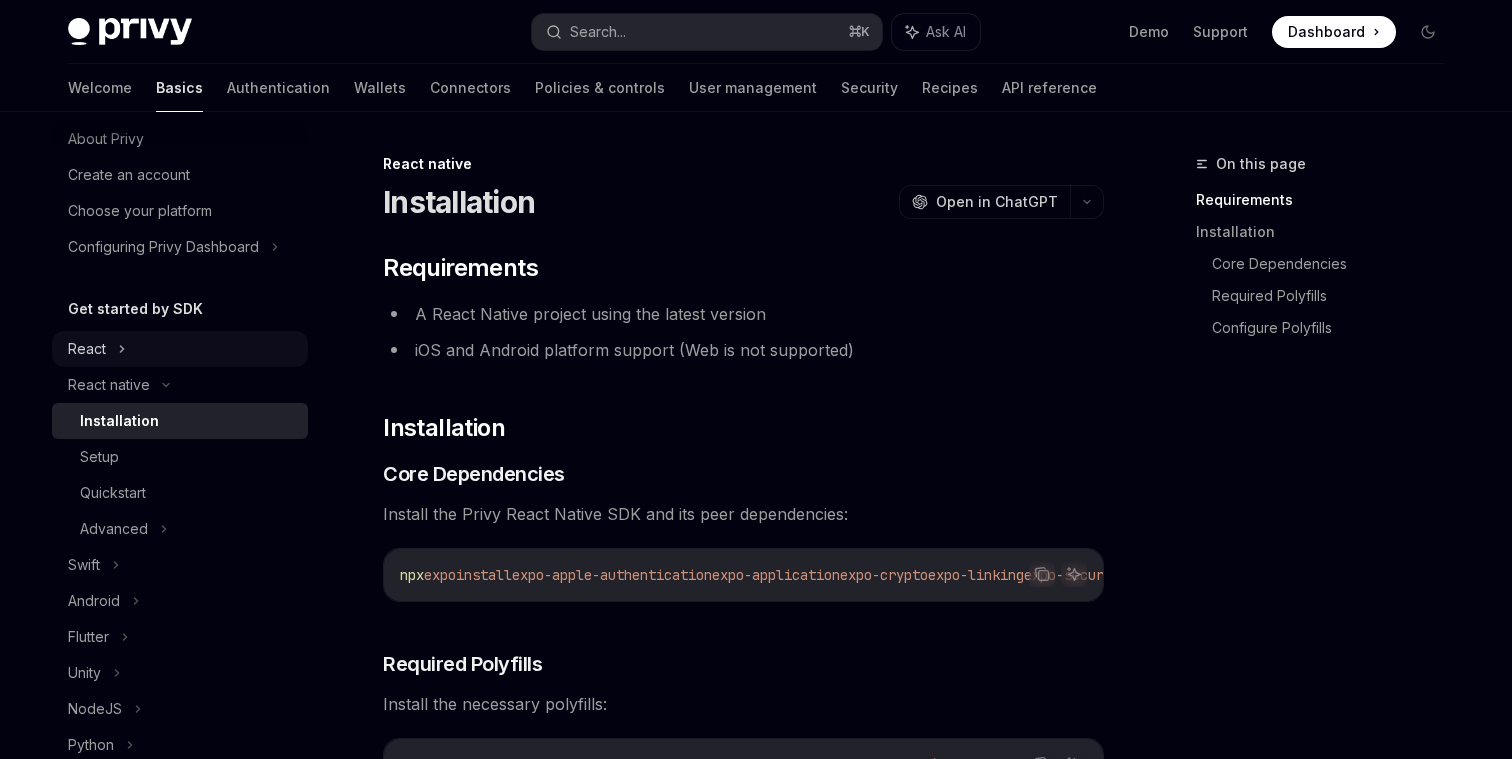 click on "React" at bounding box center [180, 349] 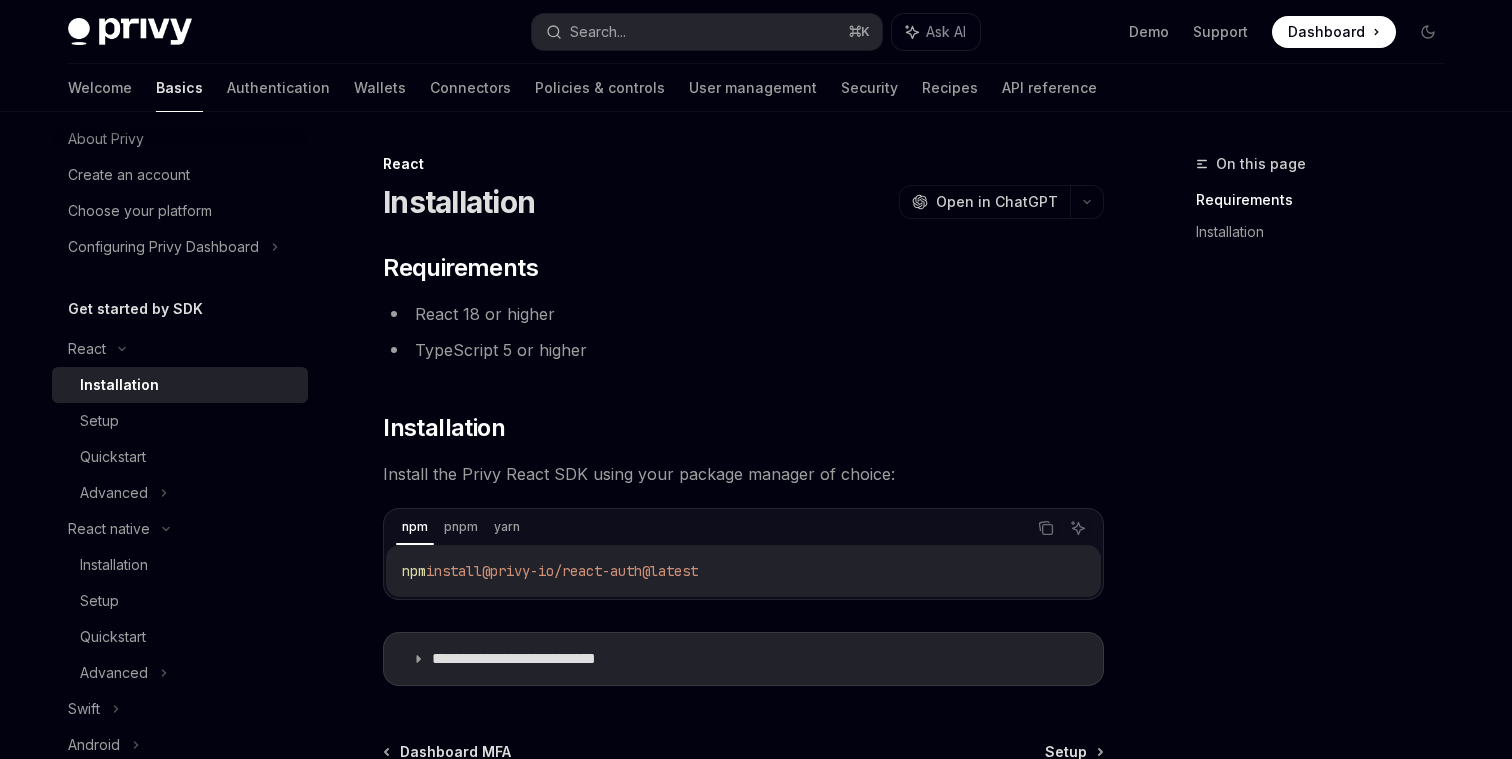 click on "Installation" at bounding box center (188, 385) 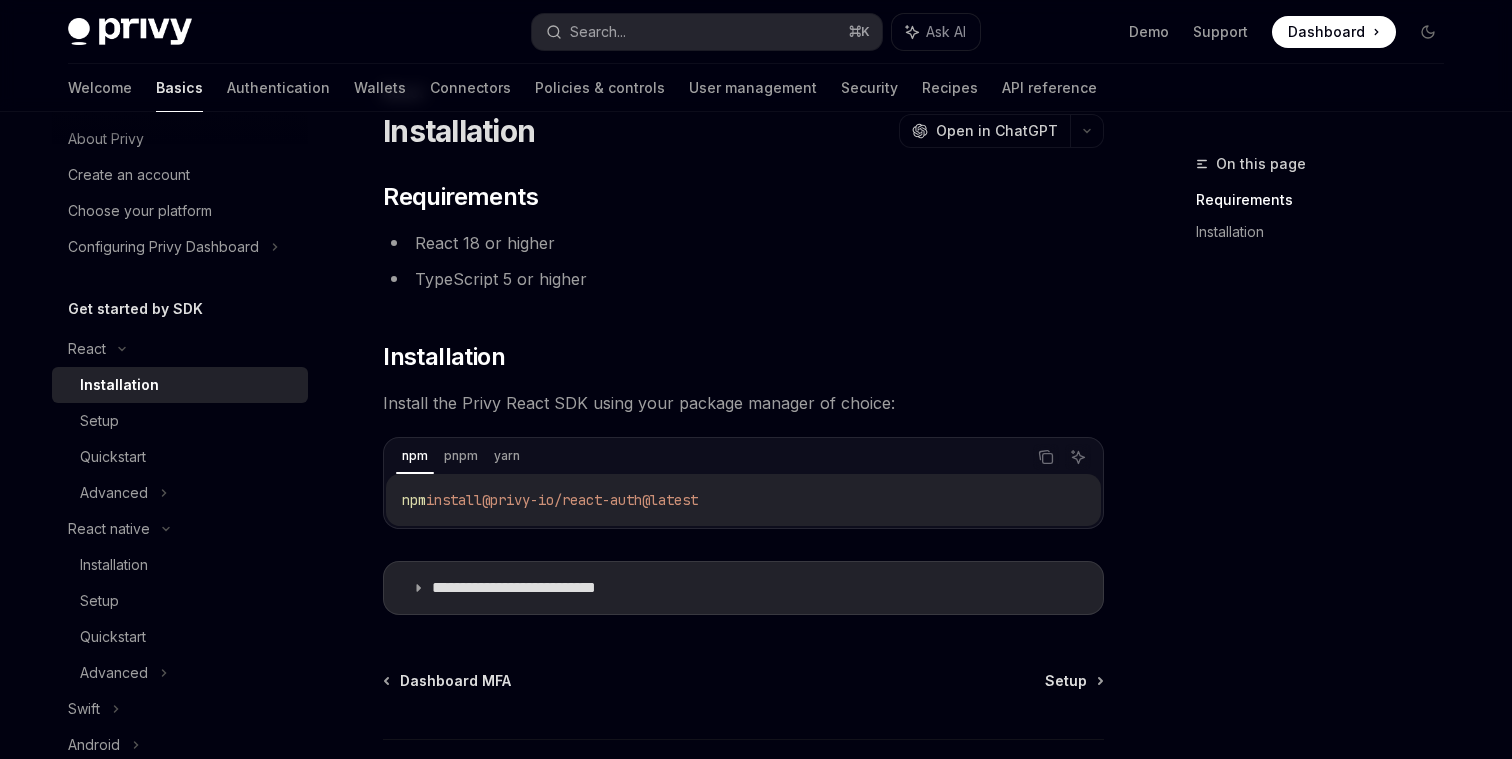 scroll, scrollTop: 224, scrollLeft: 0, axis: vertical 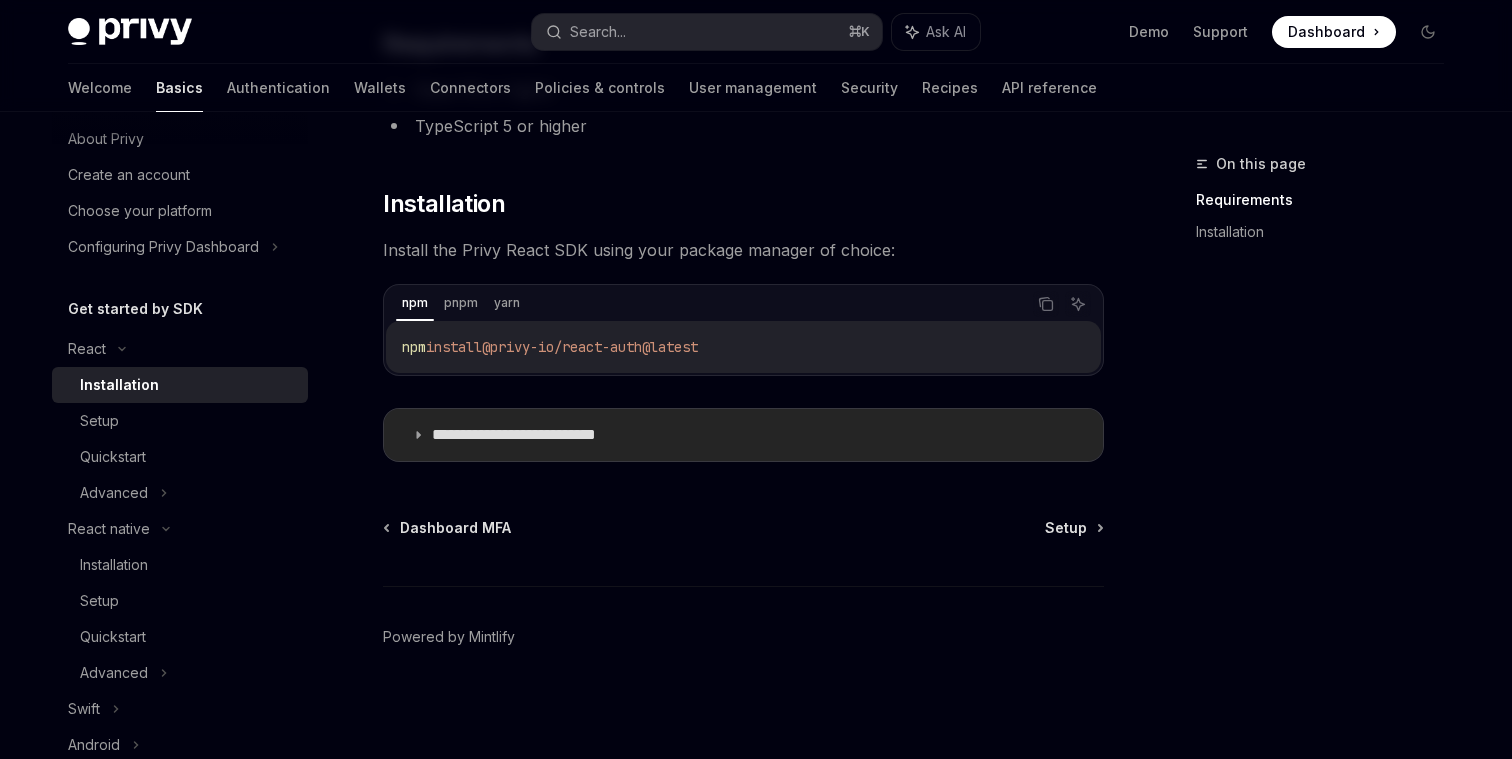 click on "**********" at bounding box center [743, 435] 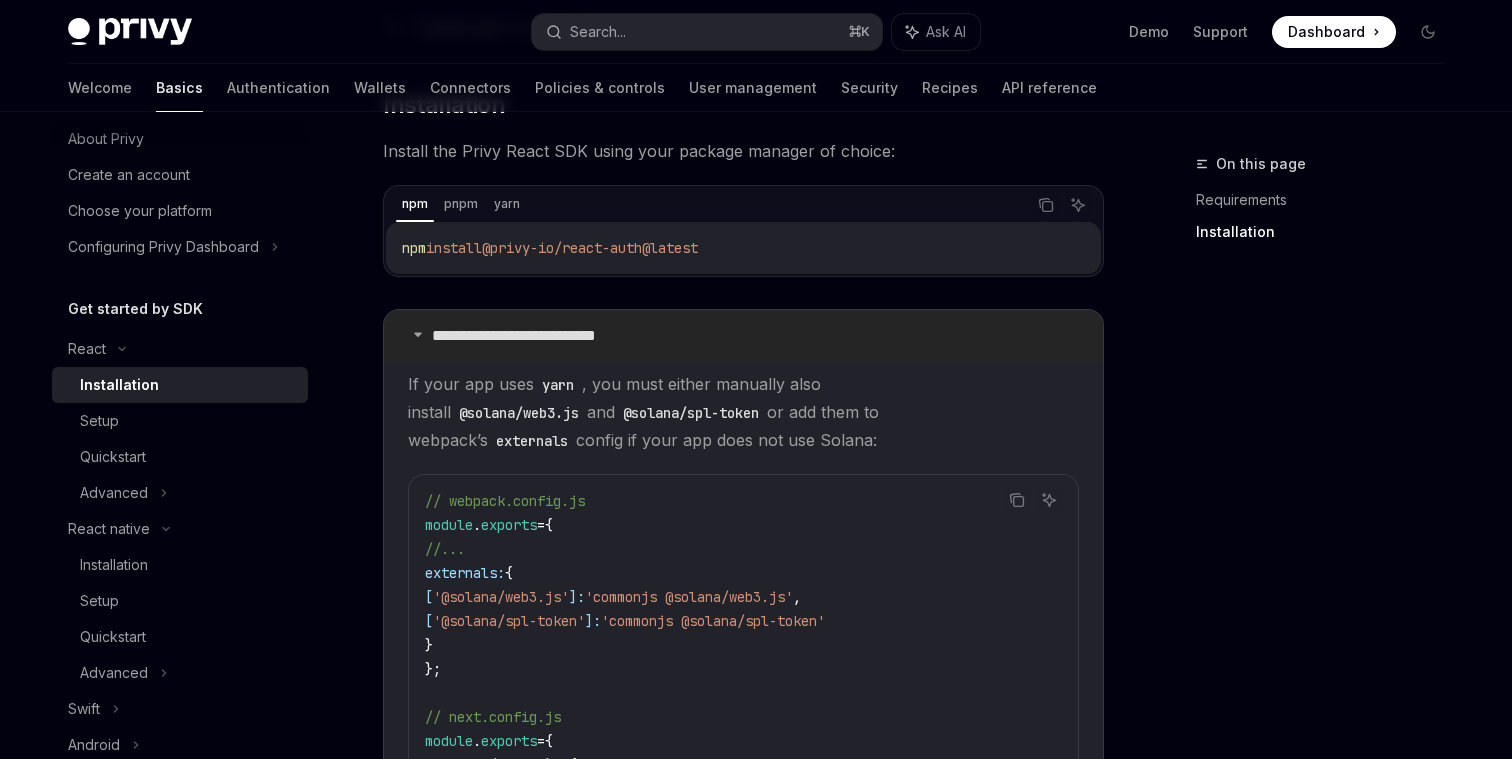 click on "If your app uses  yarn , you must either manually also install  @solana/web3.js  and  @solana/spl-token  or add them to webpack’s  externals  config if your app does not use Solana:" at bounding box center (743, 412) 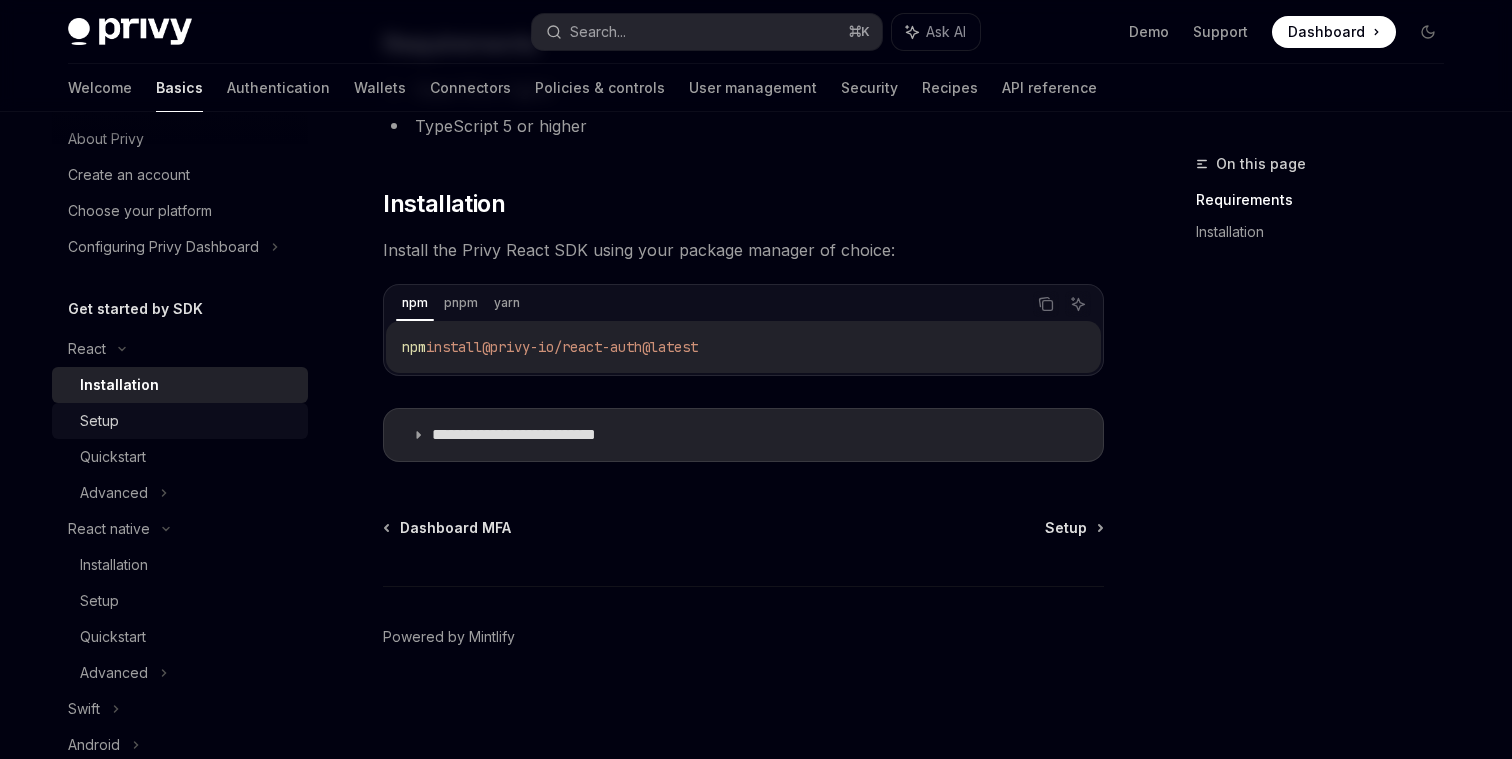 click on "Setup" at bounding box center (188, 421) 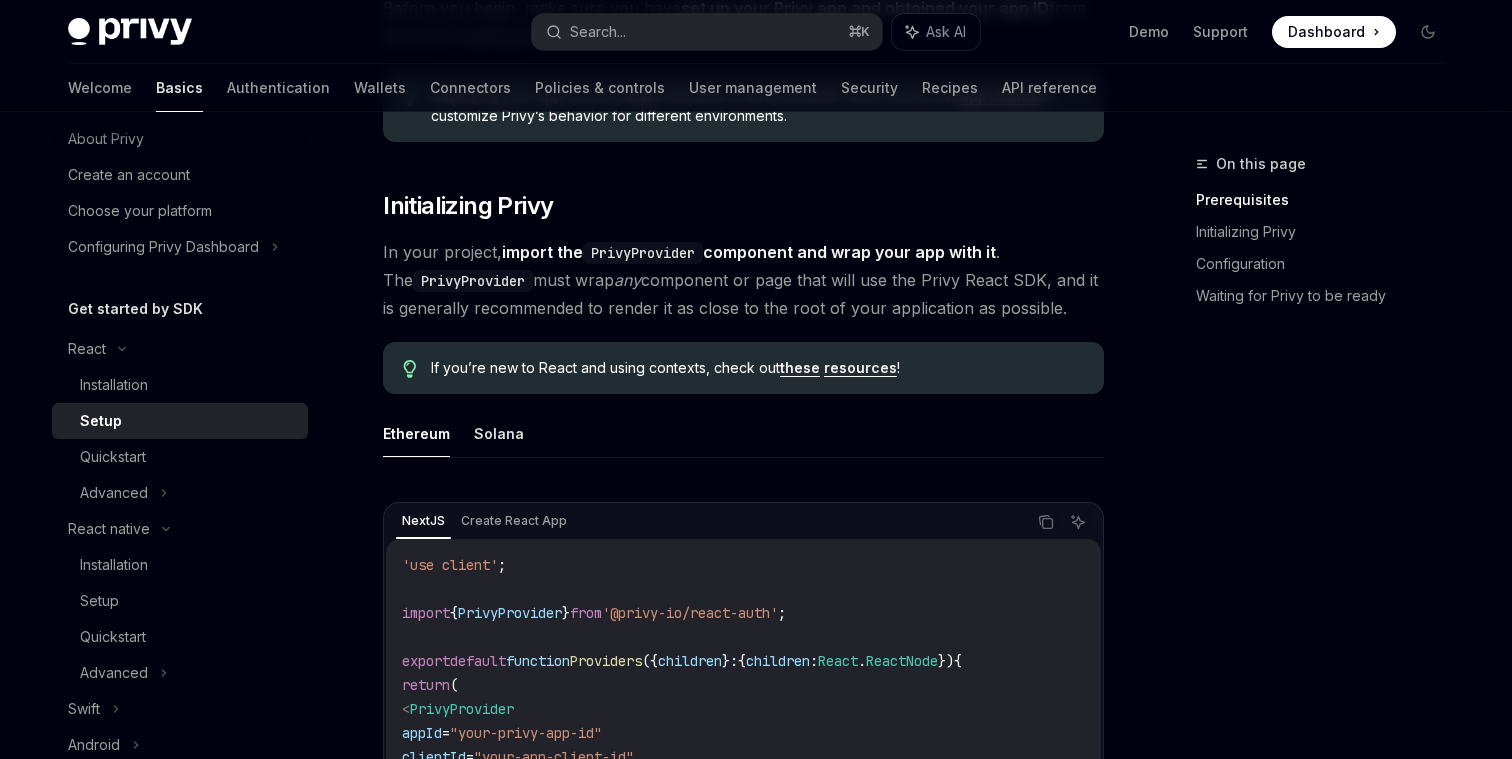 scroll, scrollTop: 308, scrollLeft: 0, axis: vertical 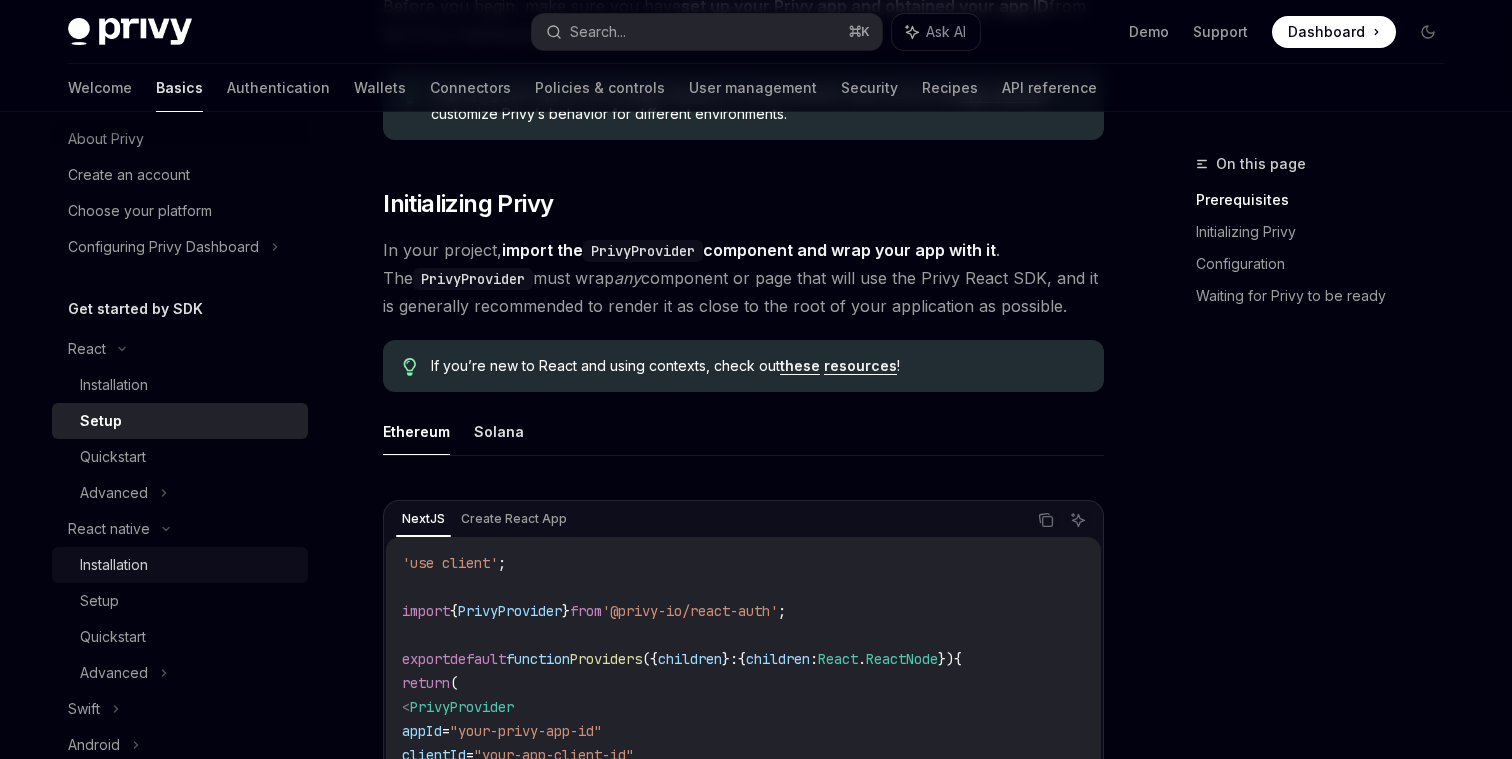click on "Installation" at bounding box center (114, 565) 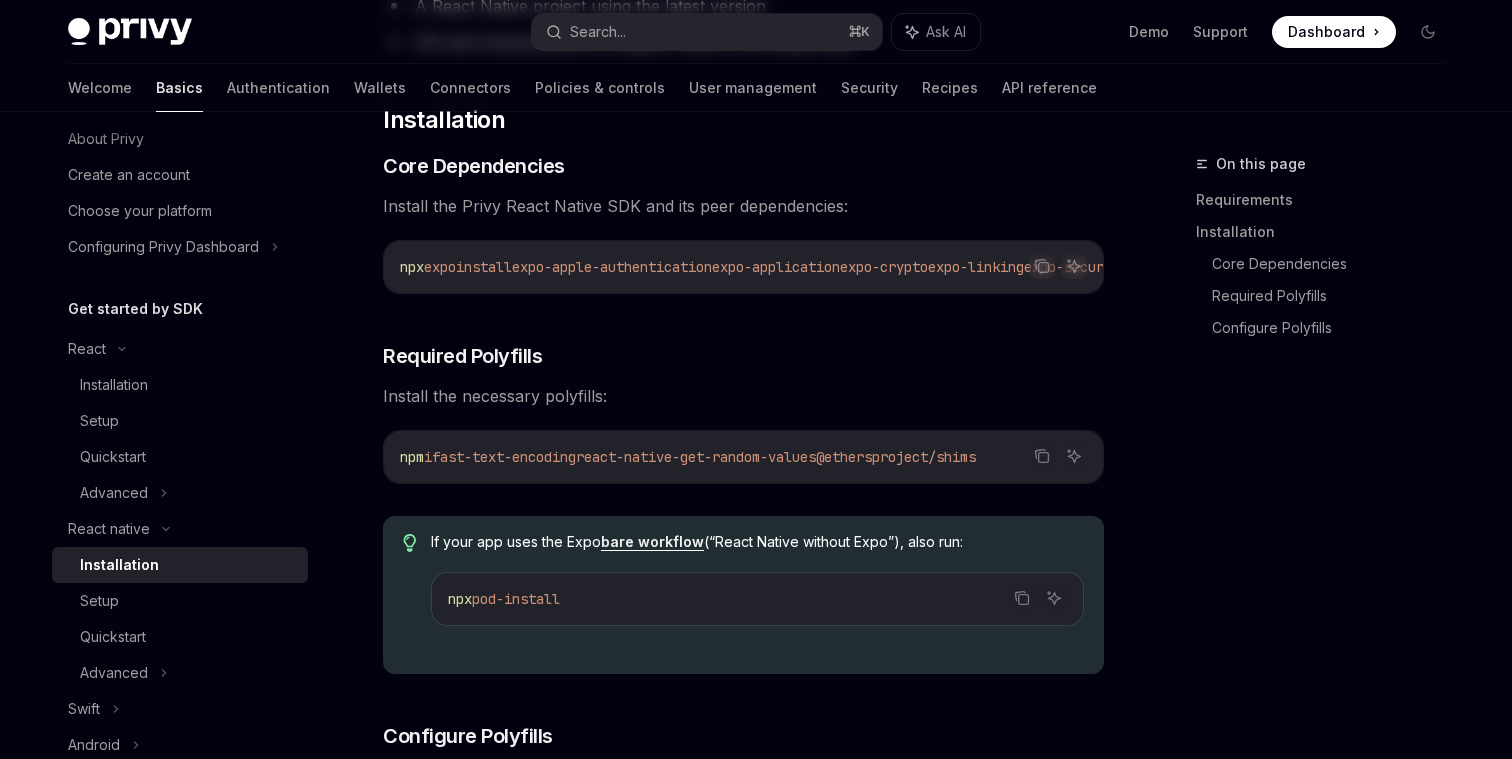 scroll, scrollTop: 0, scrollLeft: 0, axis: both 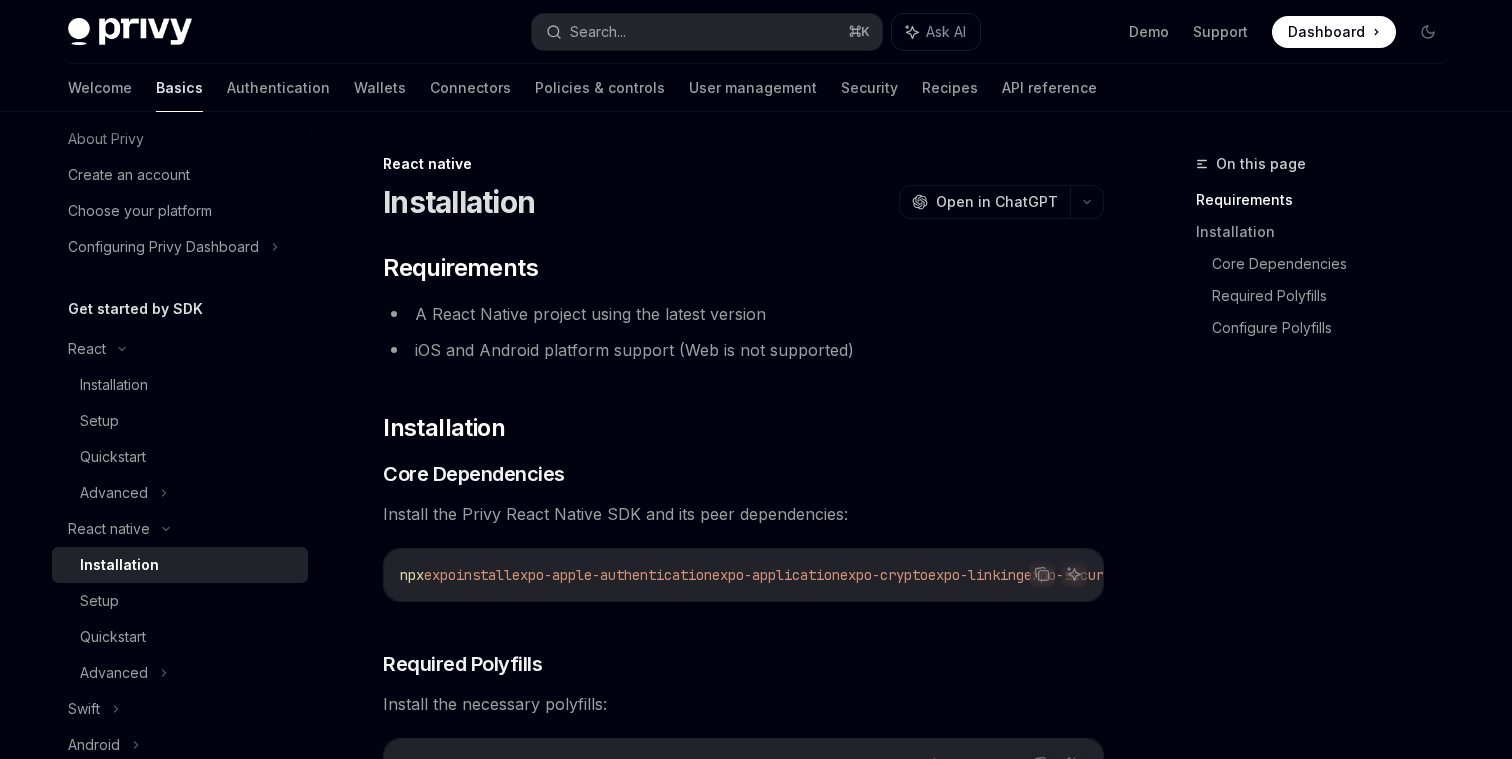click on "npx  expo  install  expo-apple-authentication  expo-application  expo-crypto  expo-linking  expo-secure-store  expo-web-browser  react-native-passkeys  react-native-webview  @privy-io/expo-native-extensions  @privy-io/expo" at bounding box center (743, 575) 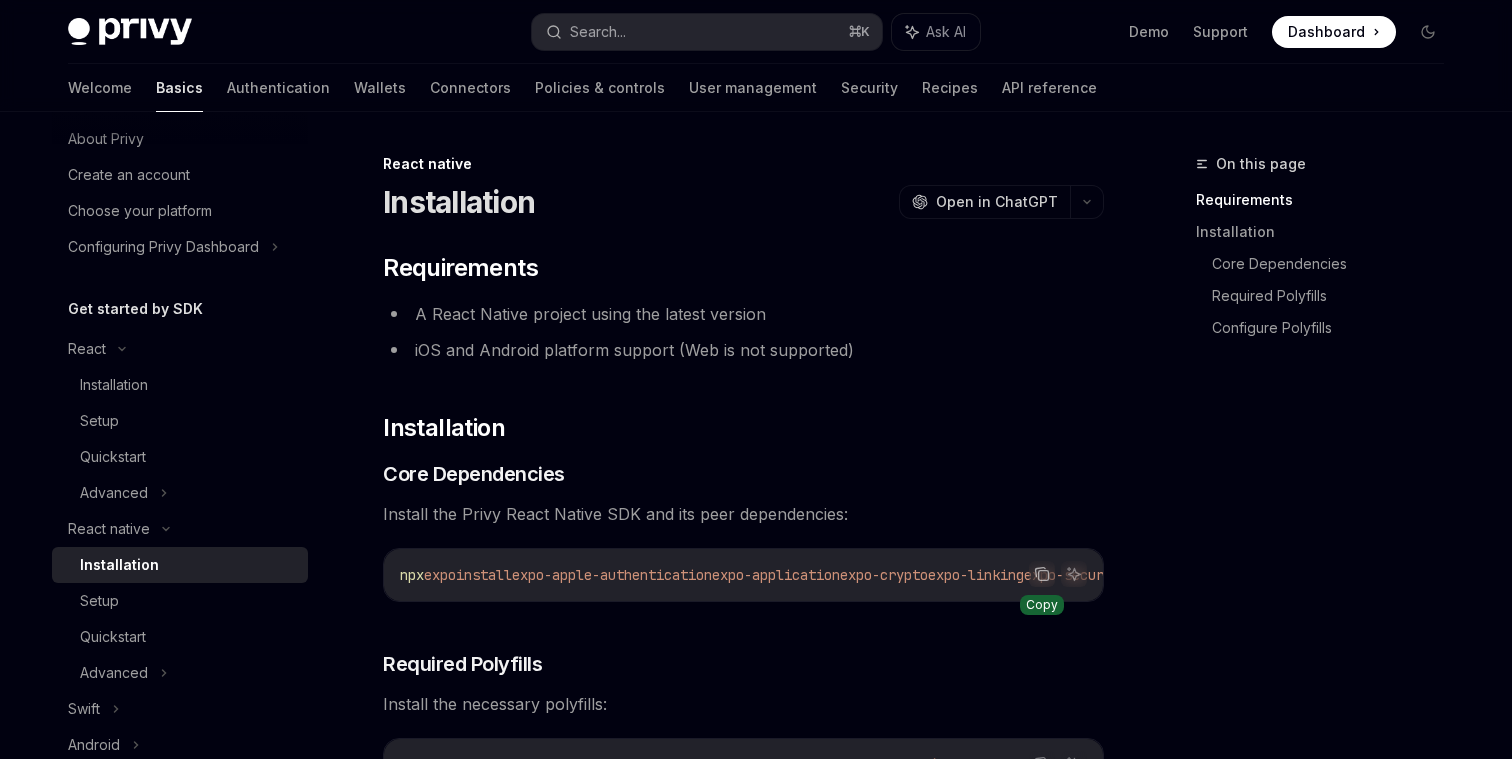 click 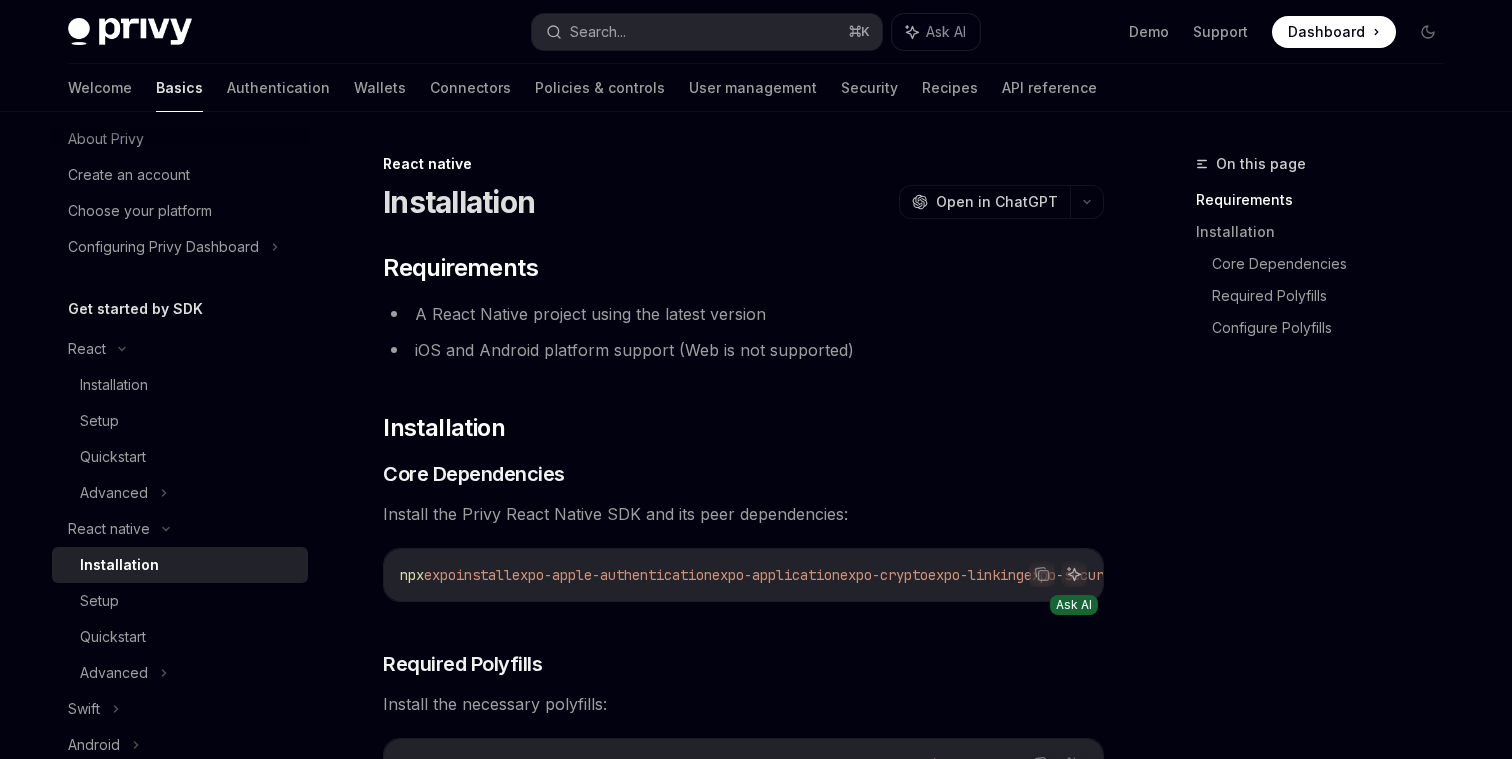 click 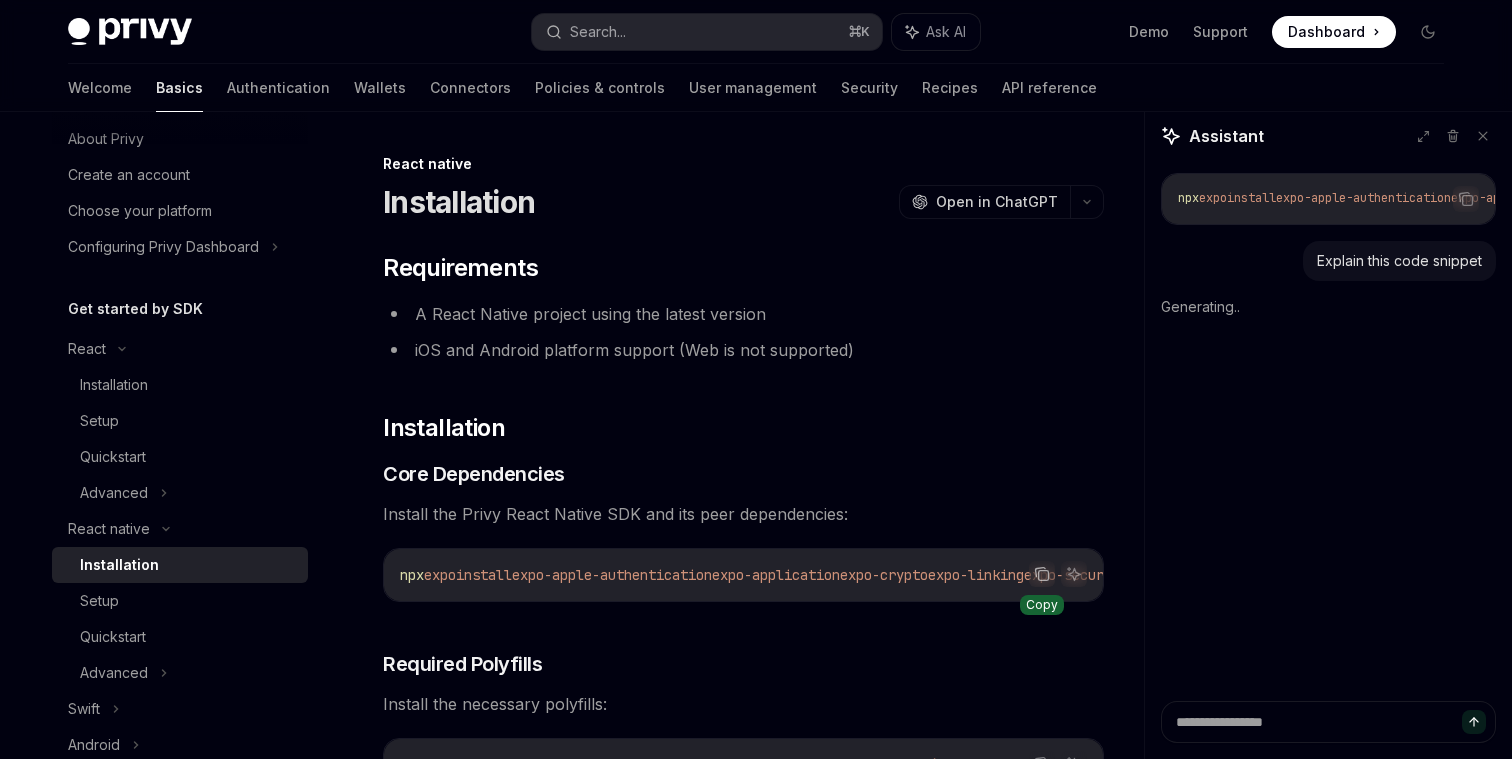 click at bounding box center [1042, 574] 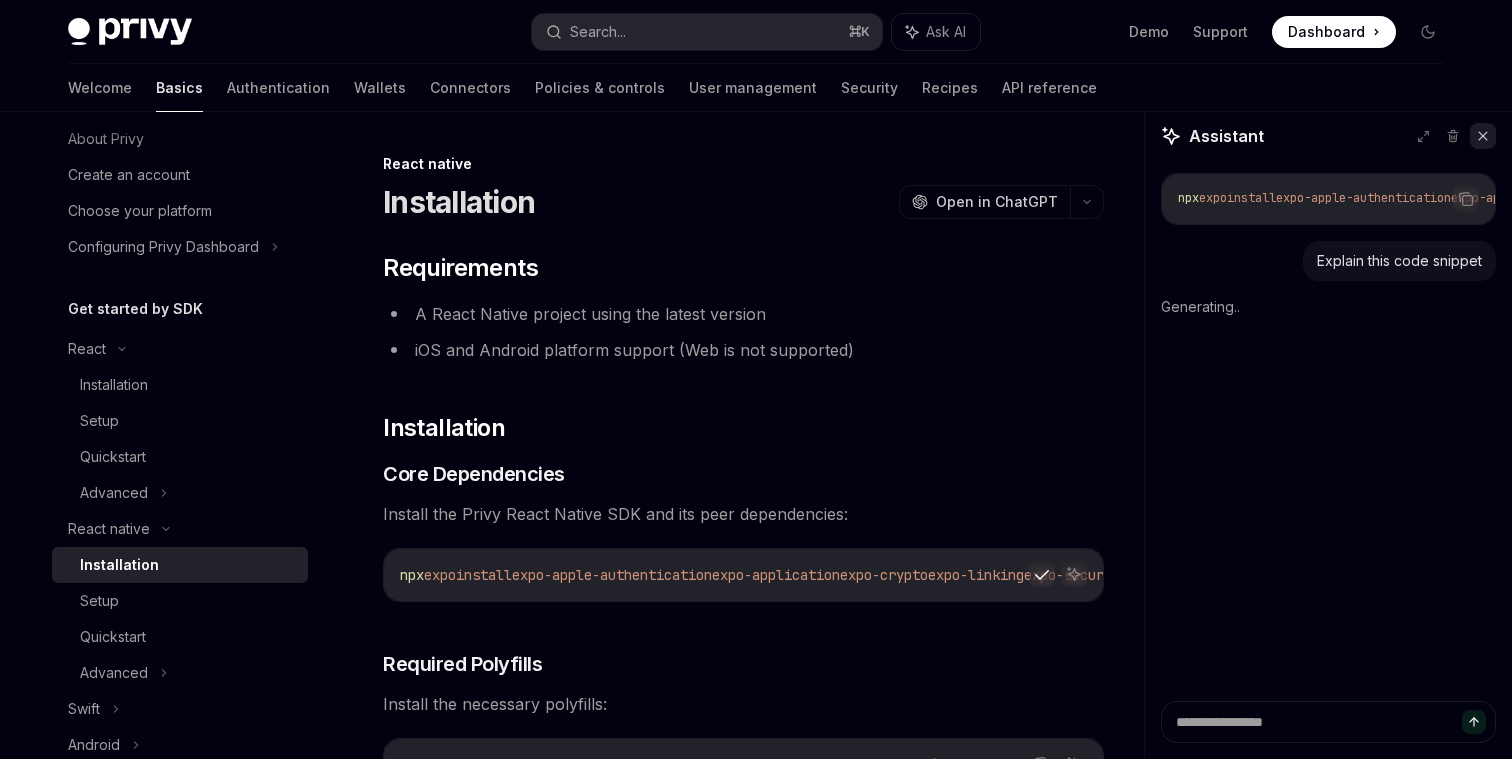 click 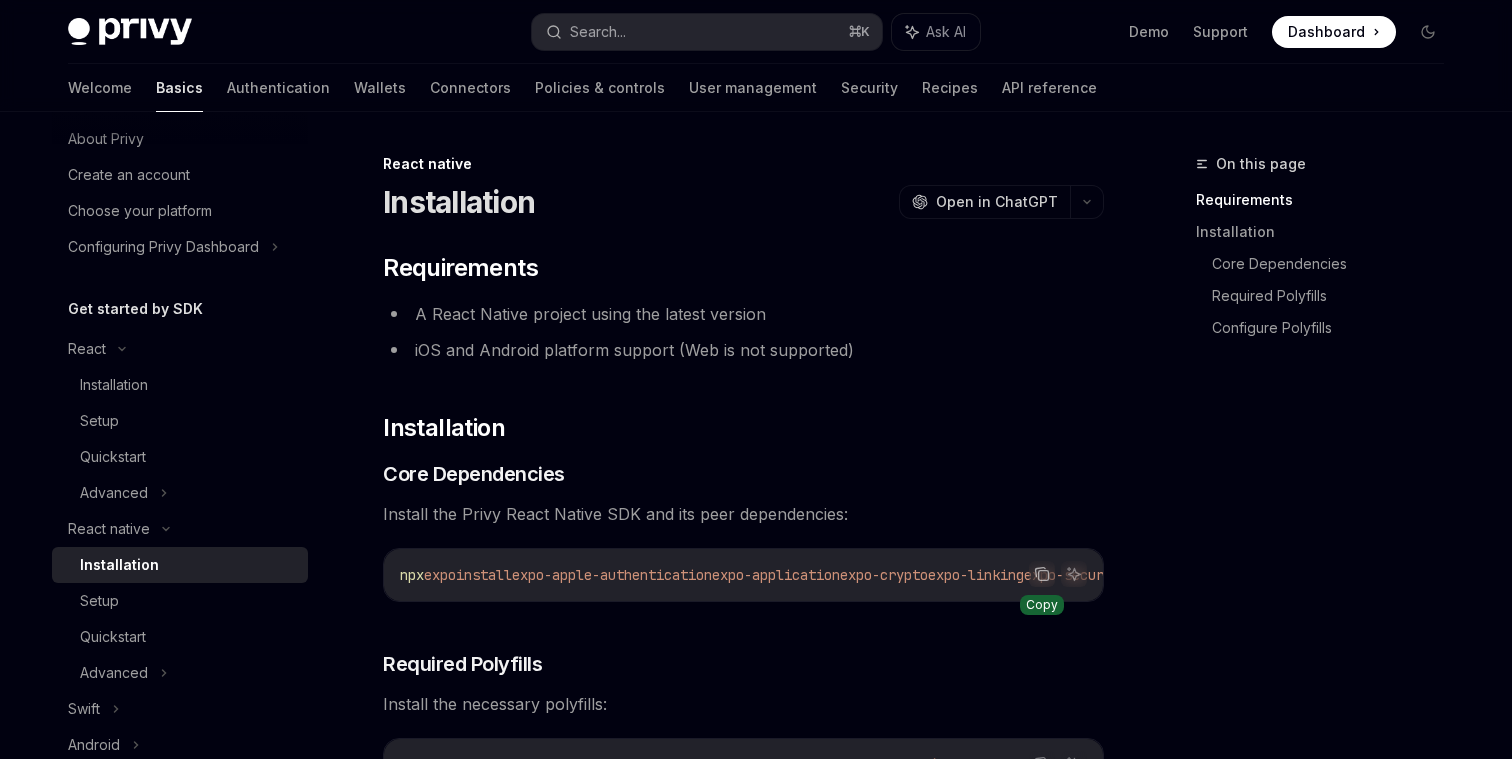 click at bounding box center (1042, 574) 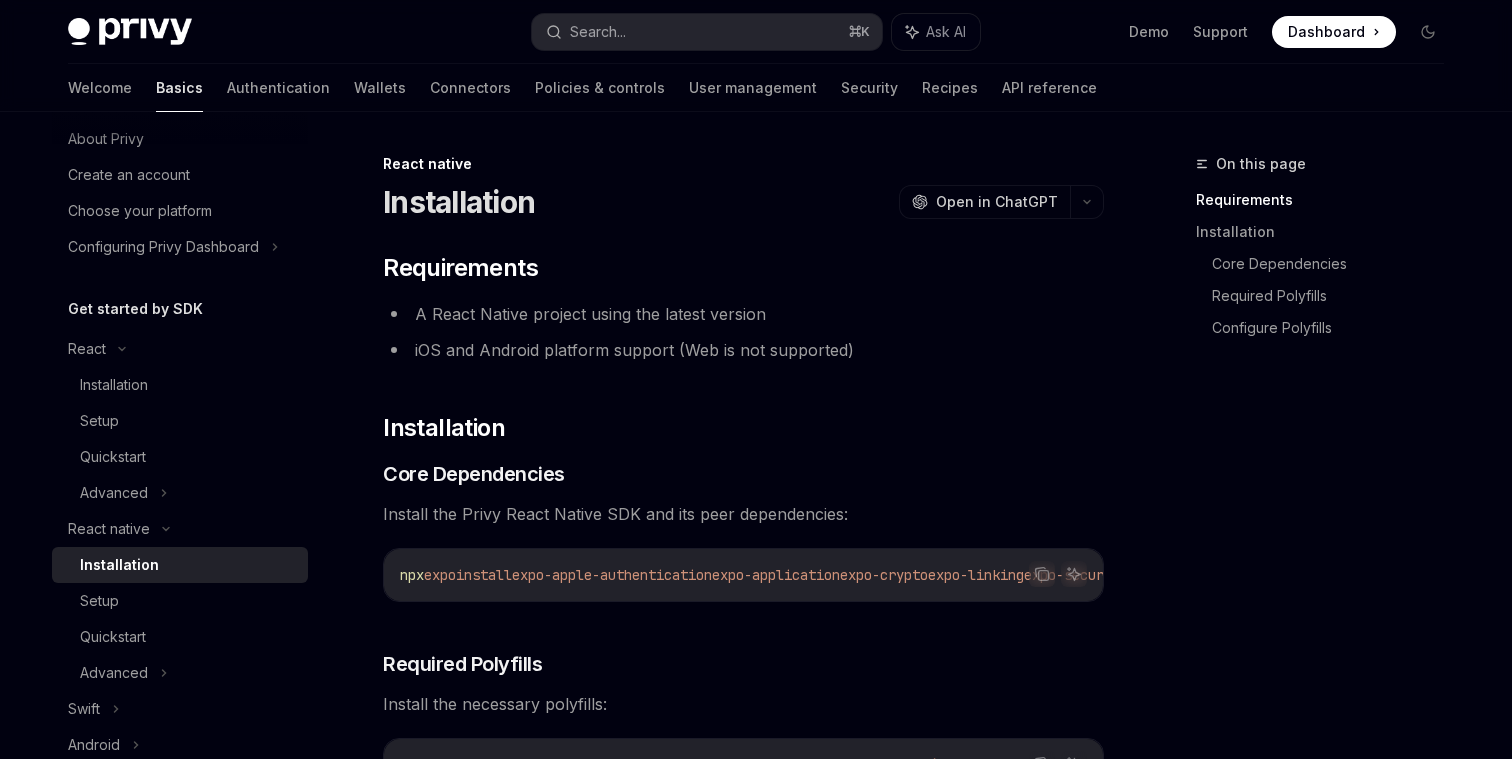 click on "​ Requirements
A React Native project using the latest version
iOS and Android platform support (Web is not supported)
​ Installation
​ Core Dependencies
Install the Privy React Native SDK and its peer dependencies:
Copy Ask AI npx  expo  install  expo-apple-authentication  expo-application  expo-crypto  expo-linking  expo-secure-store  expo-web-browser  react-native-passkeys  react-native-webview  @privy-io/expo-native-extensions  @privy-io/expo
​ Required Polyfills
Install the necessary polyfills:
Copy Ask AI npm  i  fast-text-encoding  react-native-get-random-values  @ethersproject/shims
If your app uses the Expo  bare workflow  (“React Native without Expo”), also run: Copy Ask AI npx  pod-install
​ Configure Polyfills
Using expo/router   Without expo/router Create an  entrypoint.js  file and update your  package.json : entrypoint.js Copy Ask AI // Import required polyfills first
import  'fast-text-encoding' ;
import  'react-native-get-random-values' ;" at bounding box center [743, 1117] 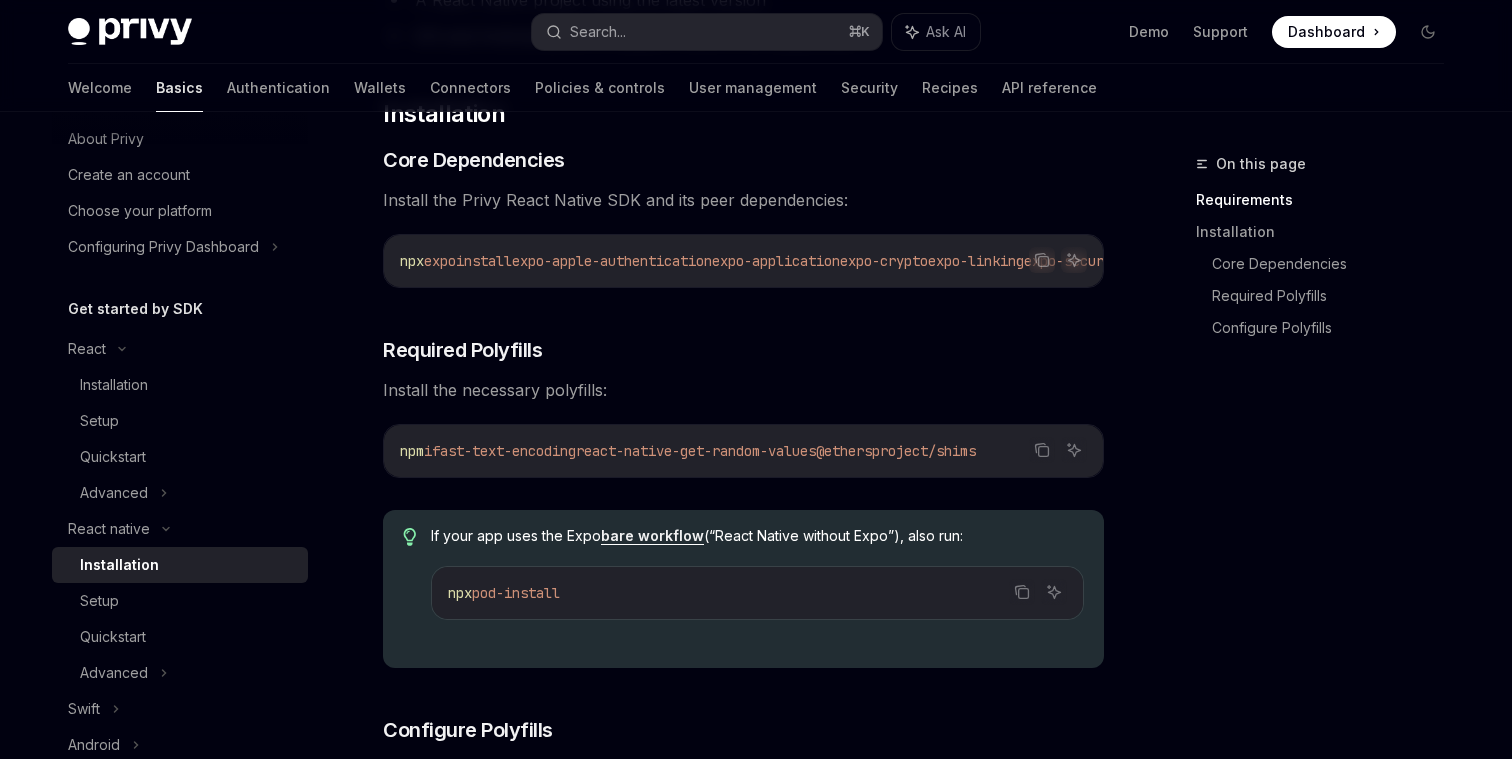scroll, scrollTop: 435, scrollLeft: 0, axis: vertical 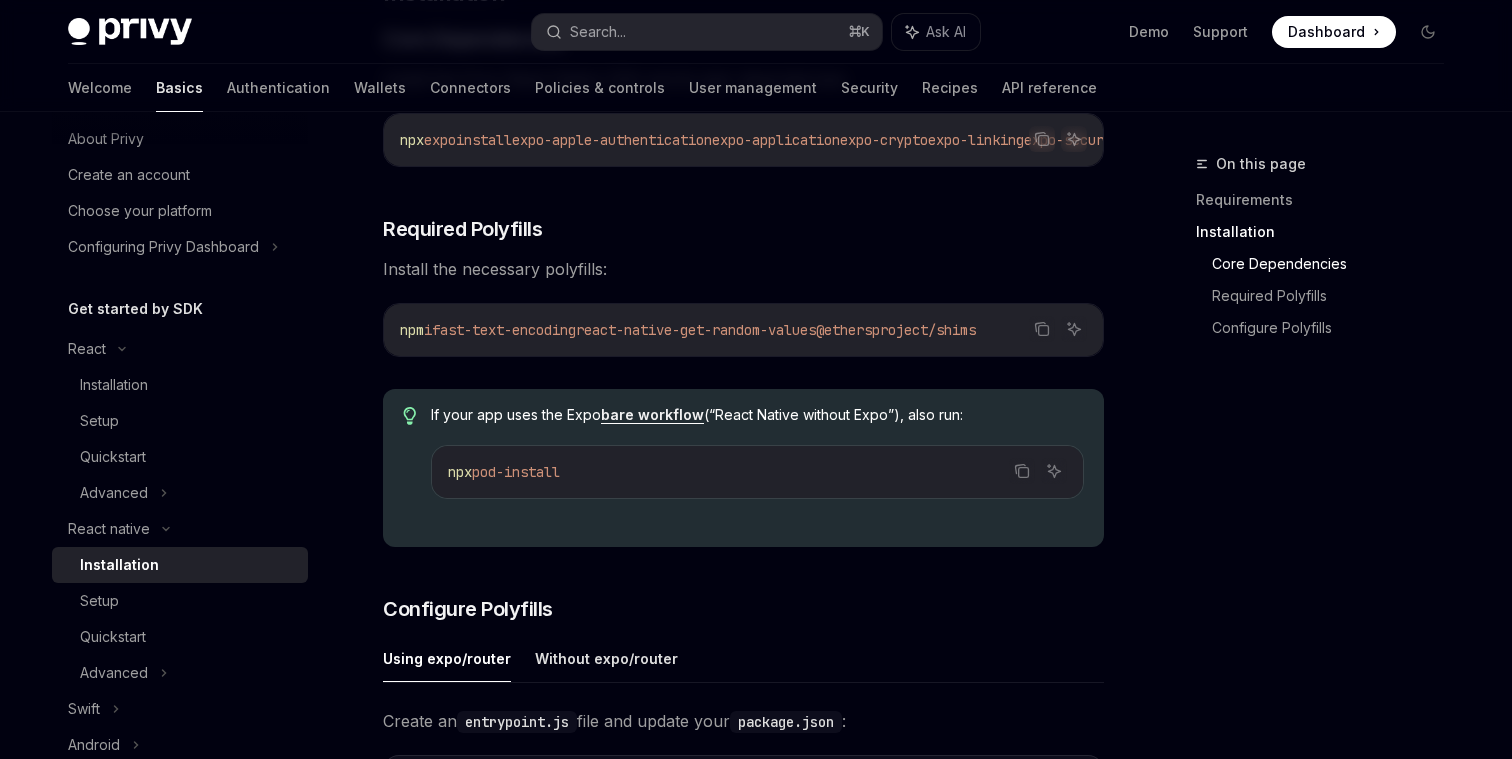 click on "​ Requirements
A React Native project using the latest version
iOS and Android platform support (Web is not supported)
​ Installation
​ Core Dependencies
Install the Privy React Native SDK and its peer dependencies:
Copy Ask AI npx  expo  install  expo-apple-authentication  expo-application  expo-crypto  expo-linking  expo-secure-store  expo-web-browser  react-native-passkeys  react-native-webview  @privy-io/expo-native-extensions  @privy-io/expo
​ Required Polyfills
Install the necessary polyfills:
Copy Ask AI npm  i  fast-text-encoding  react-native-get-random-values  @ethersproject/shims
If your app uses the Expo  bare workflow  (“React Native without Expo”), also run: Copy Ask AI npx  pod-install
​ Configure Polyfills
Using expo/router   Without expo/router Create an  entrypoint.js  file and update your  package.json : entrypoint.js Copy Ask AI // Import required polyfills first
import  'fast-text-encoding' ;
import  'react-native-get-random-values' ;" at bounding box center [743, 682] 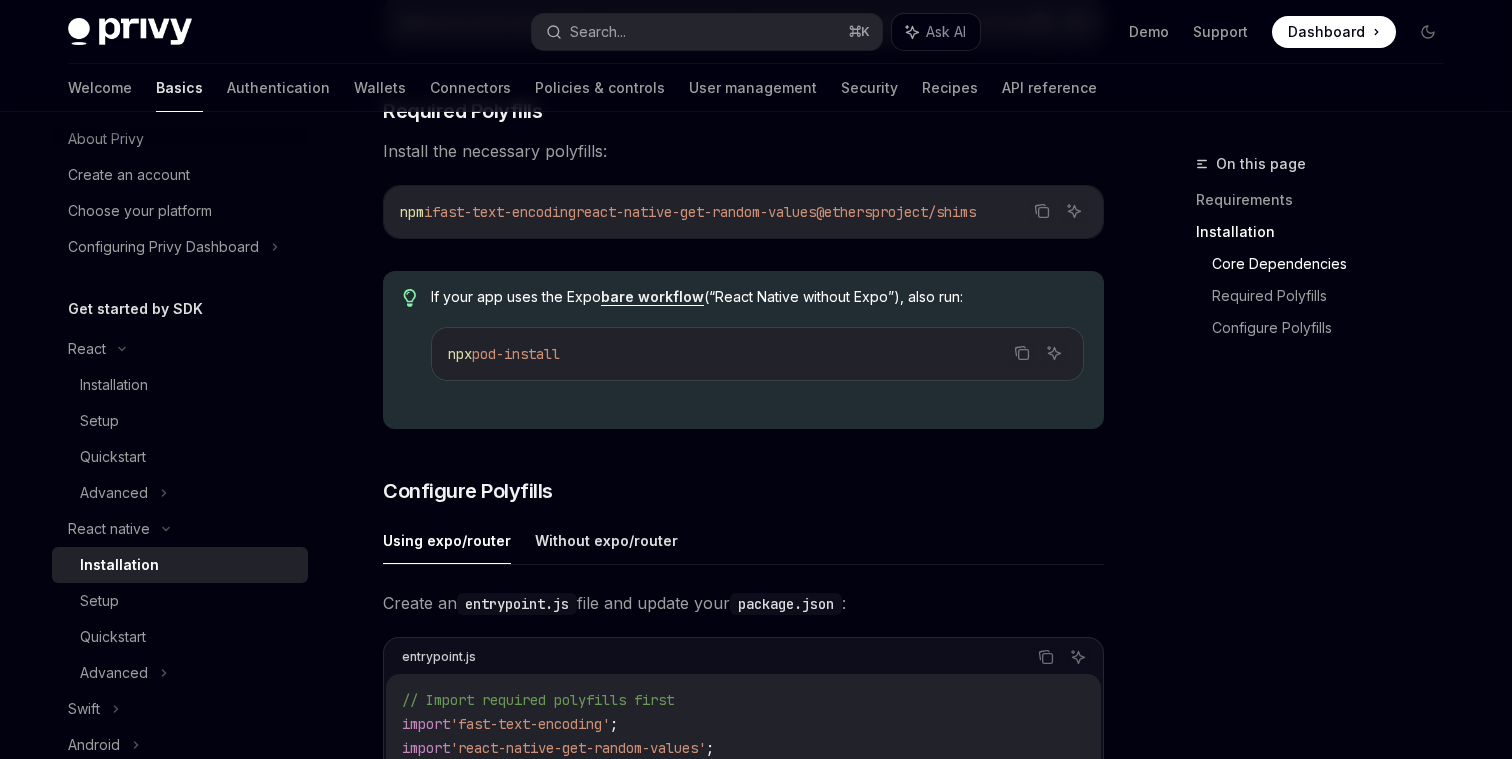 scroll, scrollTop: 584, scrollLeft: 0, axis: vertical 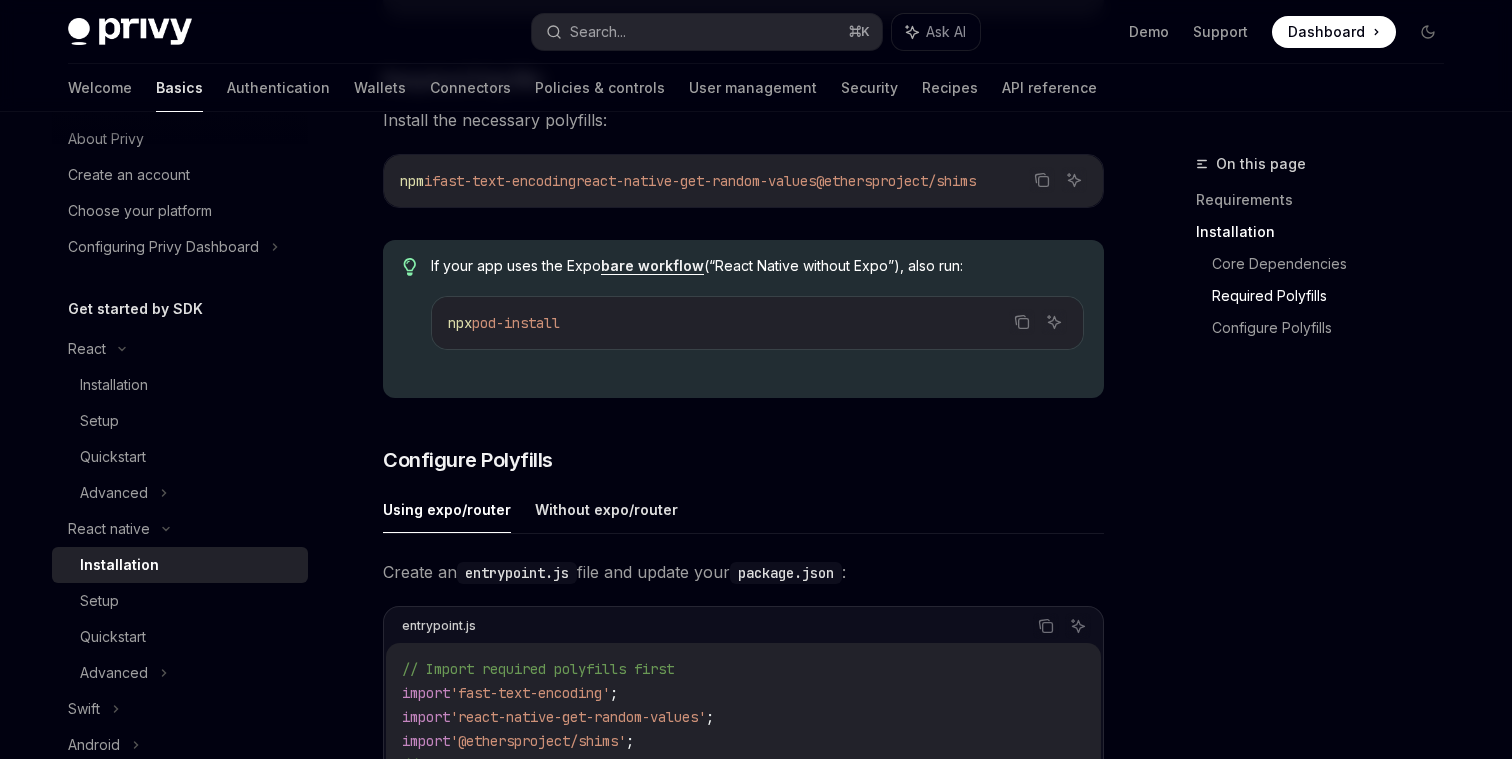click on "Create an  entrypoint.js  file and update your  package.json :" at bounding box center (743, 572) 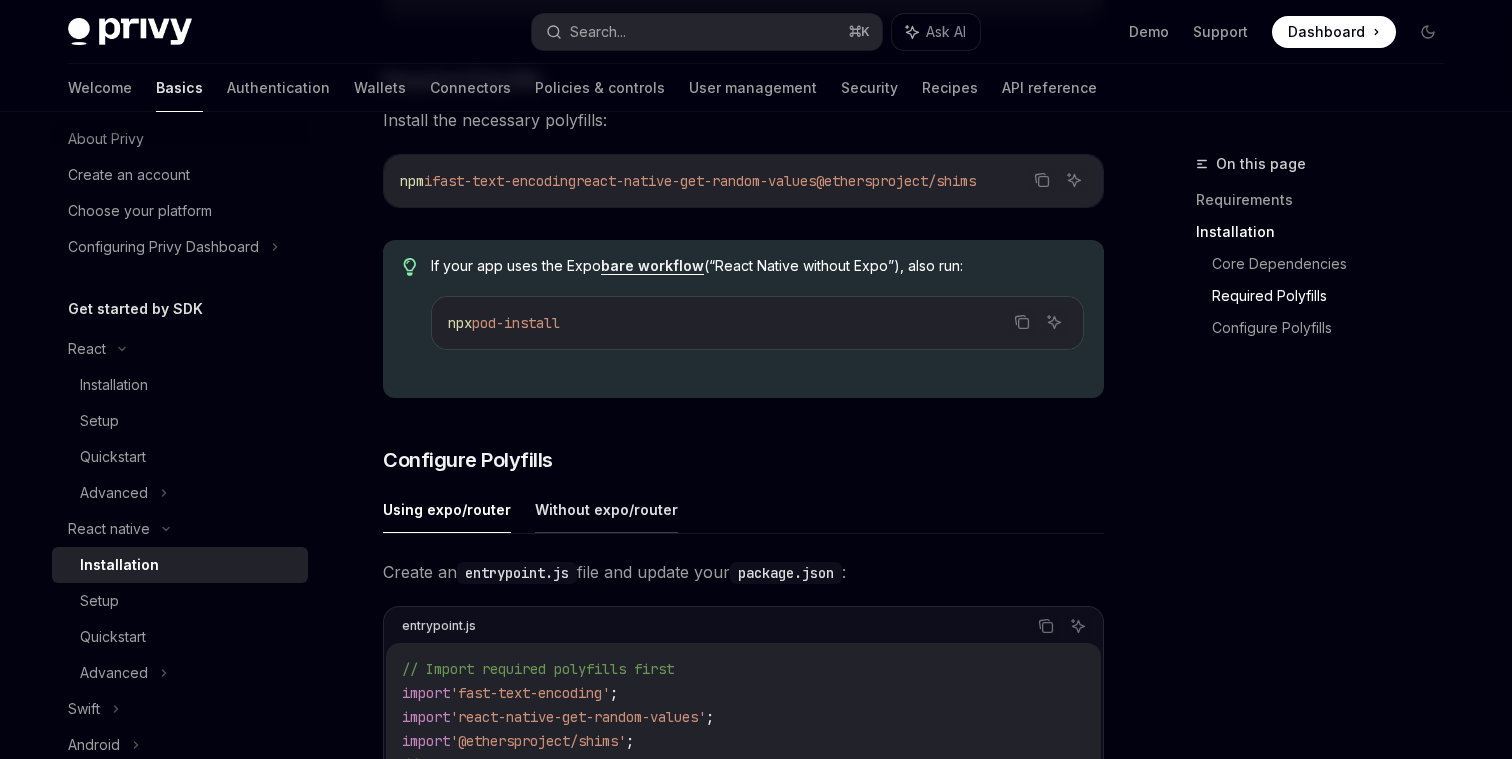click on "Without expo/router" at bounding box center (606, 509) 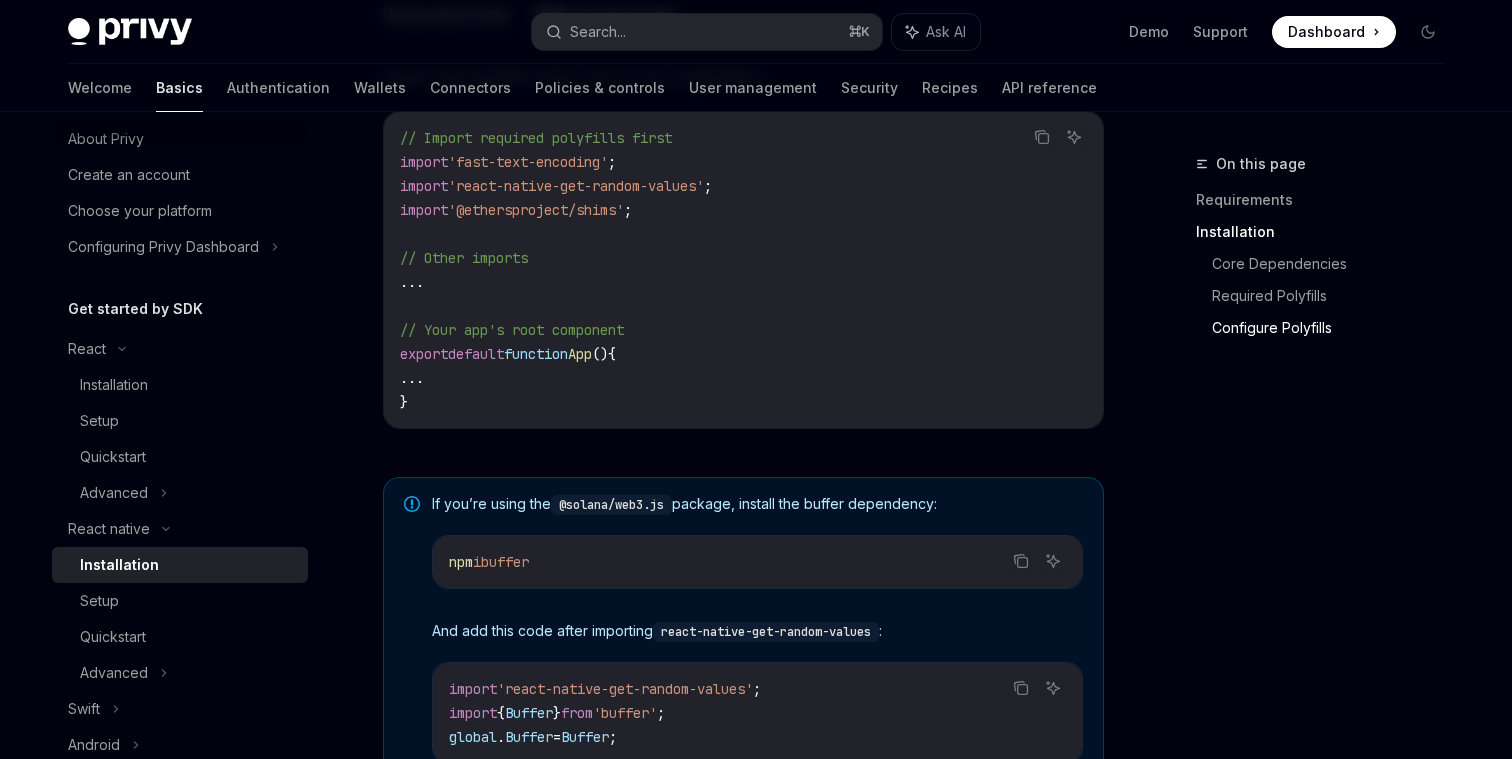 scroll, scrollTop: 889, scrollLeft: 0, axis: vertical 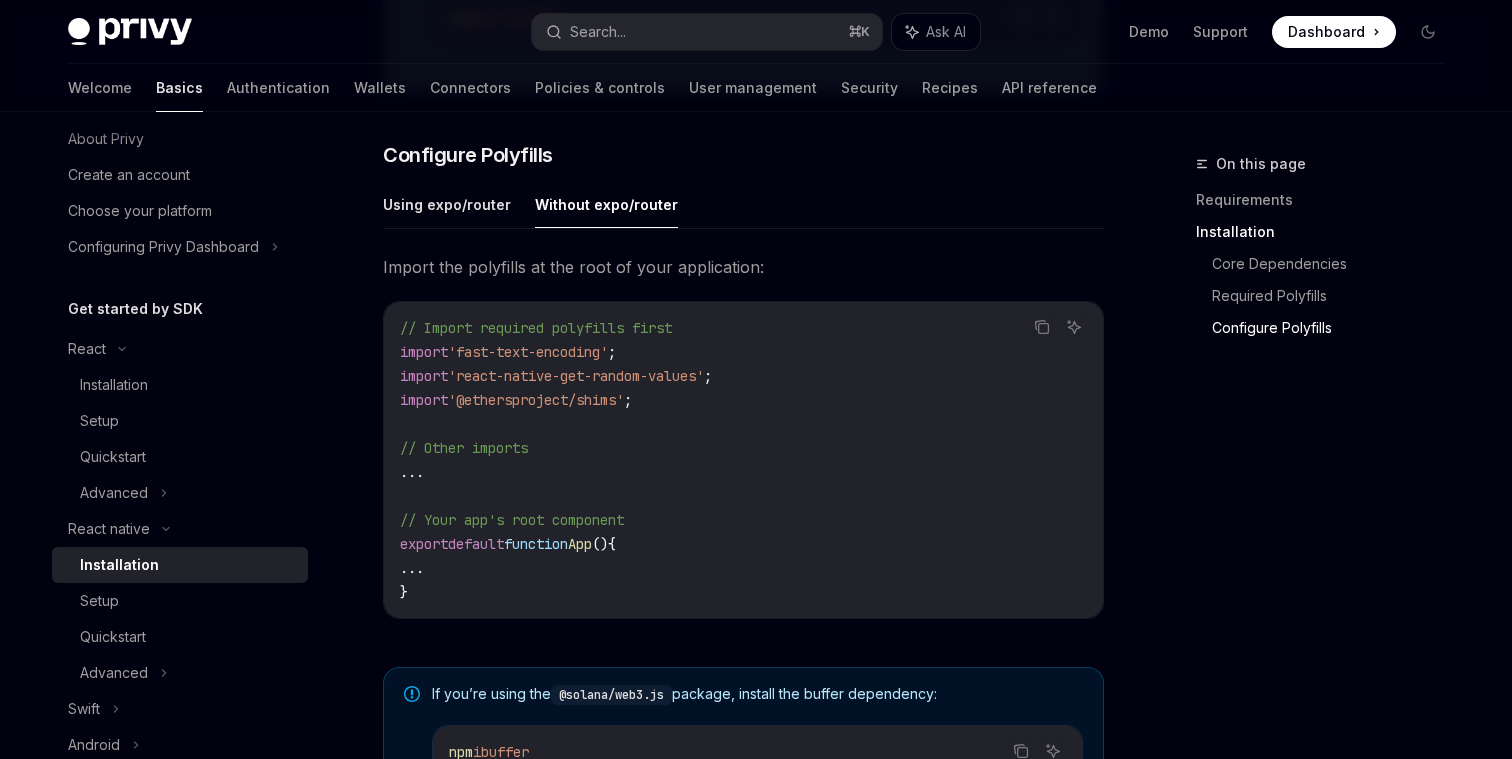 click on "Import the polyfills at the root of your application:" at bounding box center [743, 267] 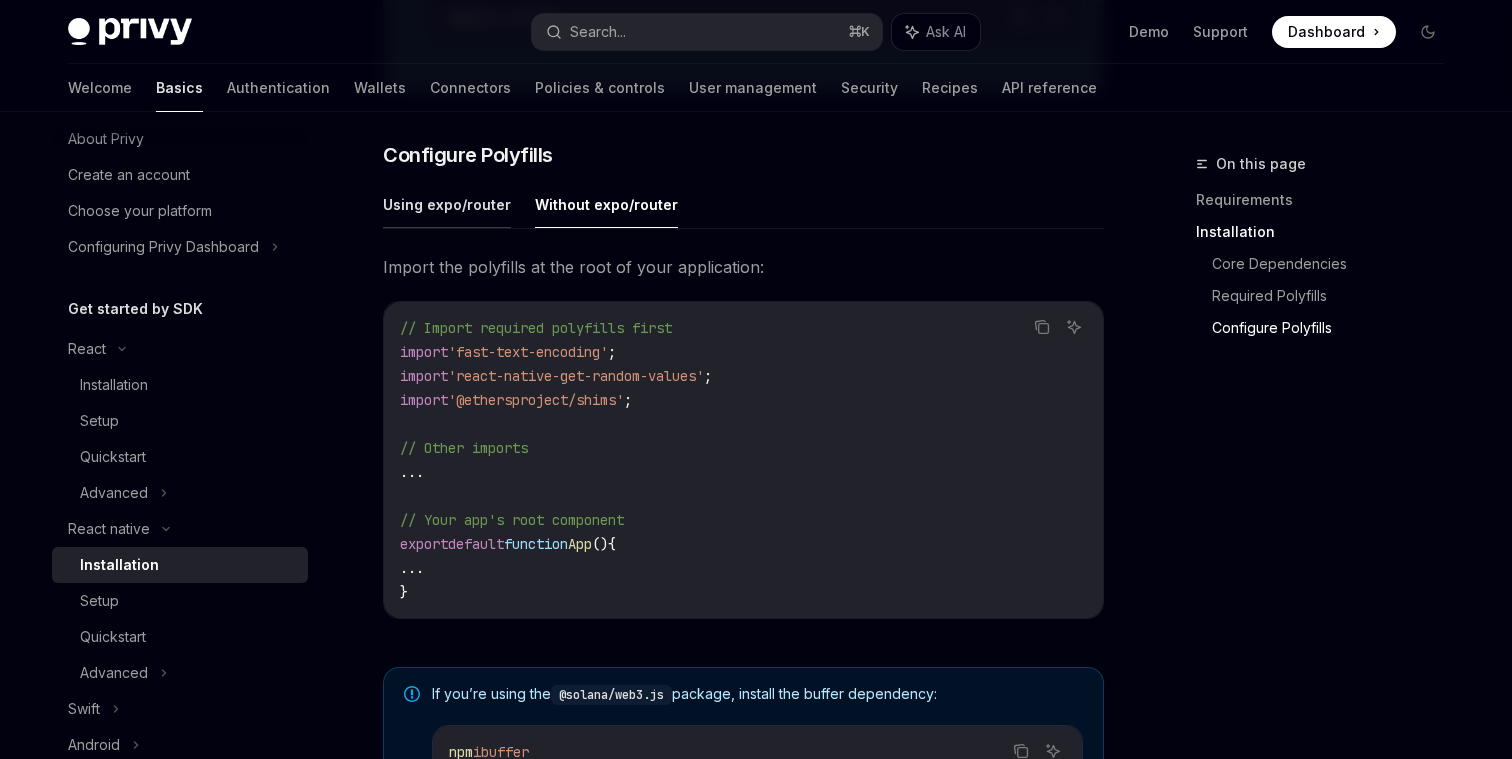 click on "Using expo/router" at bounding box center (447, 204) 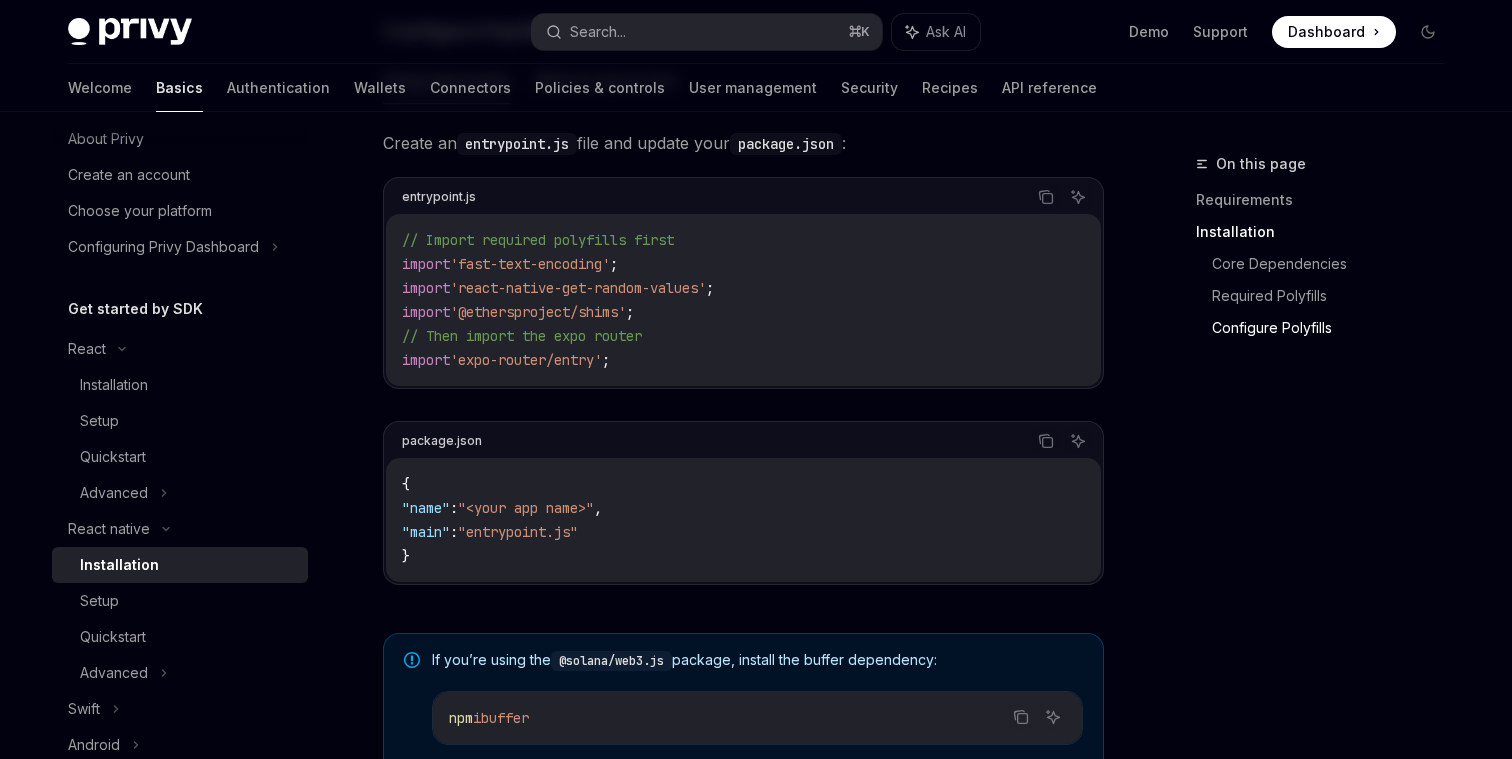 scroll, scrollTop: 1018, scrollLeft: 0, axis: vertical 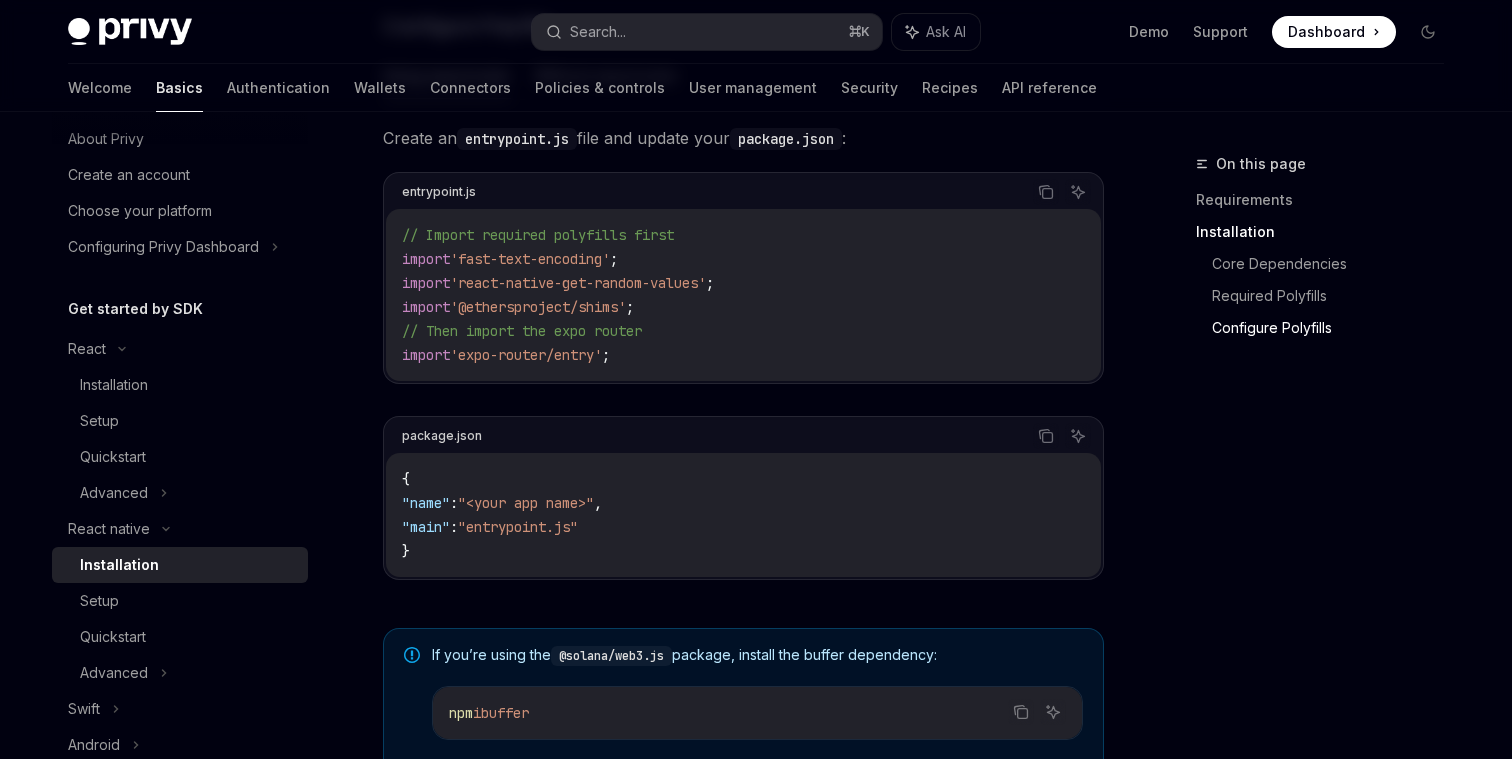 click on "{
"name" :  "<your app name>" ,
"main" :  "entrypoint.js"
}" at bounding box center [743, 515] 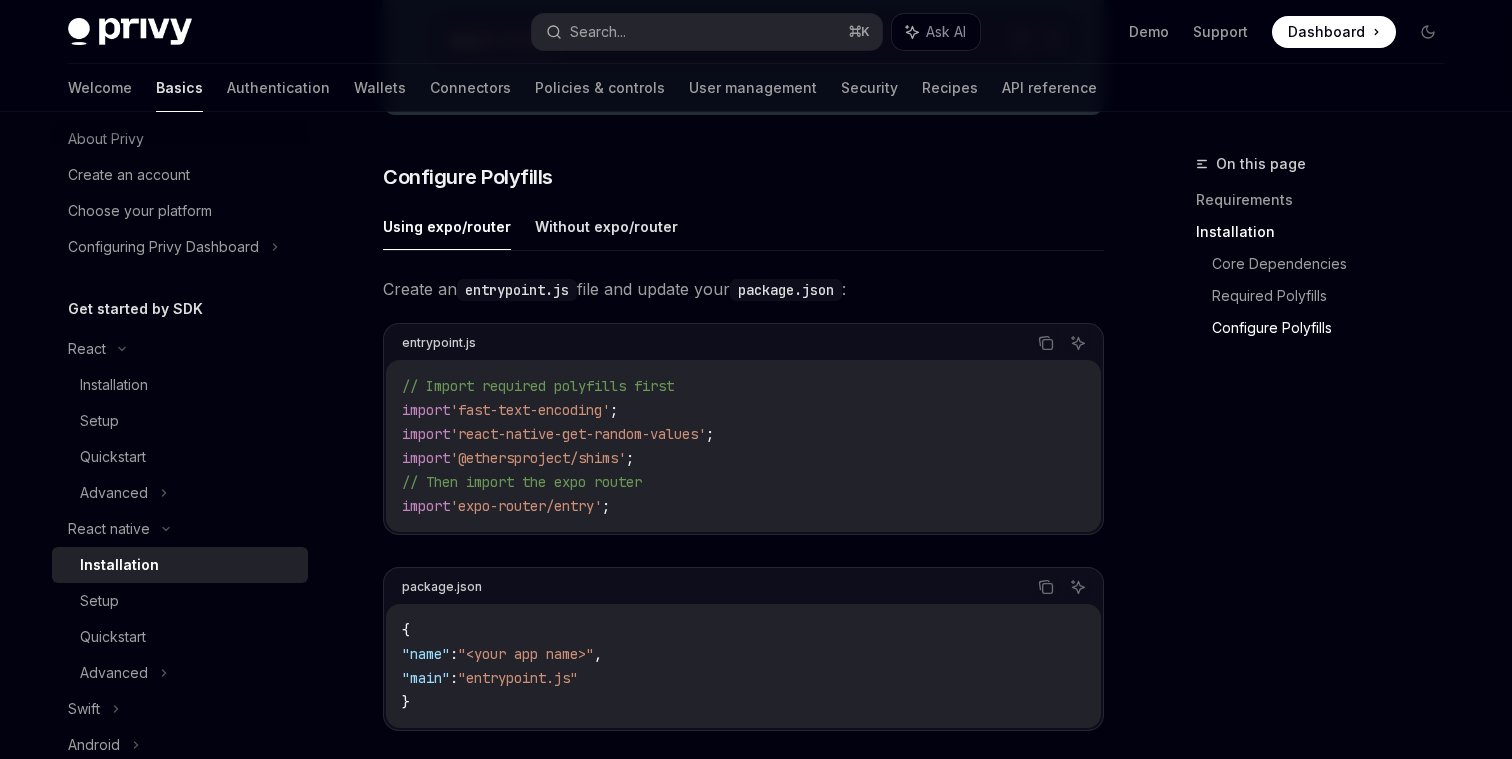 scroll, scrollTop: 860, scrollLeft: 0, axis: vertical 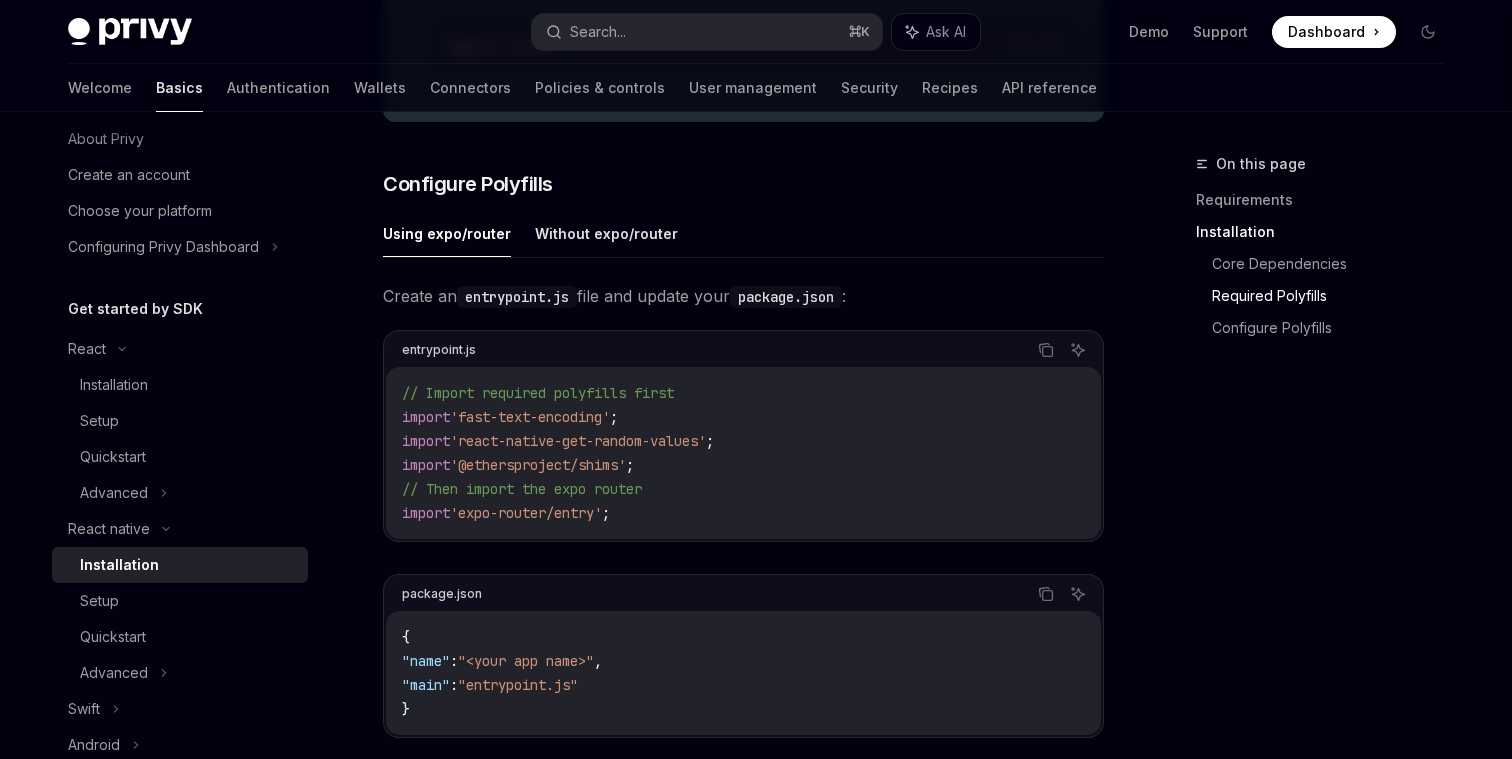 click on "​ Requirements
A React Native project using the latest version
iOS and Android platform support (Web is not supported)
​ Installation
​ Core Dependencies
Install the Privy React Native SDK and its peer dependencies:
Copy Ask AI npx  expo  install  expo-apple-authentication  expo-application  expo-crypto  expo-linking  expo-secure-store  expo-web-browser  react-native-passkeys  react-native-webview  @privy-io/expo-native-extensions  @privy-io/expo
​ Required Polyfills
Install the necessary polyfills:
Copy Ask AI npm  i  fast-text-encoding  react-native-get-random-values  @ethersproject/shims
If your app uses the Expo  bare workflow  (“React Native without Expo”), also run: Copy Ask AI npx  pod-install
​ Configure Polyfills
Using expo/router   Without expo/router Create an  entrypoint.js  file and update your  package.json : entrypoint.js Copy Ask AI // Import required polyfills first
import  'fast-text-encoding' ;
import  'react-native-get-random-values' ;" at bounding box center [743, 257] 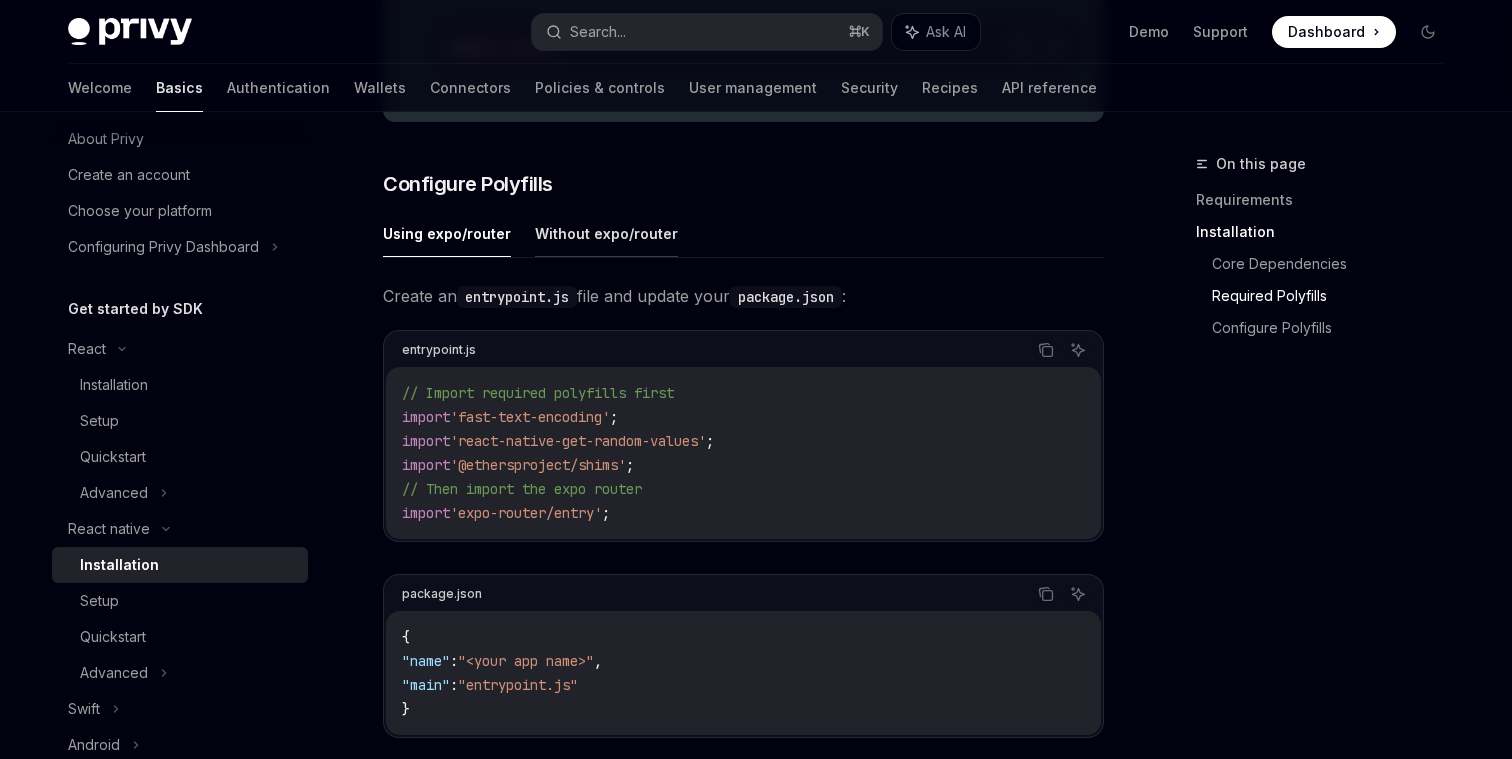 click on "Without expo/router" at bounding box center [606, 233] 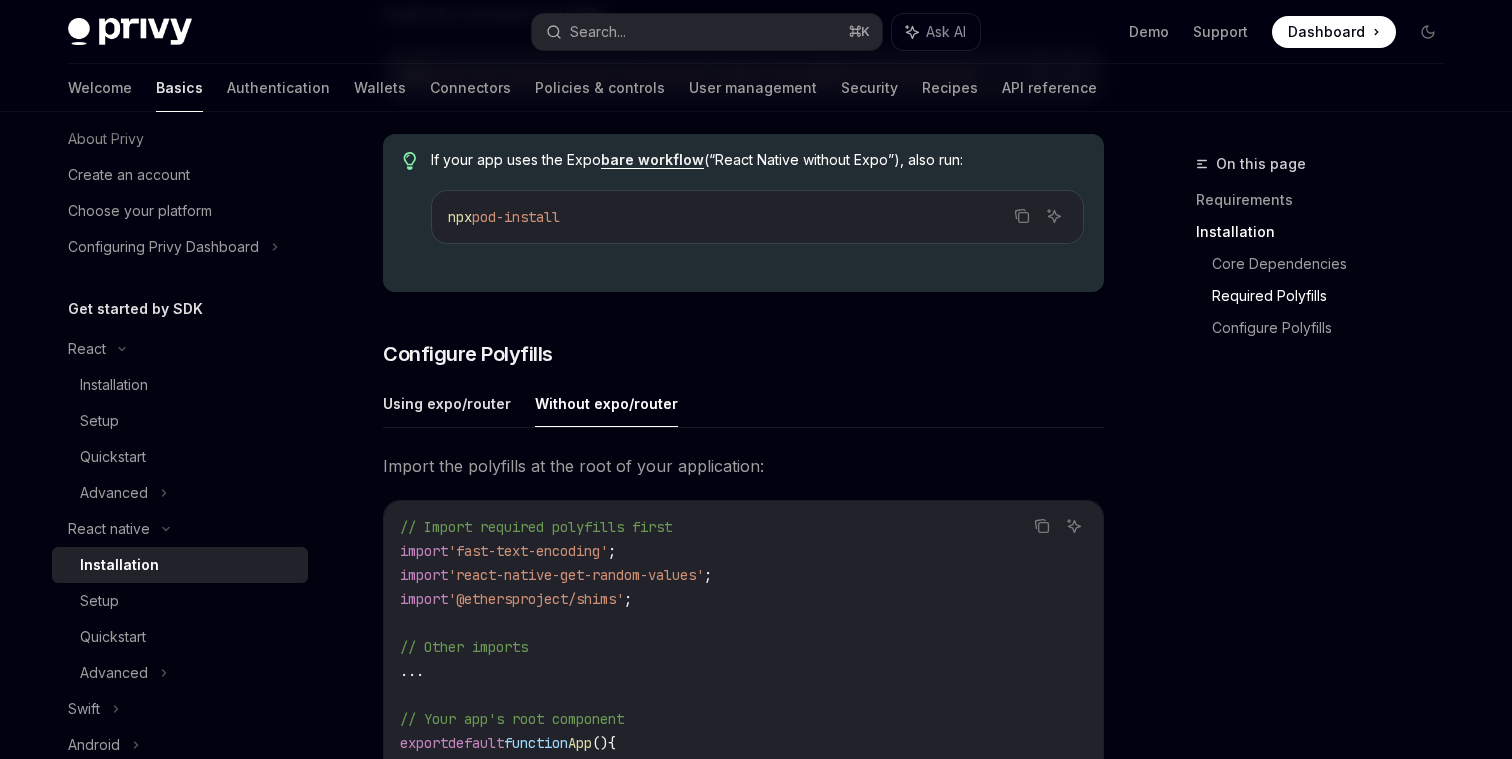 scroll, scrollTop: 544, scrollLeft: 0, axis: vertical 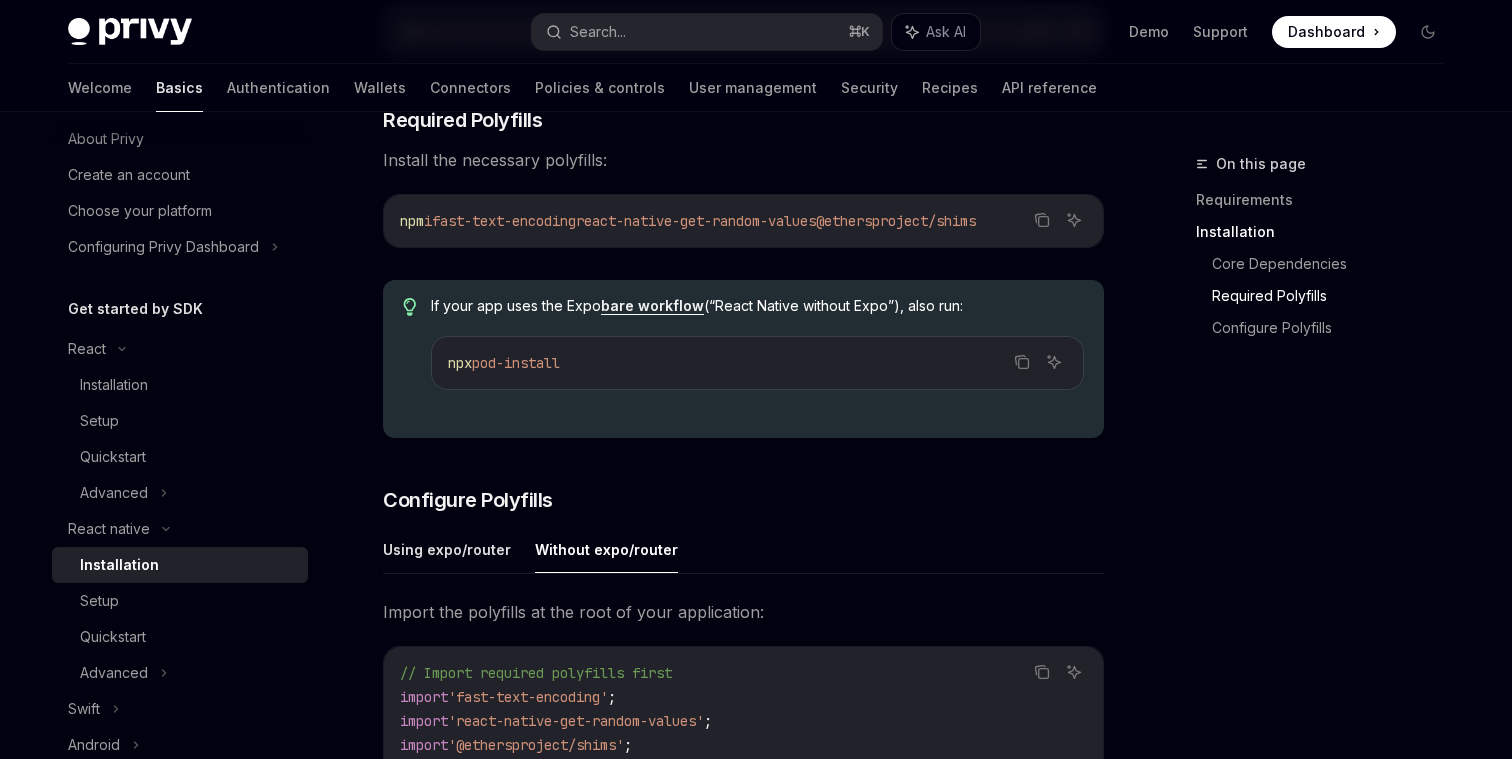 click on "react-native-get-random-values" at bounding box center [696, 221] 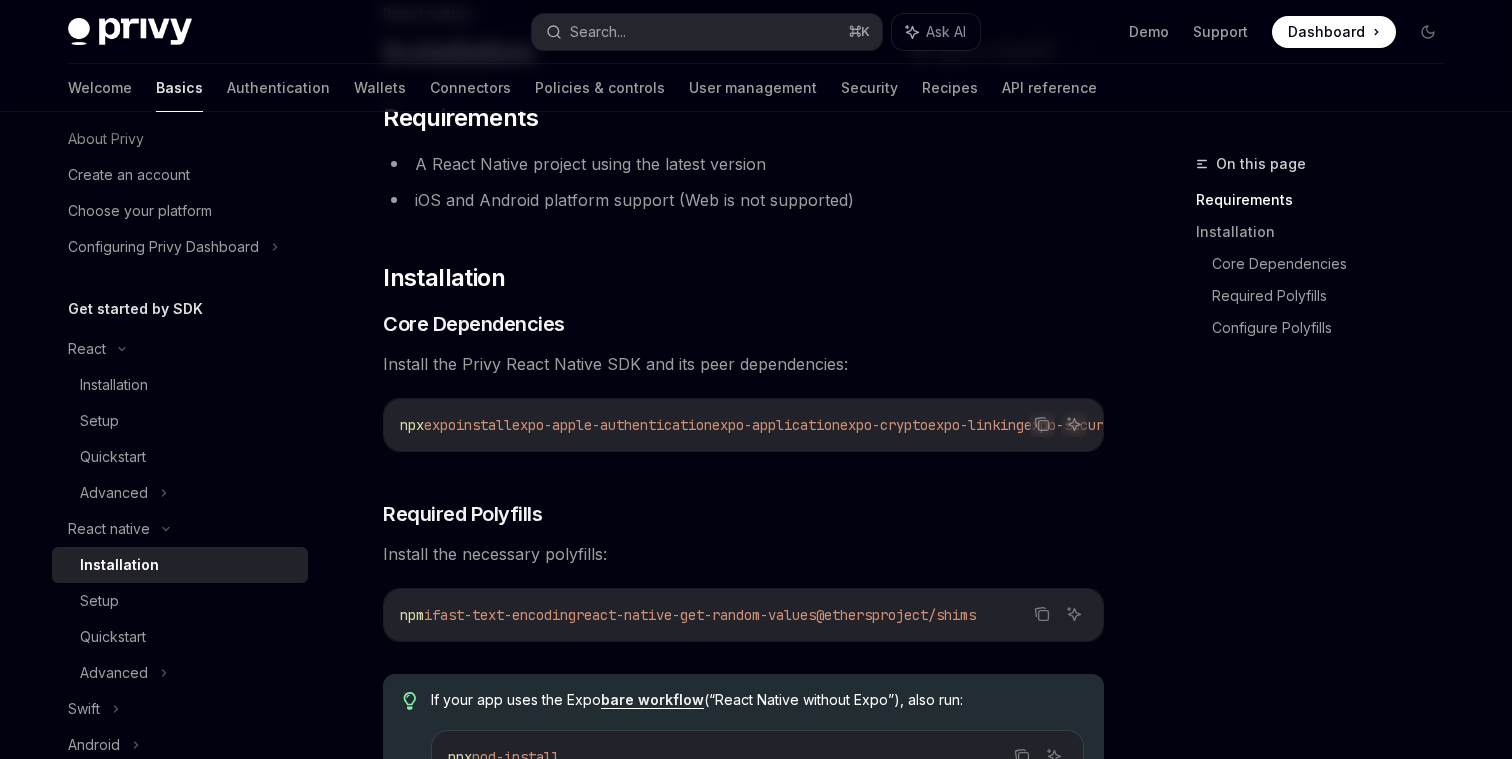 scroll, scrollTop: 146, scrollLeft: 0, axis: vertical 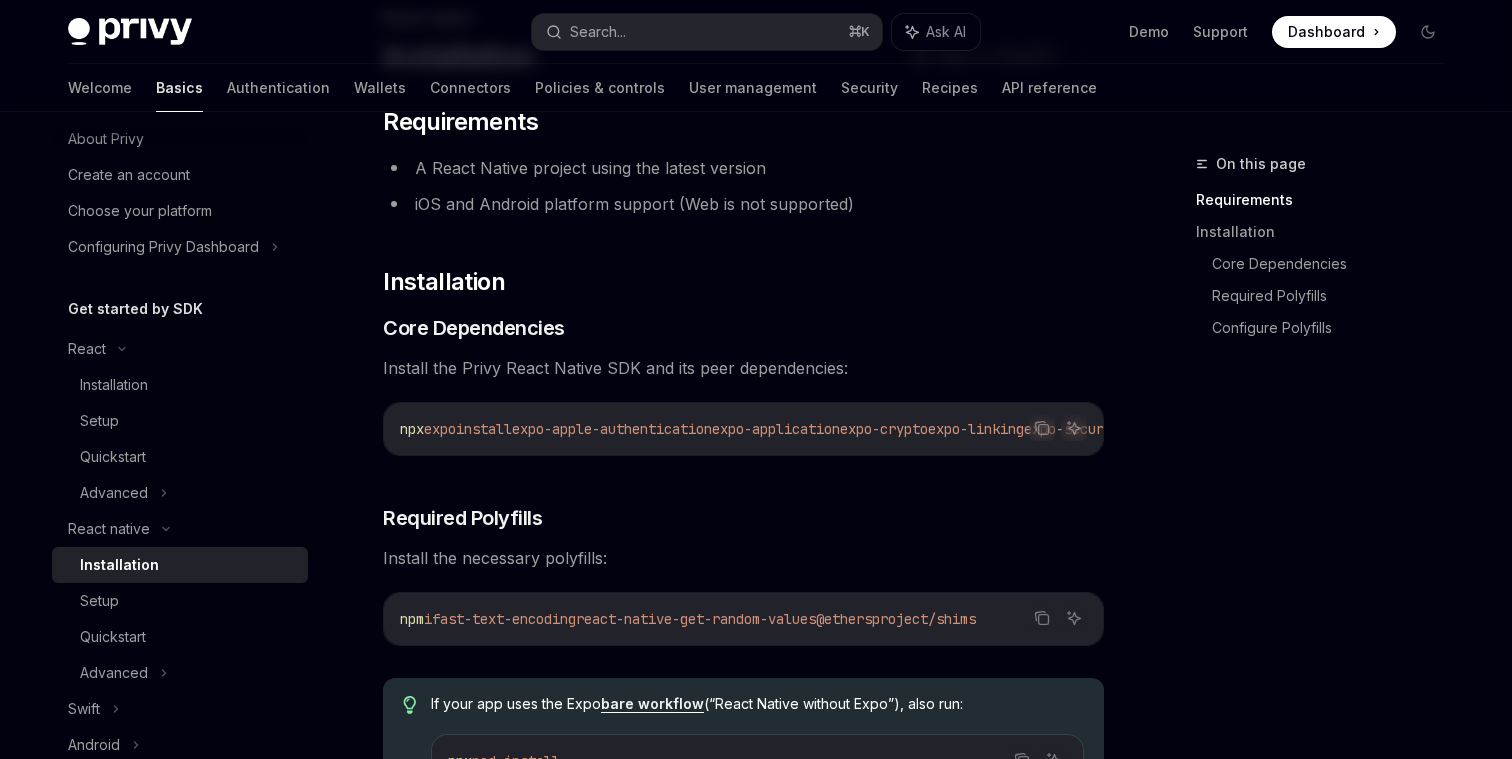 click on "​ Requirements
A React Native project using the latest version
iOS and Android platform support (Web is not supported)
​ Installation
​ Core Dependencies
Install the Privy React Native SDK and its peer dependencies:
Copy Ask AI npx  expo  install  expo-apple-authentication  expo-application  expo-crypto  expo-linking  expo-secure-store  expo-web-browser  react-native-passkeys  react-native-webview  @privy-io/expo-native-extensions  @privy-io/expo
​ Required Polyfills
Install the necessary polyfills:
Copy Ask AI npm  i  fast-text-encoding  react-native-get-random-values  @ethersproject/shims
If your app uses the Expo  bare workflow  (“React Native without Expo”), also run: Copy Ask AI npx  pod-install
​ Configure Polyfills
Using expo/router   Without expo/router Import the polyfills at the root of your application: Copy Ask AI // Import required polyfills first
import  'fast-text-encoding' ;
import  'react-native-get-random-values' ;
import ;
..." at bounding box center [743, 926] 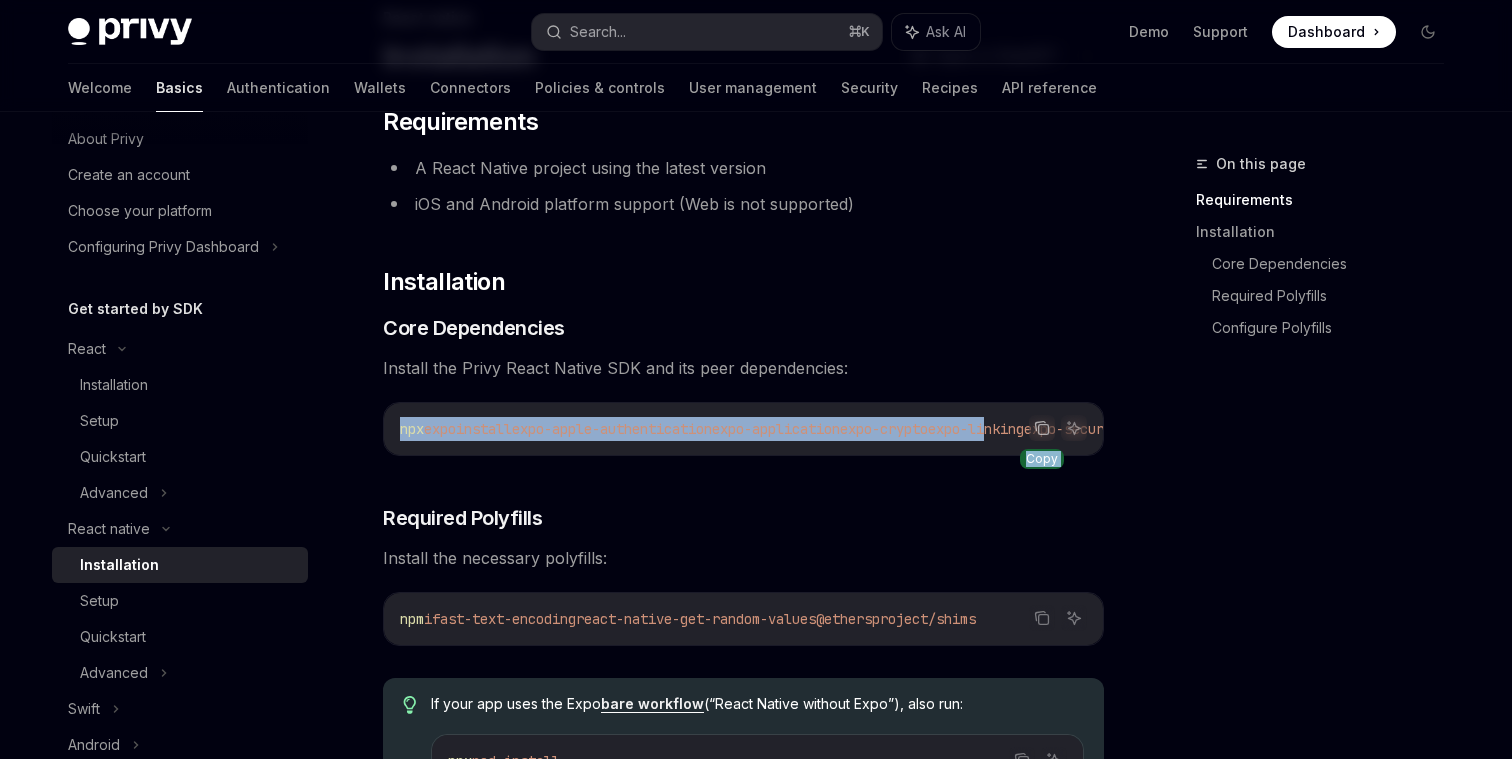 click on "Copy Ask AI npx  expo  install  expo-apple-authentication  expo-application  expo-crypto  expo-linking  expo-secure-store  expo-web-browser  react-native-passkeys  react-native-webview  @privy-io/expo-native-extensions  @privy-io/expo" at bounding box center [743, 429] 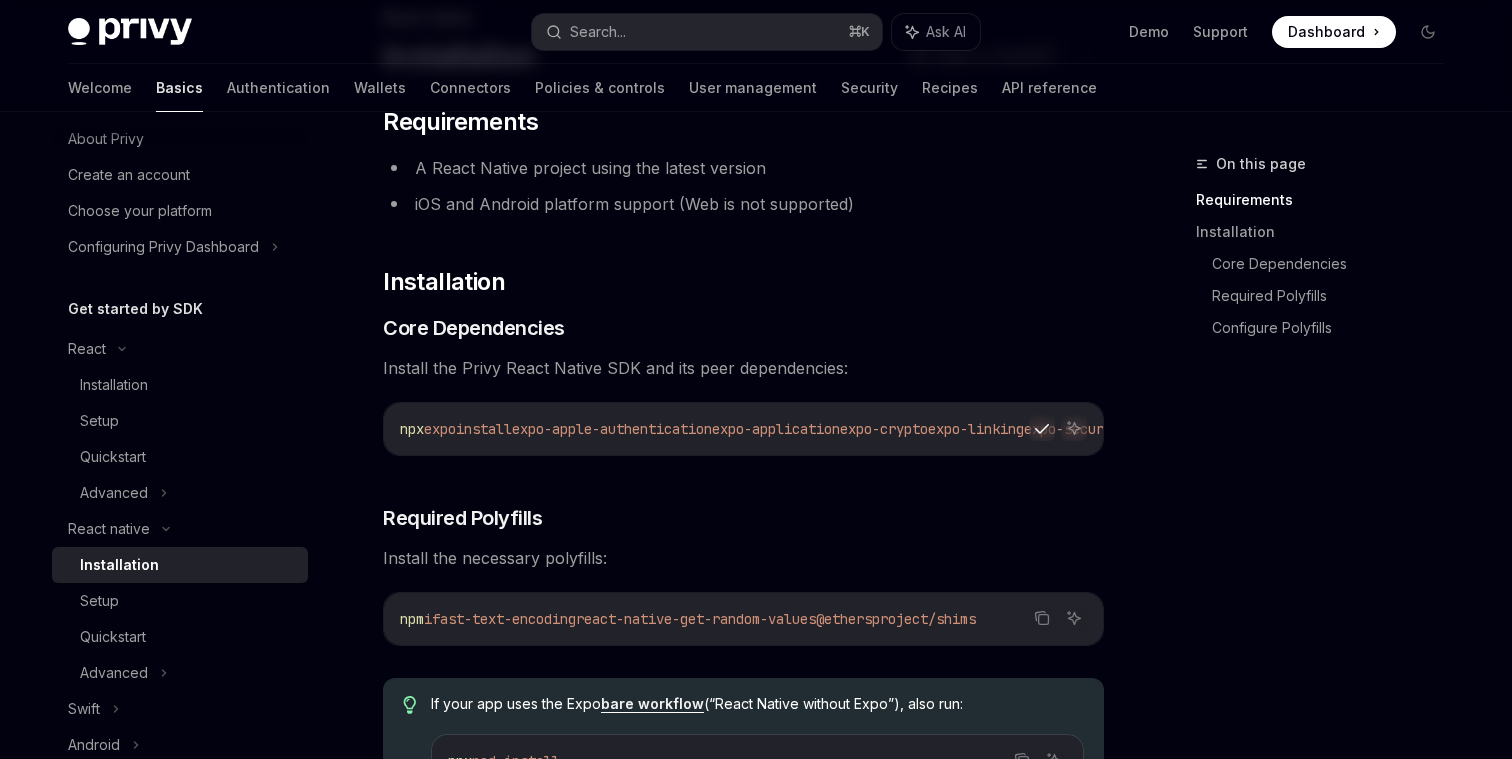 click on "On this page Requirements Installation Core Dependencies Required Polyfills Configure Polyfills React native Installation OpenAI Open in ChatGPT OpenAI Open in ChatGPT ​ Requirements
A React Native project using the latest version
iOS and Android platform support (Web is not supported)
​ Installation
​ Core Dependencies
Install the Privy React Native SDK and its peer dependencies:
Copied! Ask AI npx  expo  install  expo-apple-authentication  expo-application  expo-crypto  expo-linking  expo-secure-store  expo-web-browser  react-native-passkeys  react-native-webview  @privy-io/expo-native-extensions  @privy-io/expo
​ Required Polyfills
Install the necessary polyfills:
Copy Ask AI npm  i  fast-text-encoding  react-native-get-random-values  @ethersproject/shims
If your app uses the Expo  bare workflow  (“React Native without Expo”), also run: Copy Ask AI npx  pod-install
​ Configure Polyfills
Using expo/router   Without expo/router Copy Ask AI
import ;
import" at bounding box center (756, 1004) 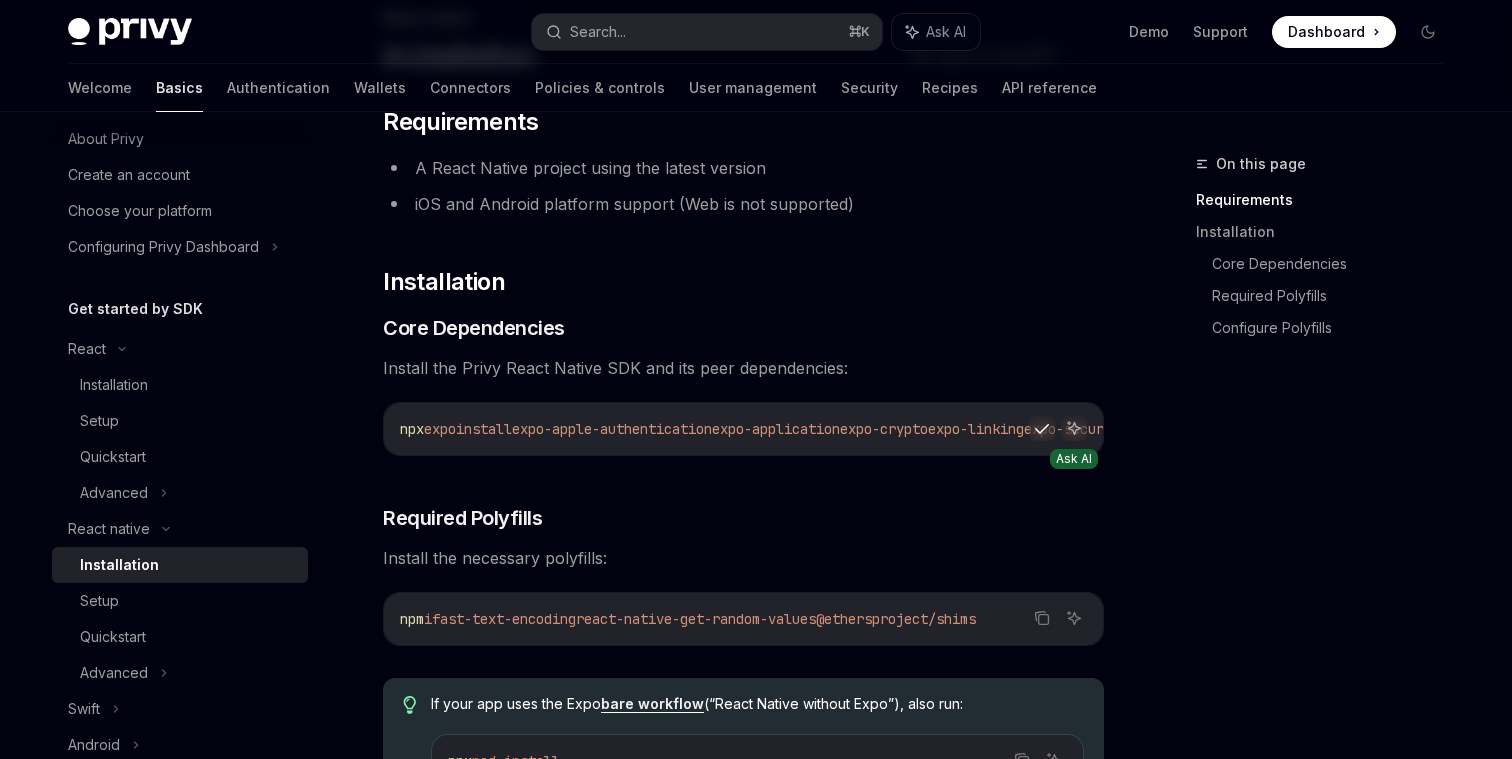 click 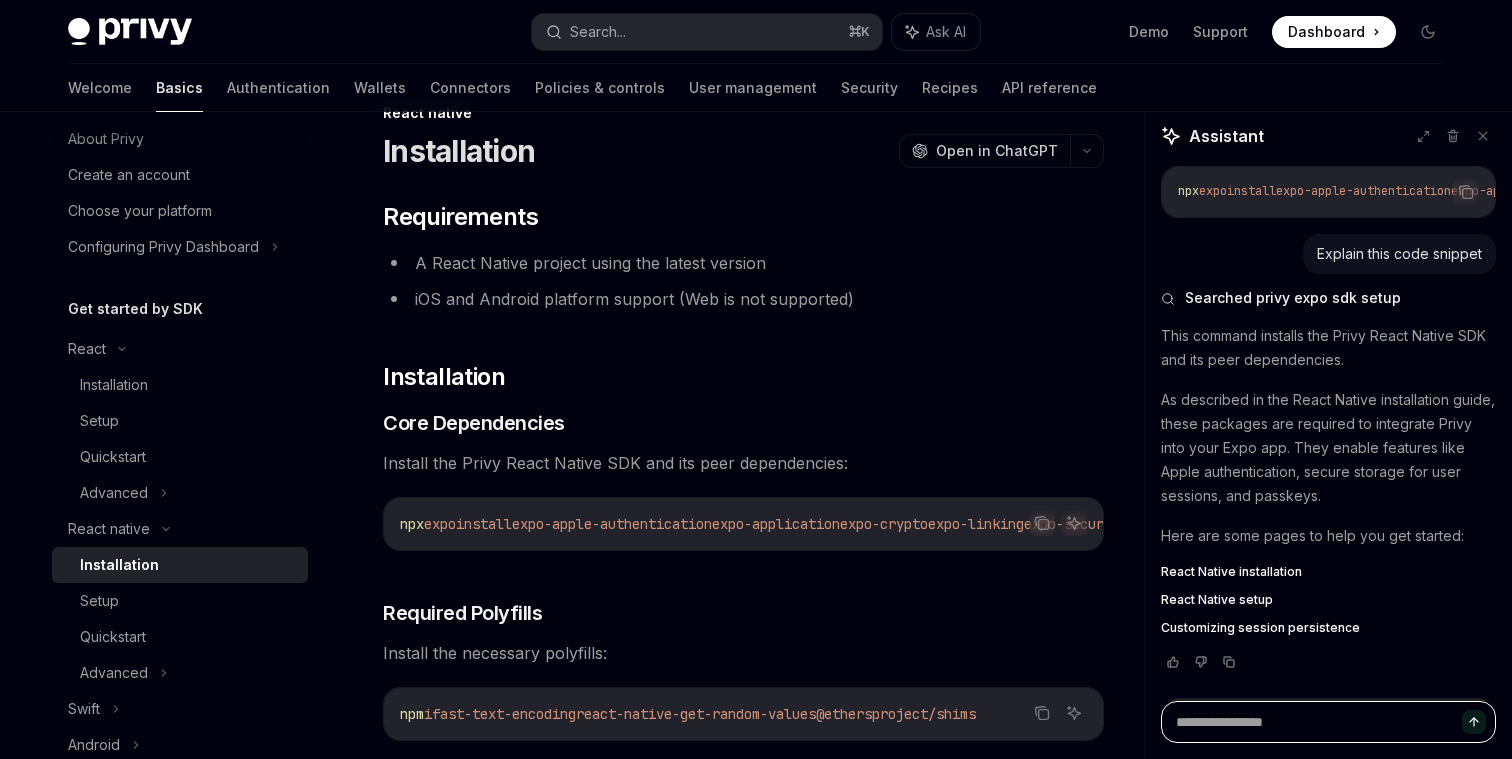 scroll, scrollTop: 0, scrollLeft: 0, axis: both 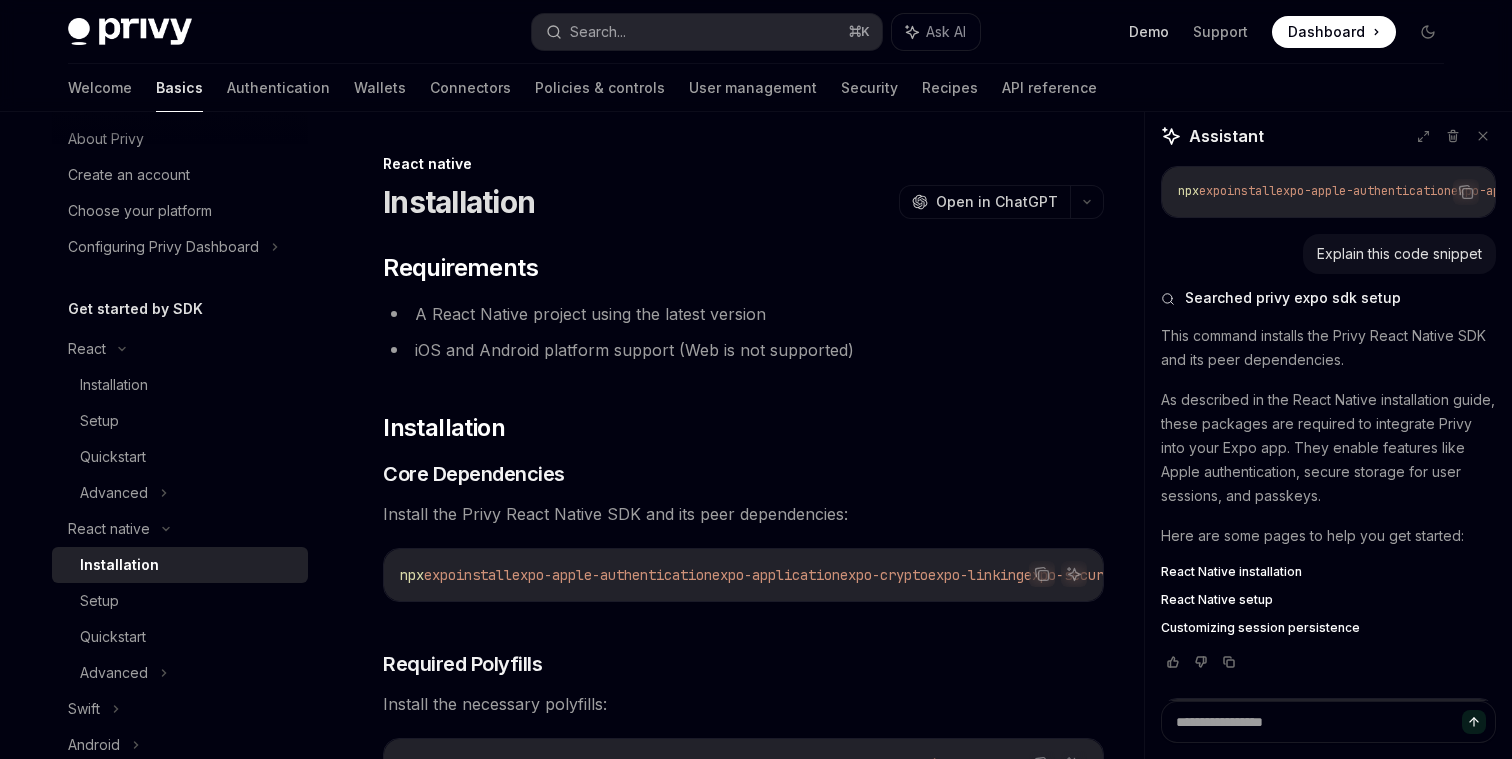 click on "Demo" at bounding box center [1149, 32] 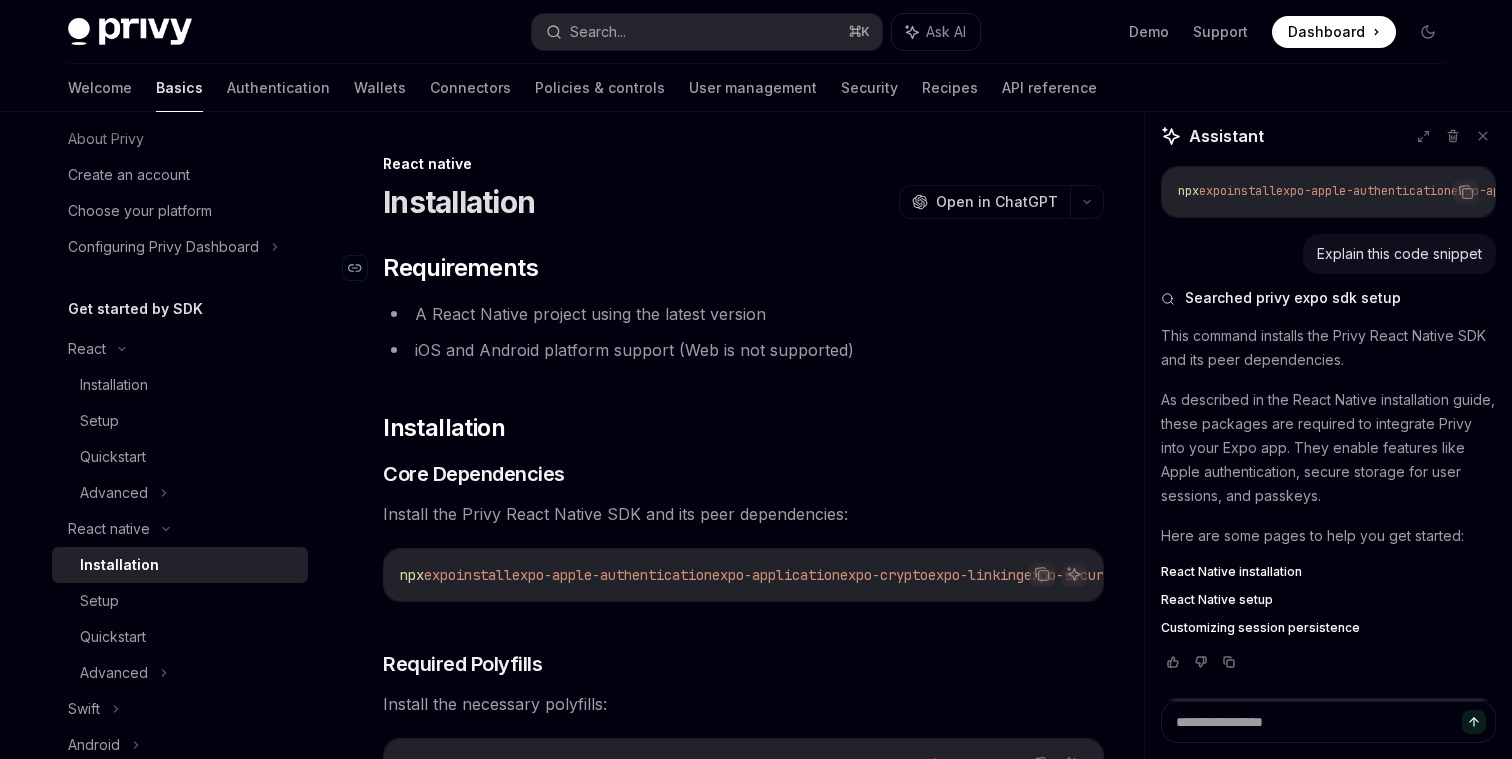 click on "​ Requirements" at bounding box center (743, 268) 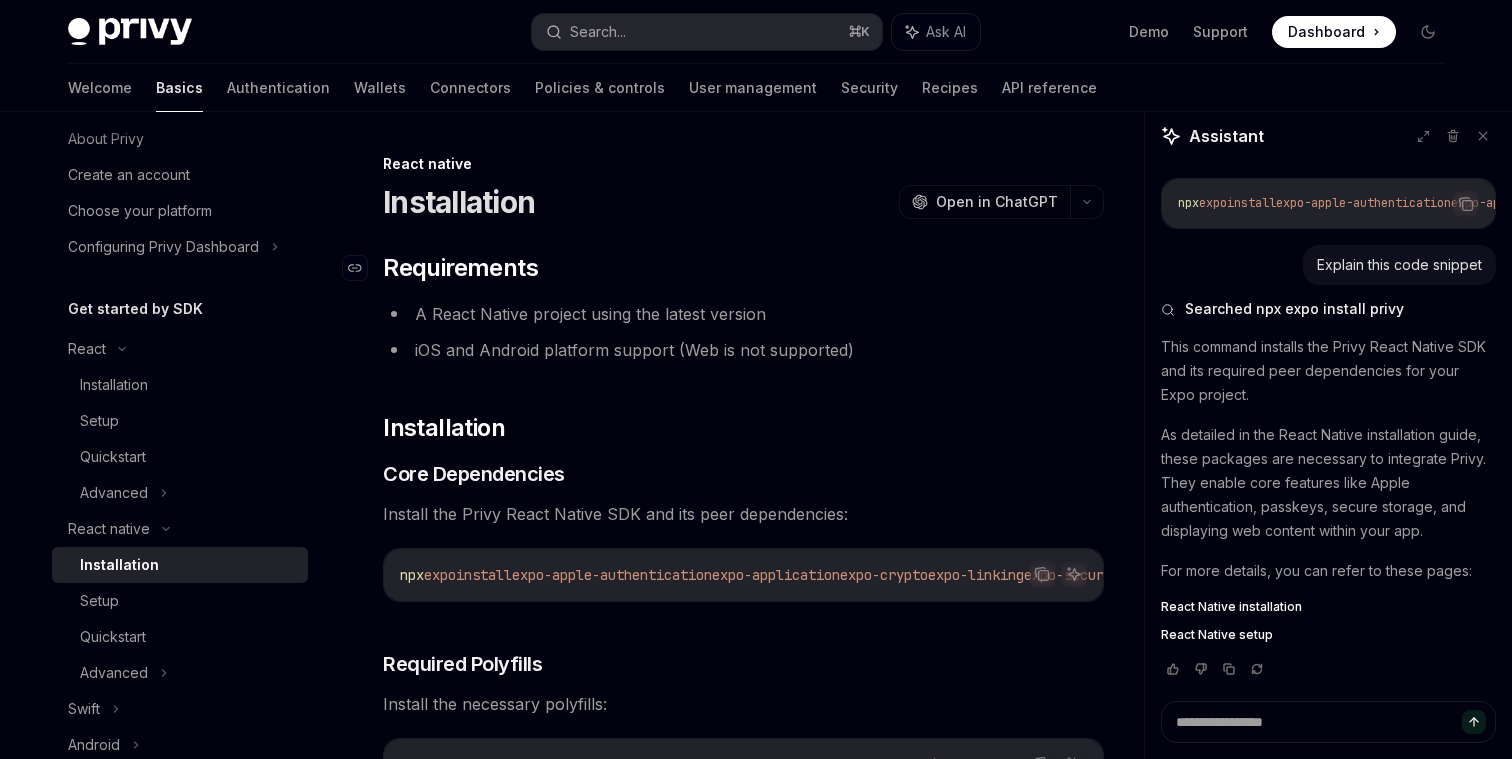 type on "*" 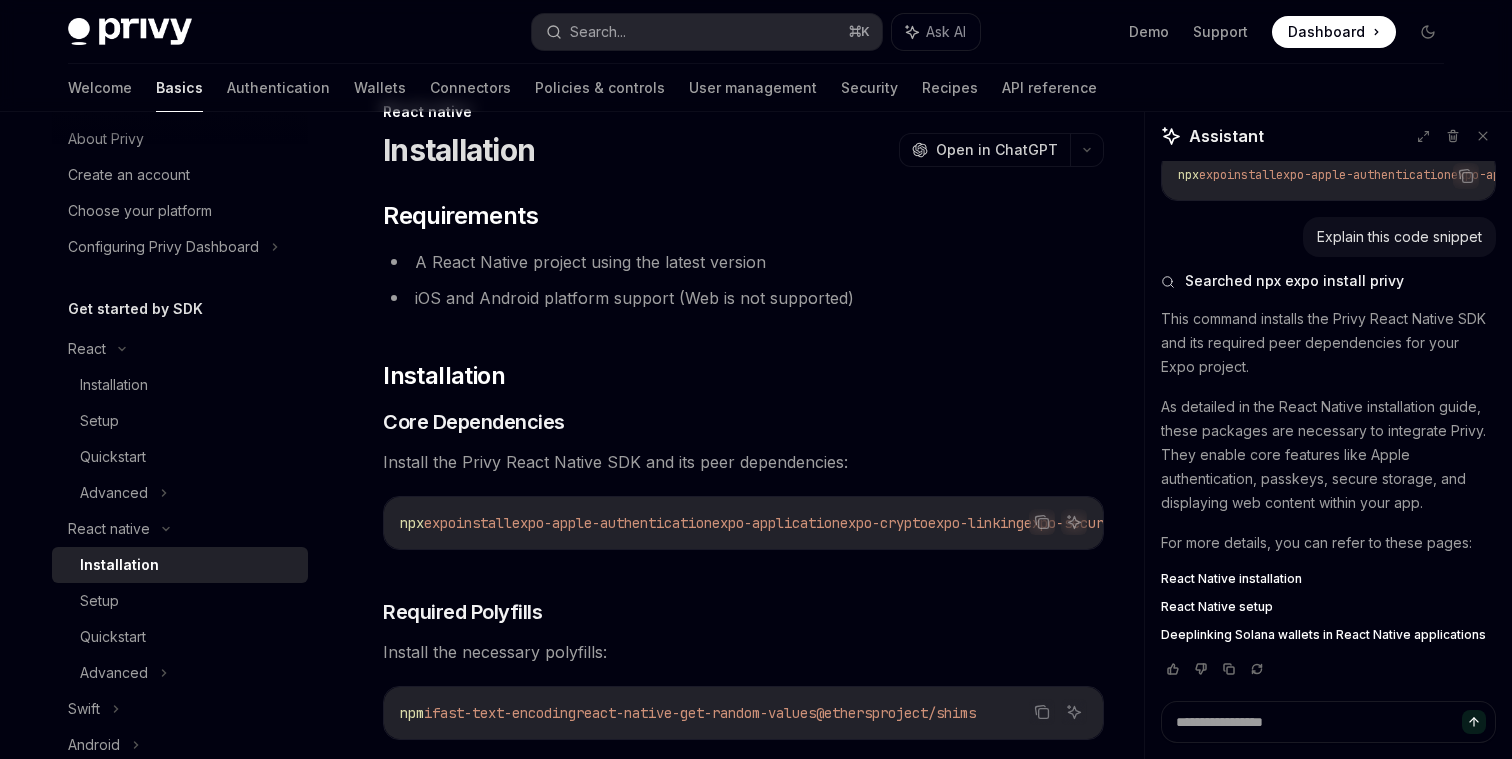 scroll, scrollTop: 53, scrollLeft: 0, axis: vertical 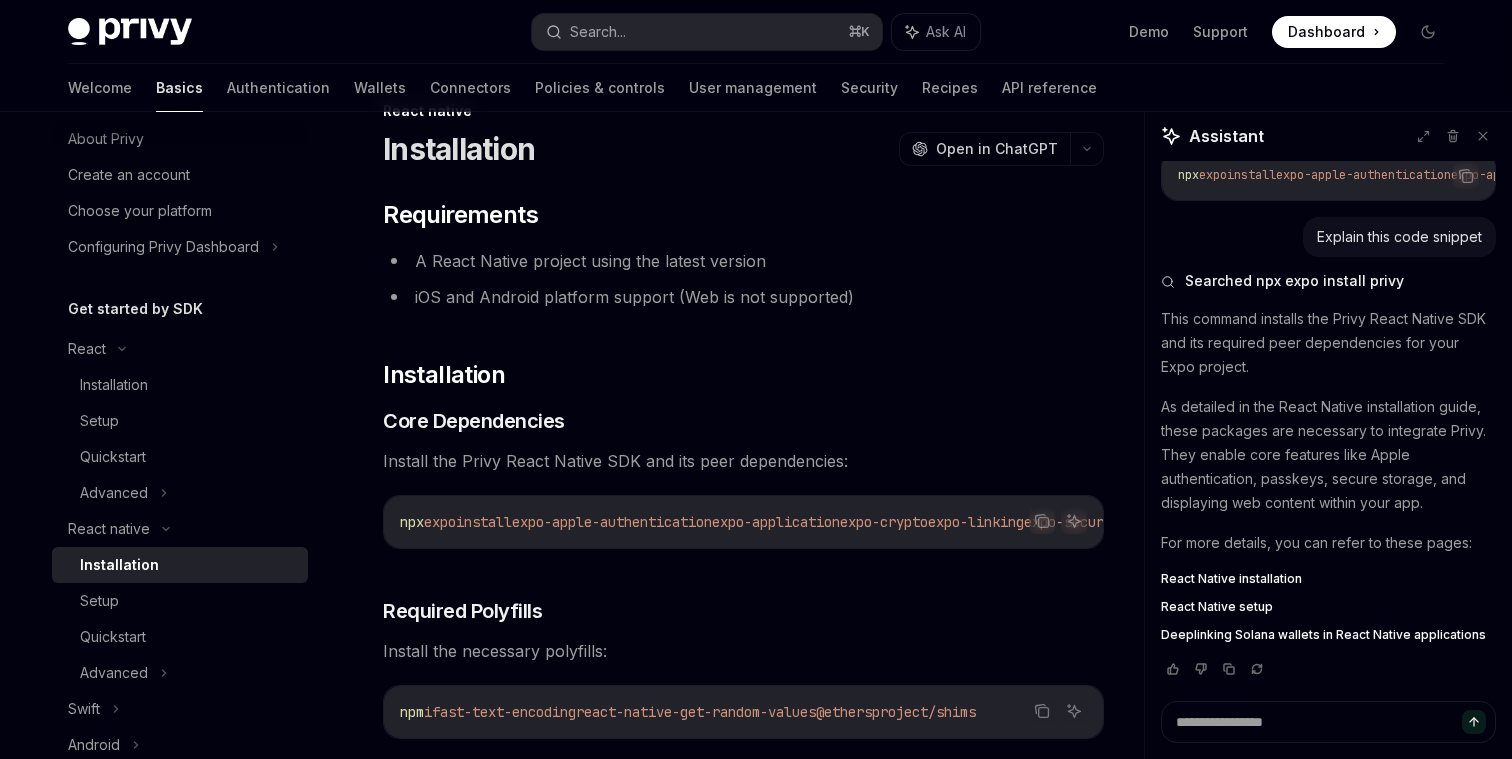 click on "expo" at bounding box center (440, 522) 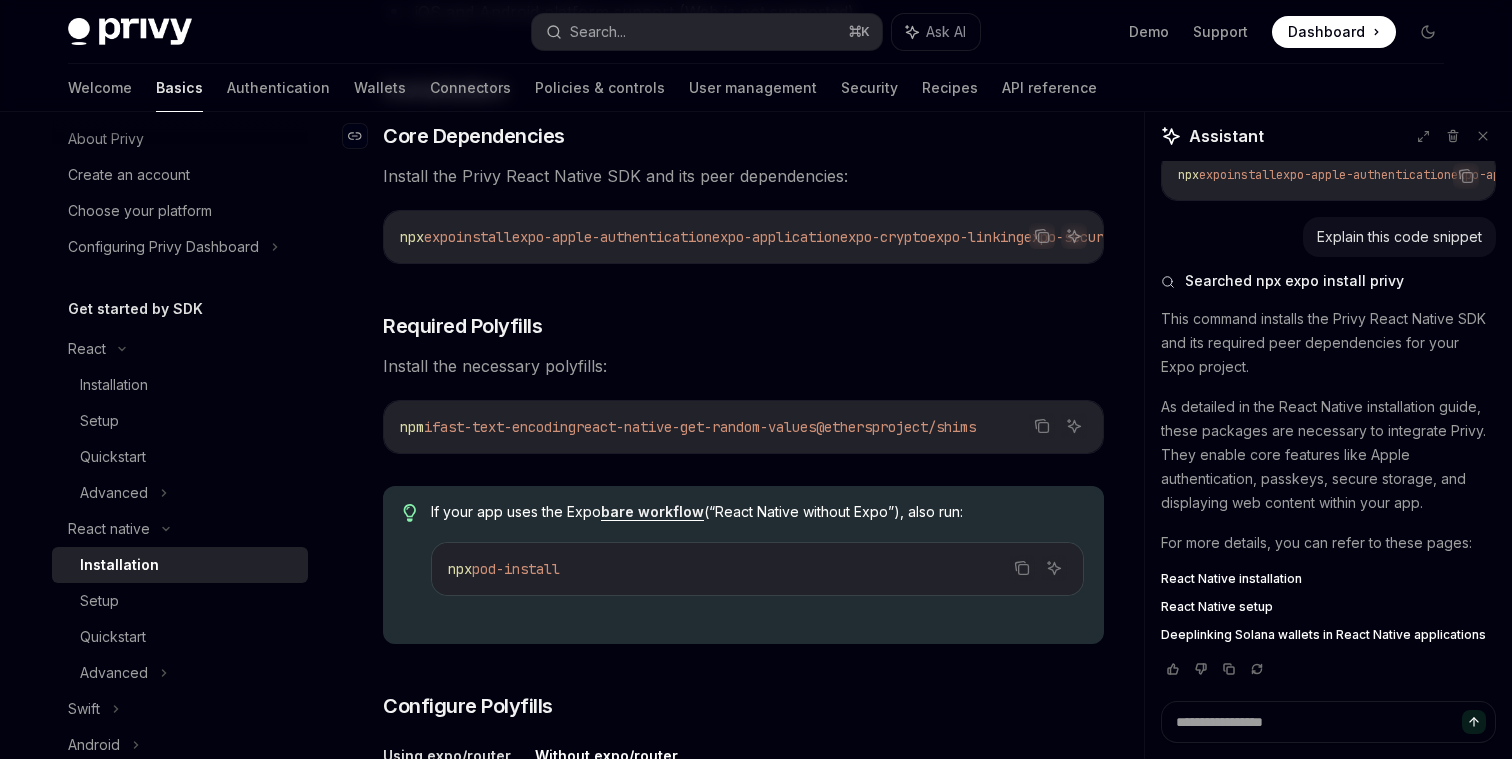 scroll, scrollTop: 341, scrollLeft: 0, axis: vertical 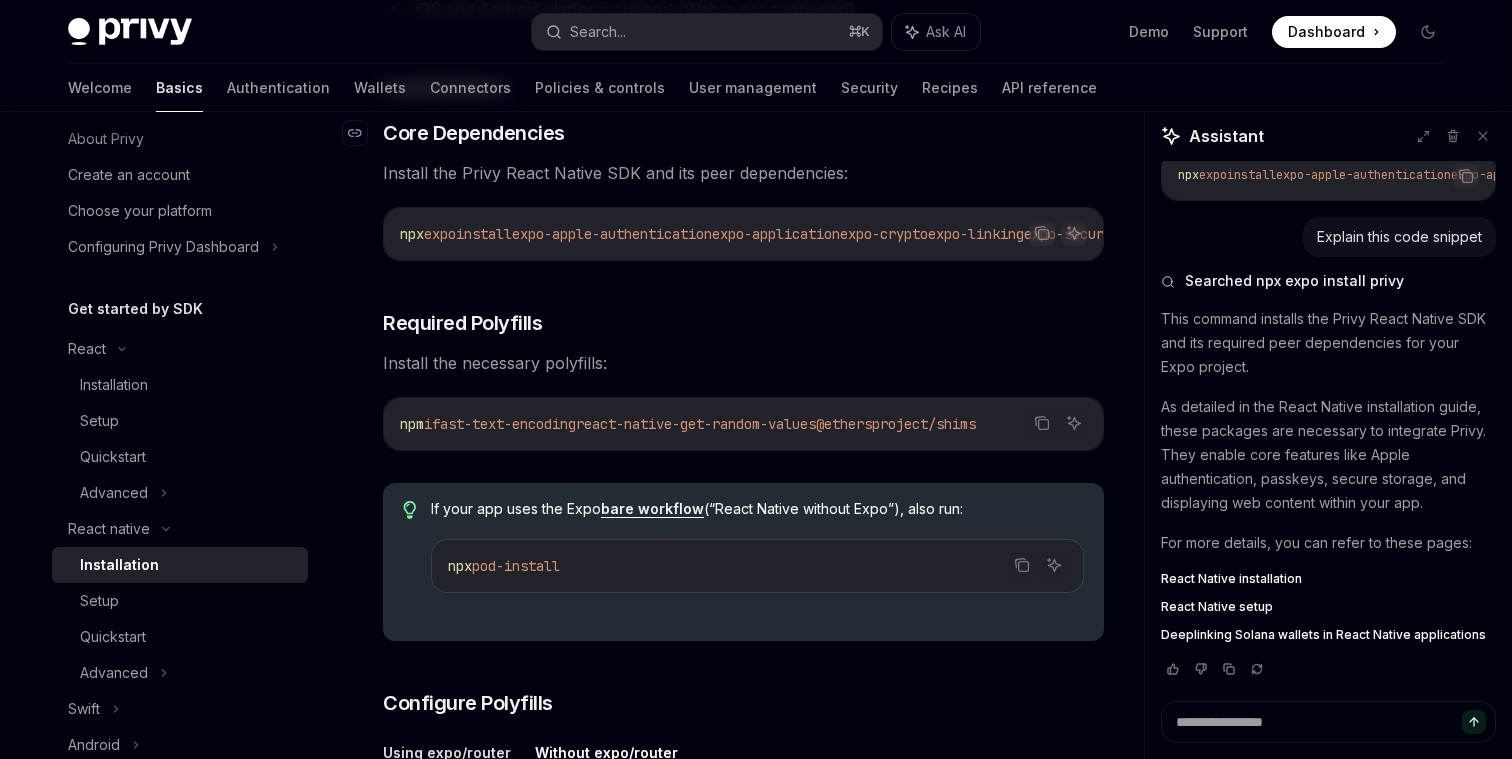 click on "npm  i  fast-text-encoding  react-native-get-random-values  @ethersproject/shims" at bounding box center (743, 424) 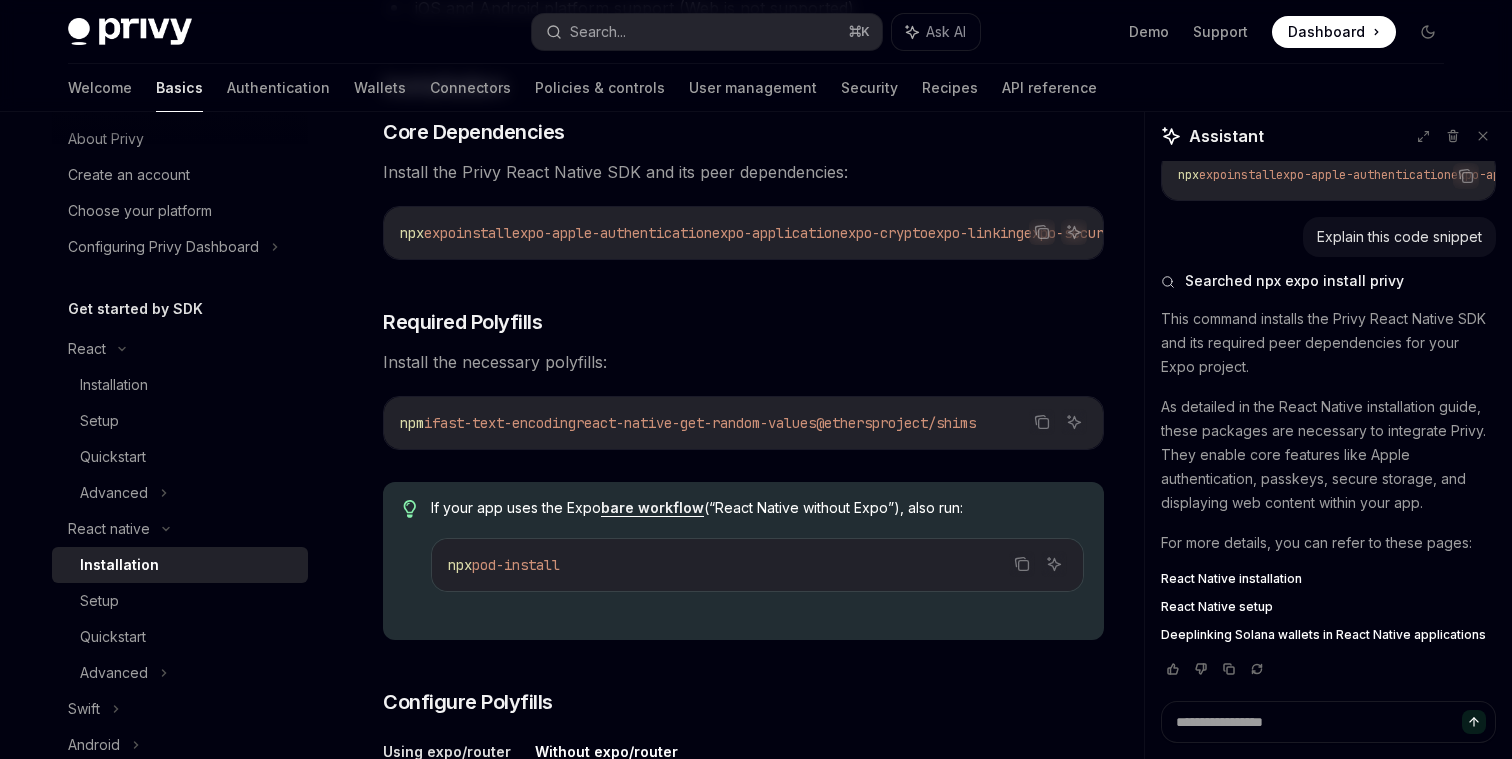 scroll, scrollTop: 355, scrollLeft: 0, axis: vertical 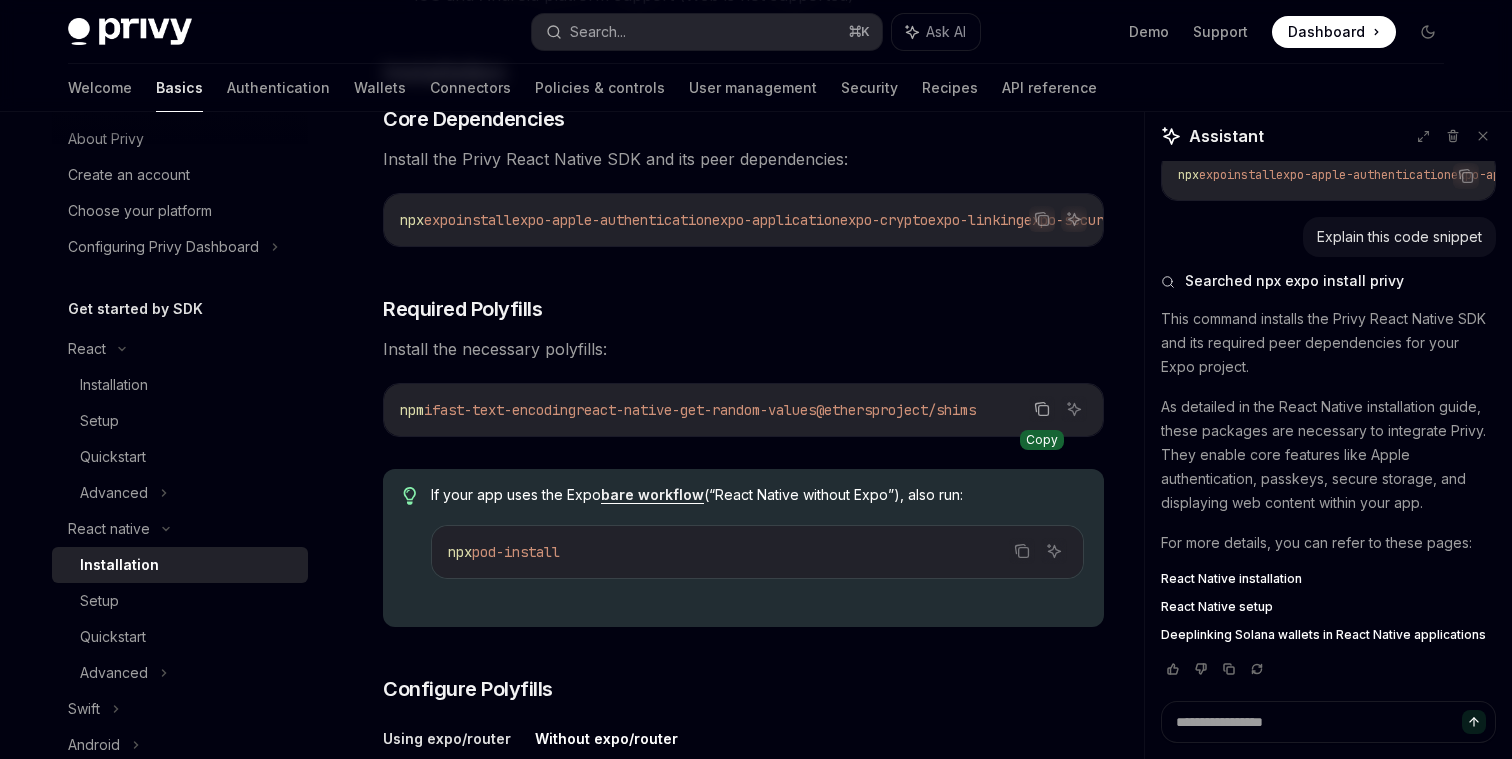 click 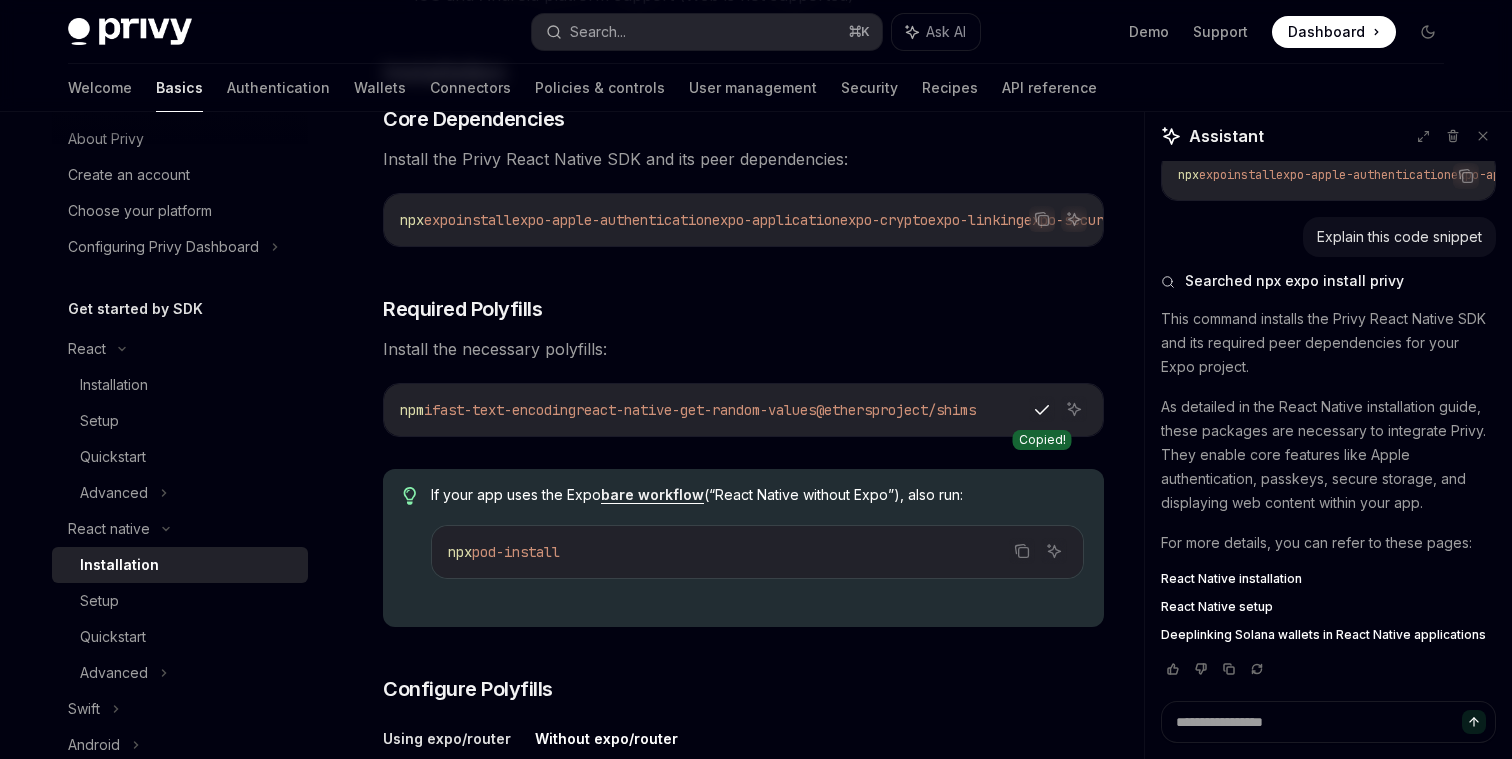 type 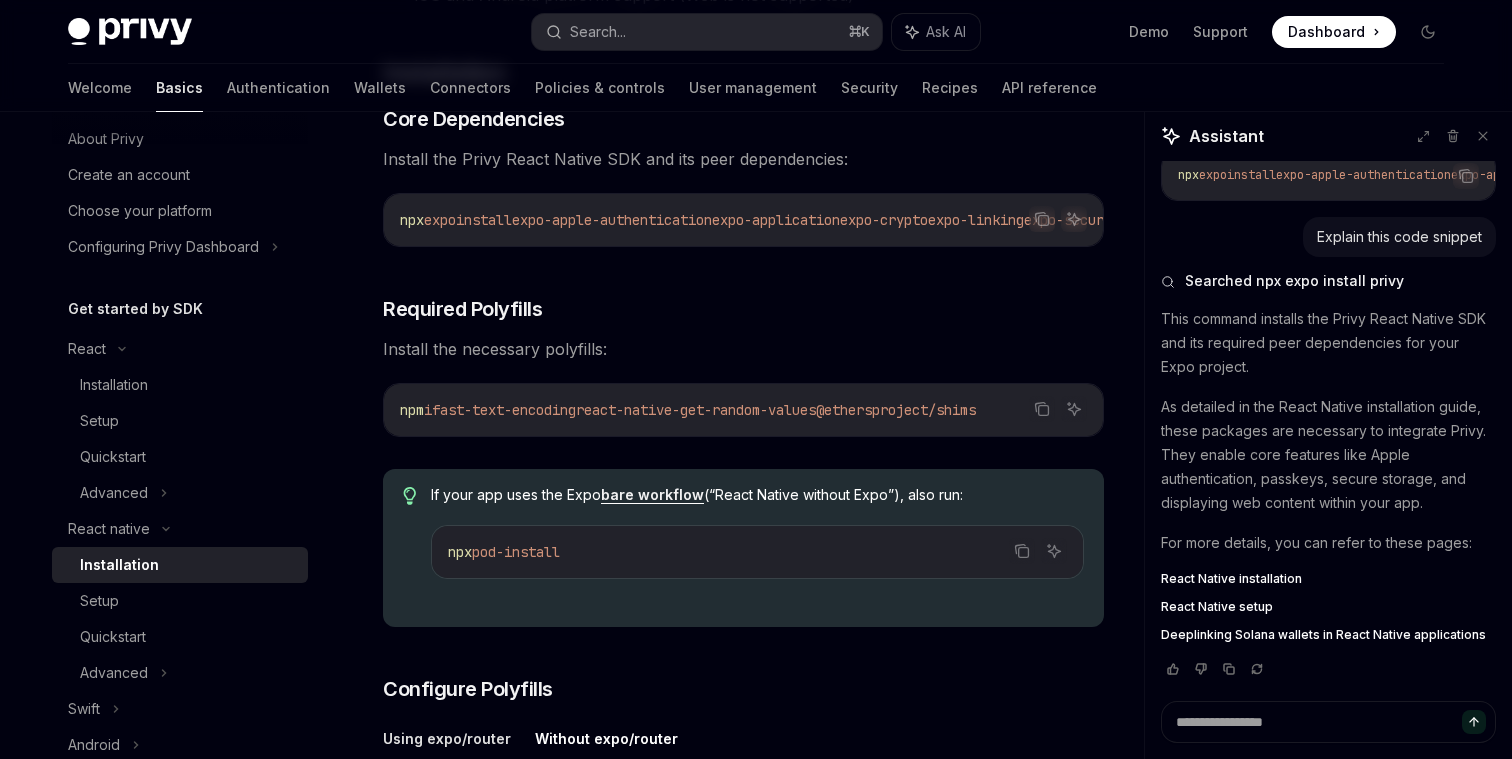 click on "​ Requirements
A React Native project using the latest version
iOS and Android platform support (Web is not supported)
​ Installation
​ Core Dependencies
Install the Privy React Native SDK and its peer dependencies:
Copy Ask AI npx  expo  install  expo-apple-authentication  expo-application  expo-crypto  expo-linking  expo-secure-store  expo-web-browser  react-native-passkeys  react-native-webview  @privy-io/expo-native-extensions  @privy-io/expo
​ Required Polyfills
Install the necessary polyfills:
Copy Ask AI npm  i  fast-text-encoding  react-native-get-random-values  @ethersproject/shims
If your app uses the Expo  bare workflow  (“React Native without Expo”), also run: Copy Ask AI npx  pod-install
​ Configure Polyfills
Using expo/router   Without expo/router Import the polyfills at the root of your application: Copy Ask AI // Import required polyfills first
import  'fast-text-encoding' ;
import  'react-native-get-random-values' ;
import ;
..." at bounding box center (743, 717) 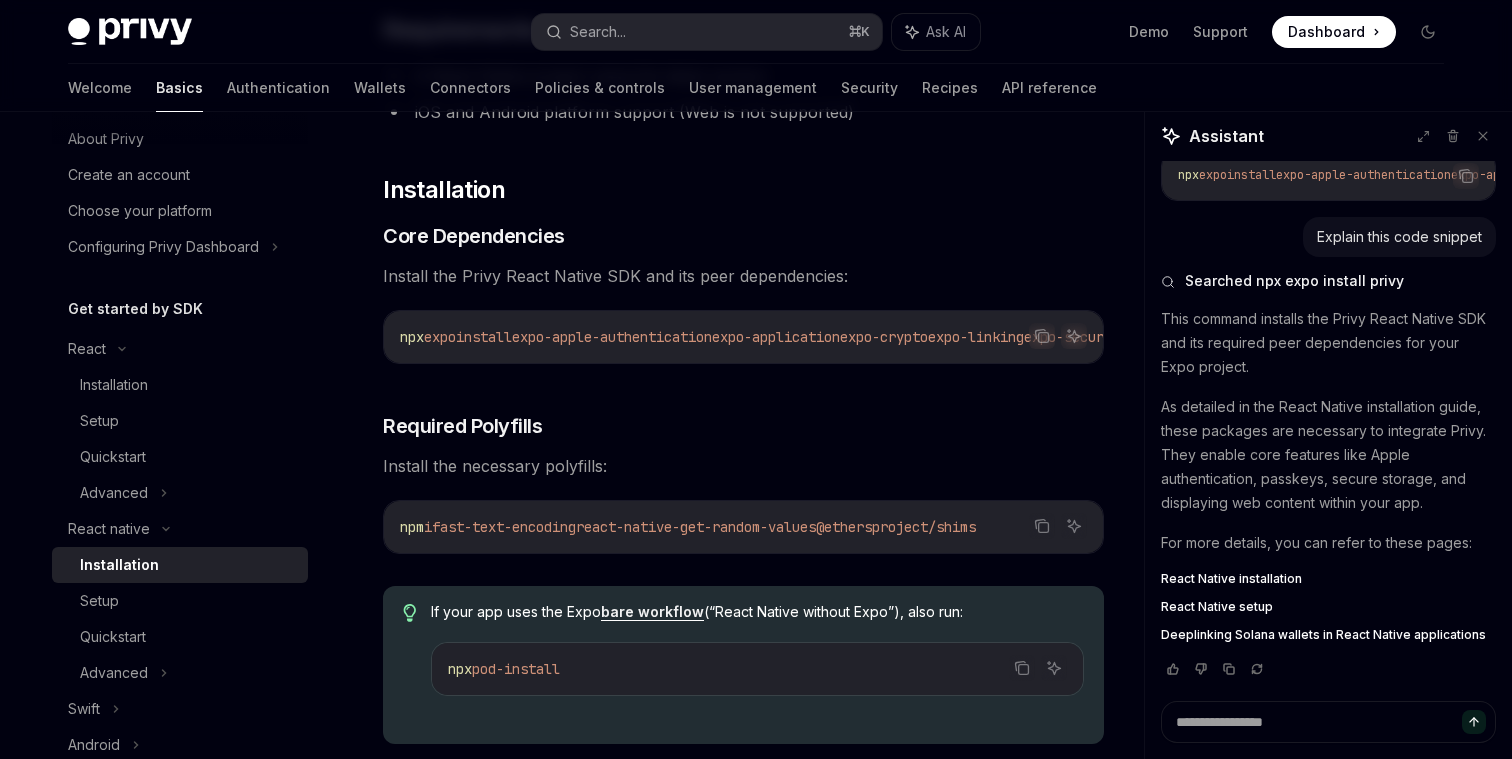 scroll, scrollTop: 200, scrollLeft: 0, axis: vertical 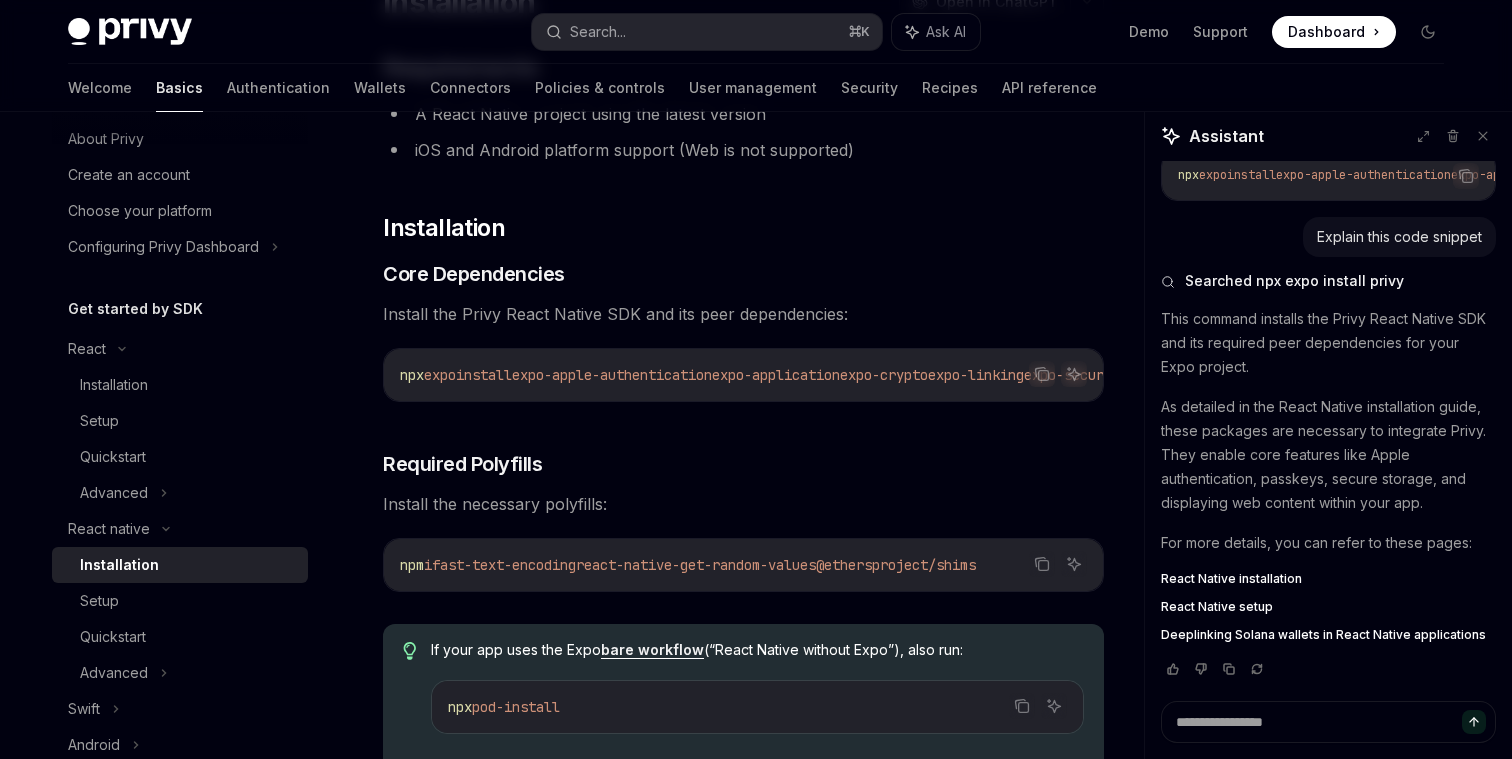click on "​ Core Dependencies" at bounding box center (743, 274) 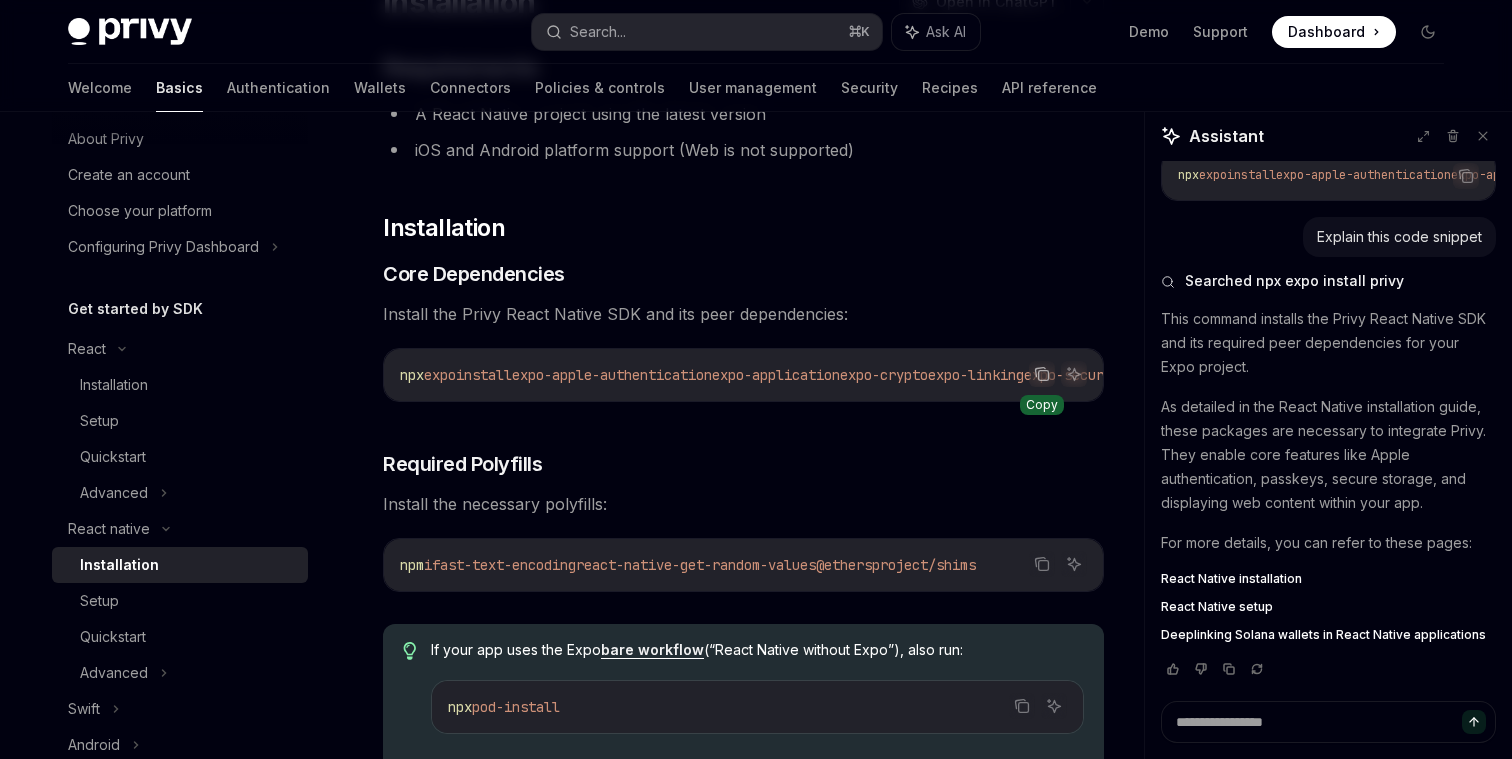 click at bounding box center [1042, 374] 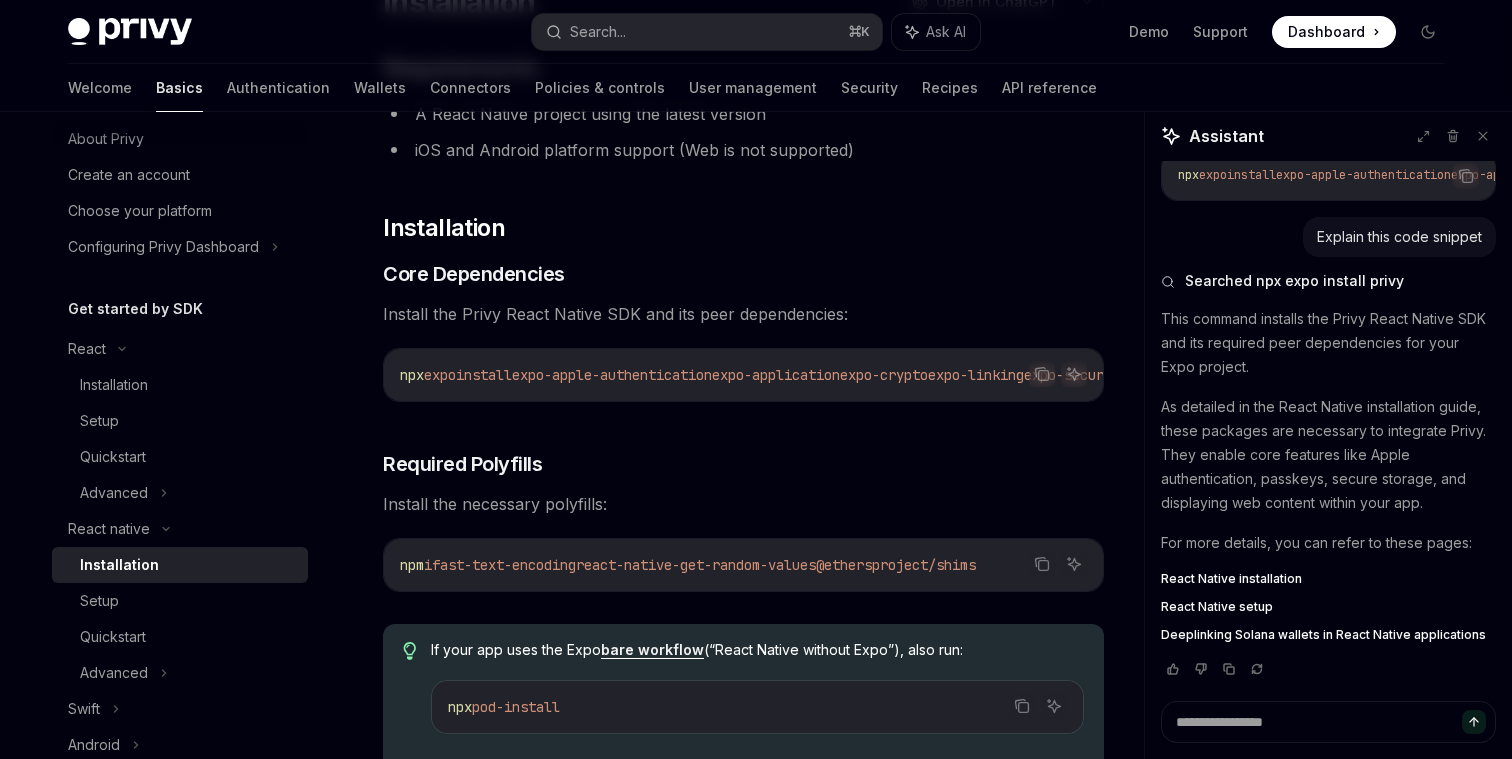 click on "​ Requirements
A React Native project using the latest version
iOS and Android platform support (Web is not supported)
​ Installation
​ Core Dependencies
Install the Privy React Native SDK and its peer dependencies:
Copy Ask AI npx  expo  install  expo-apple-authentication  expo-application  expo-crypto  expo-linking  expo-secure-store  expo-web-browser  react-native-passkeys  react-native-webview  @privy-io/expo-native-extensions  @privy-io/expo
​ Required Polyfills
Install the necessary polyfills:
Copy Ask AI npm  i  fast-text-encoding  react-native-get-random-values  @ethersproject/shims
If your app uses the Expo  bare workflow  (“React Native without Expo”), also run: Copy Ask AI npx  pod-install
​ Configure Polyfills
Using expo/router   Without expo/router Import the polyfills at the root of your application: Copy Ask AI // Import required polyfills first
import  'fast-text-encoding' ;
import  'react-native-get-random-values' ;
import ;
..." at bounding box center [743, 872] 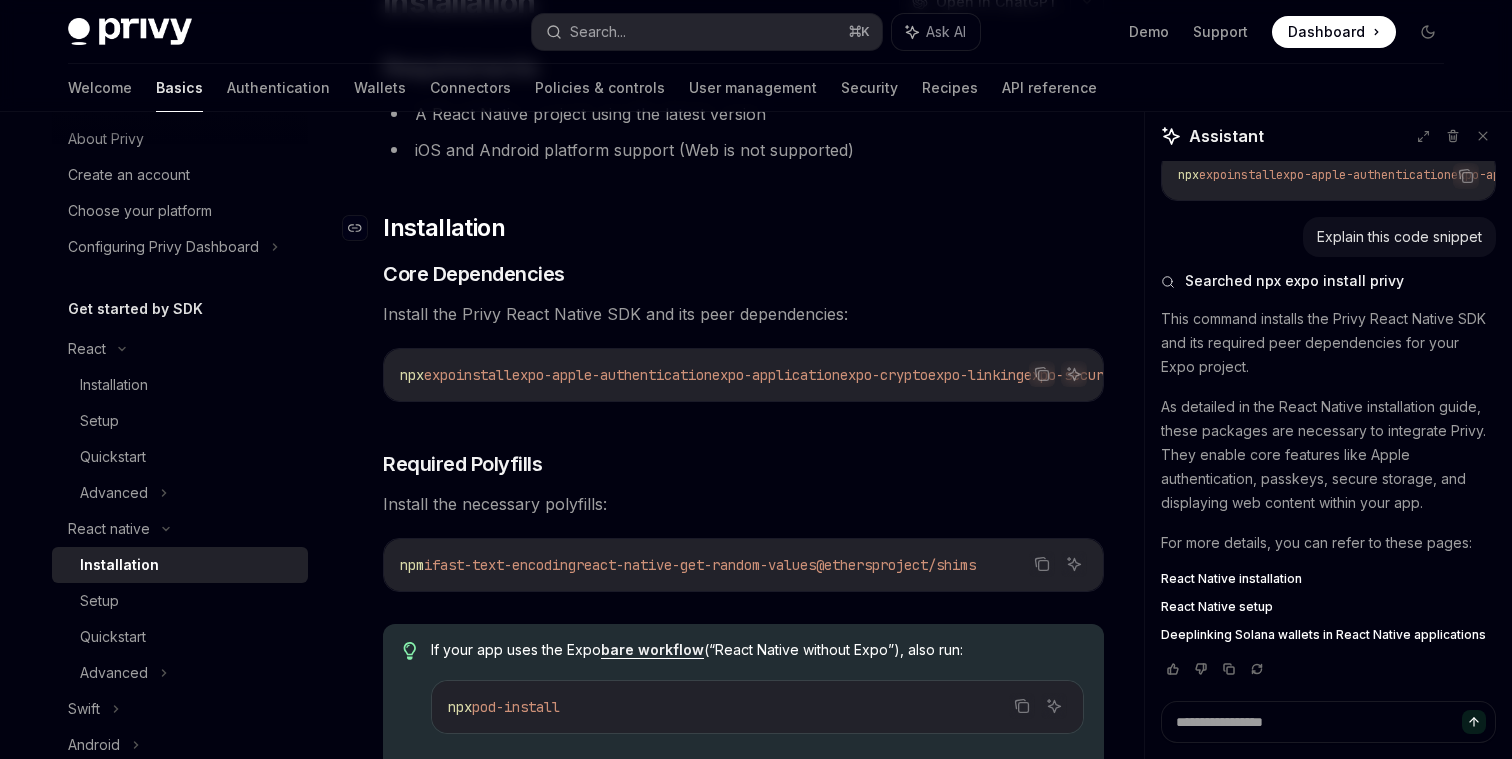 click on "Installation" at bounding box center (444, 228) 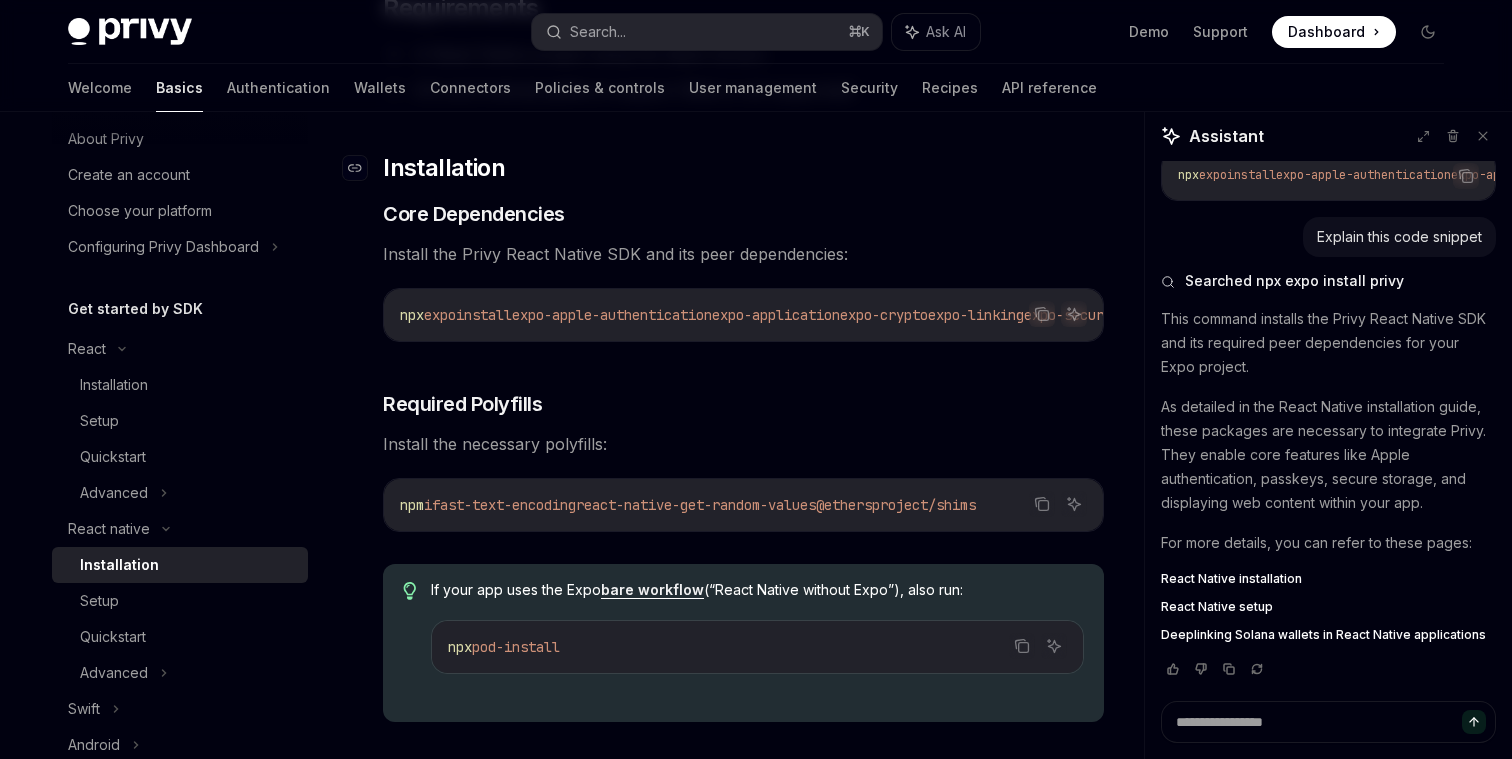 click on "​ Requirements
A React Native project using the latest version
iOS and Android platform support (Web is not supported)
​ Installation
​ Core Dependencies
Install the Privy React Native SDK and its peer dependencies:
Copy Ask AI npx  expo  install  expo-apple-authentication  expo-application  expo-crypto  expo-linking  expo-secure-store  expo-web-browser  react-native-passkeys  react-native-webview  @privy-io/expo-native-extensions  @privy-io/expo
​ Required Polyfills
Install the necessary polyfills:
Copy Ask AI npm  i  fast-text-encoding  react-native-get-random-values  @ethersproject/shims
If your app uses the Expo  bare workflow  (“React Native without Expo”), also run: Copy Ask AI npx  pod-install
​ Configure Polyfills
Using expo/router   Without expo/router Import the polyfills at the root of your application: Copy Ask AI // Import required polyfills first
import  'fast-text-encoding' ;
import  'react-native-get-random-values' ;
import ;
..." at bounding box center (743, 812) 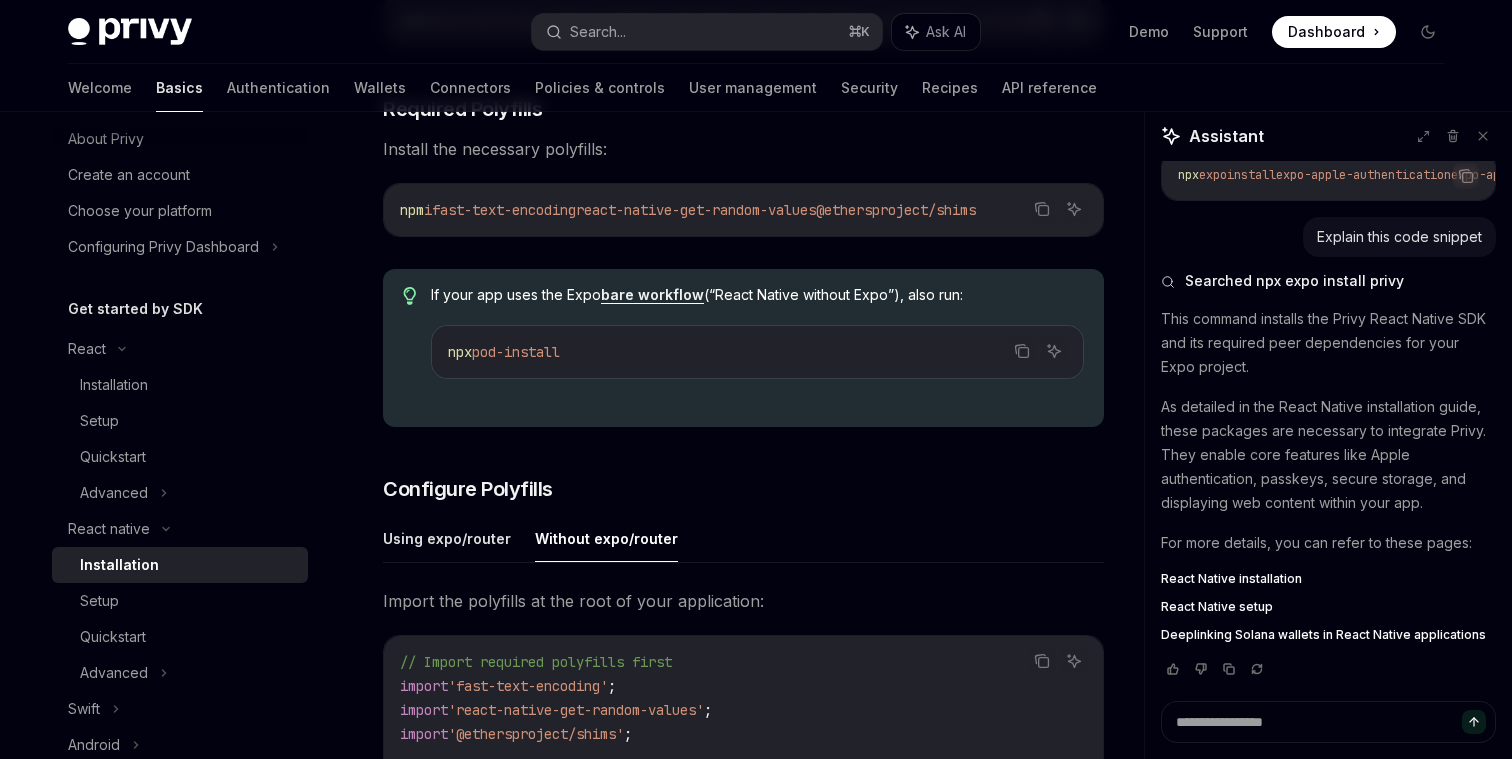 scroll, scrollTop: 611, scrollLeft: 0, axis: vertical 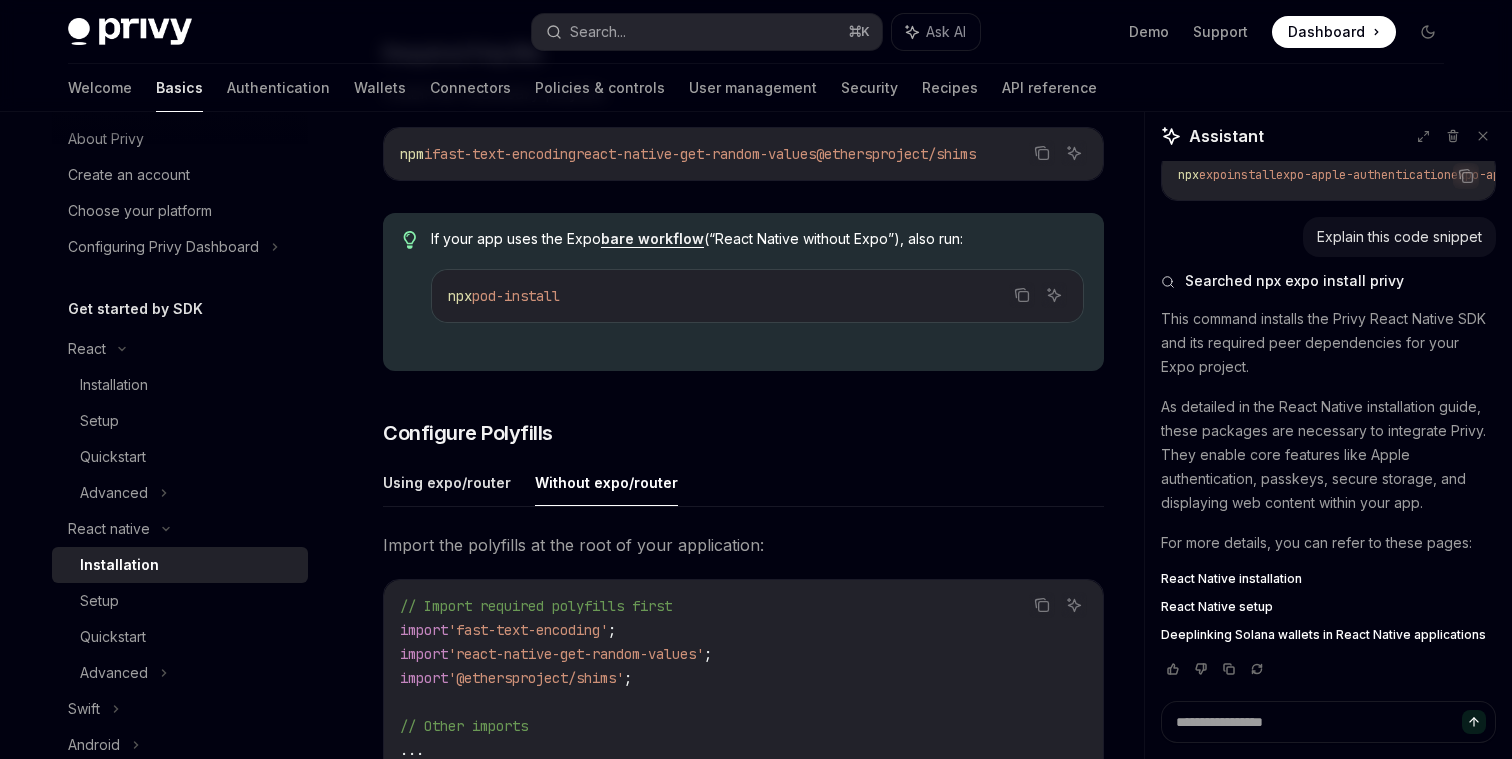 click on "If your app uses the Expo  bare workflow  (“React Native without Expo”), also run: Copy Ask AI npx  pod-install" at bounding box center [743, 292] 